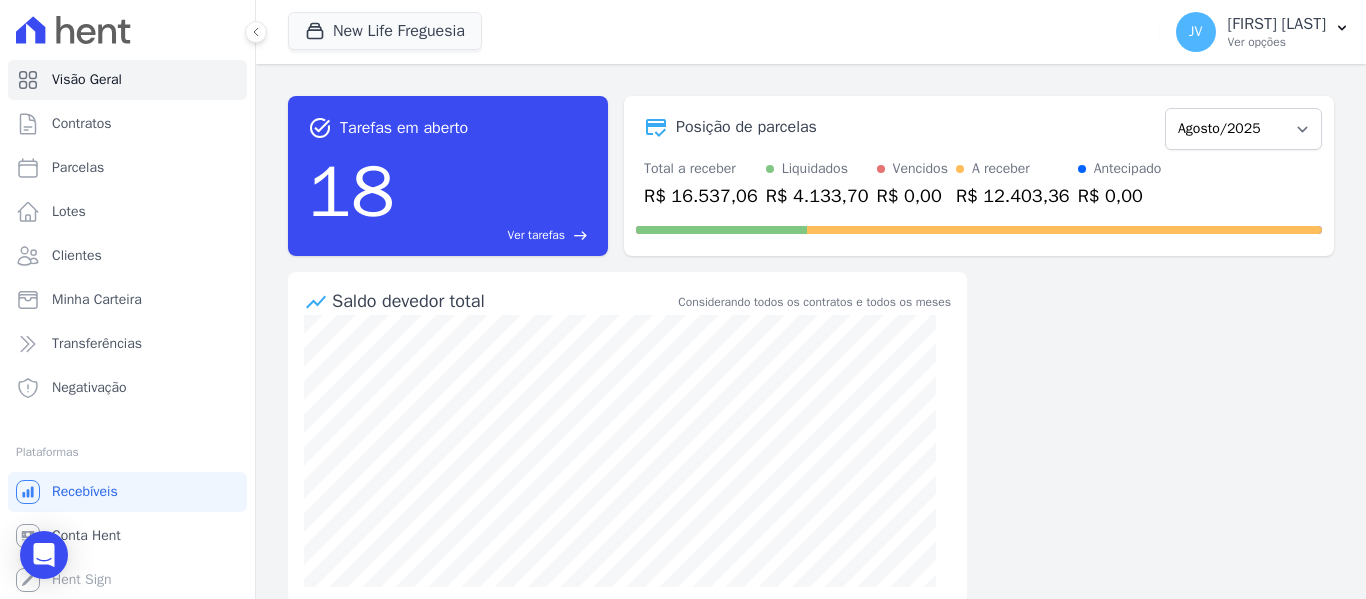 scroll, scrollTop: 0, scrollLeft: 0, axis: both 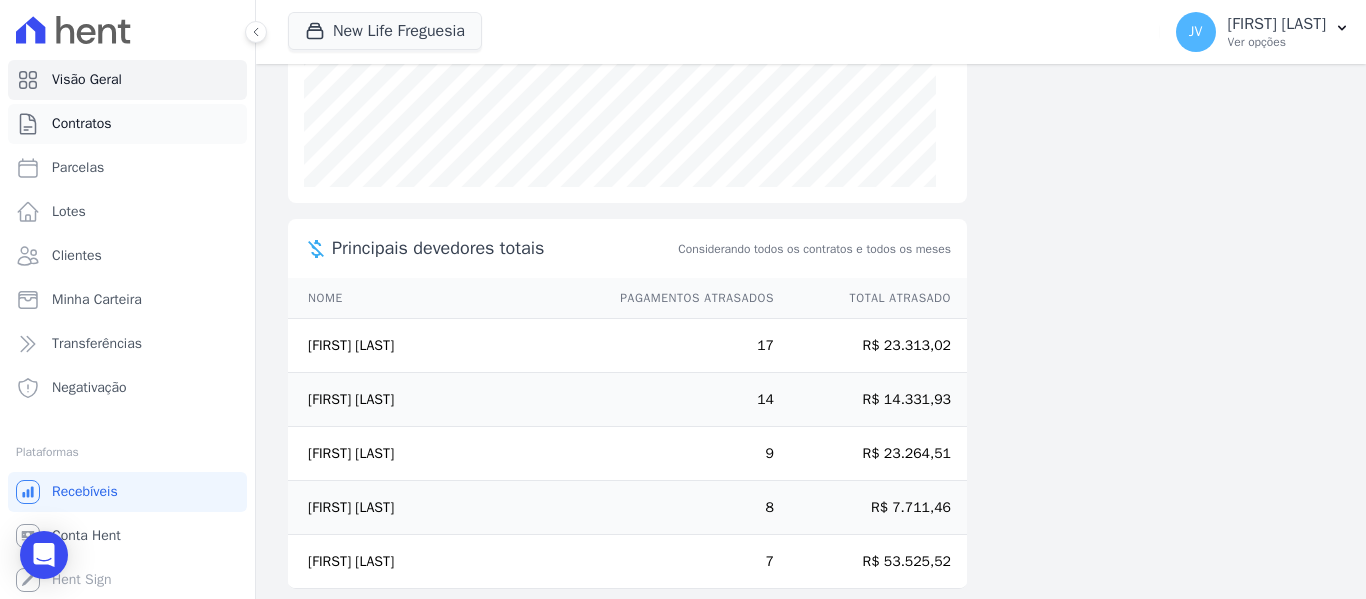 click on "Contratos" at bounding box center (82, 124) 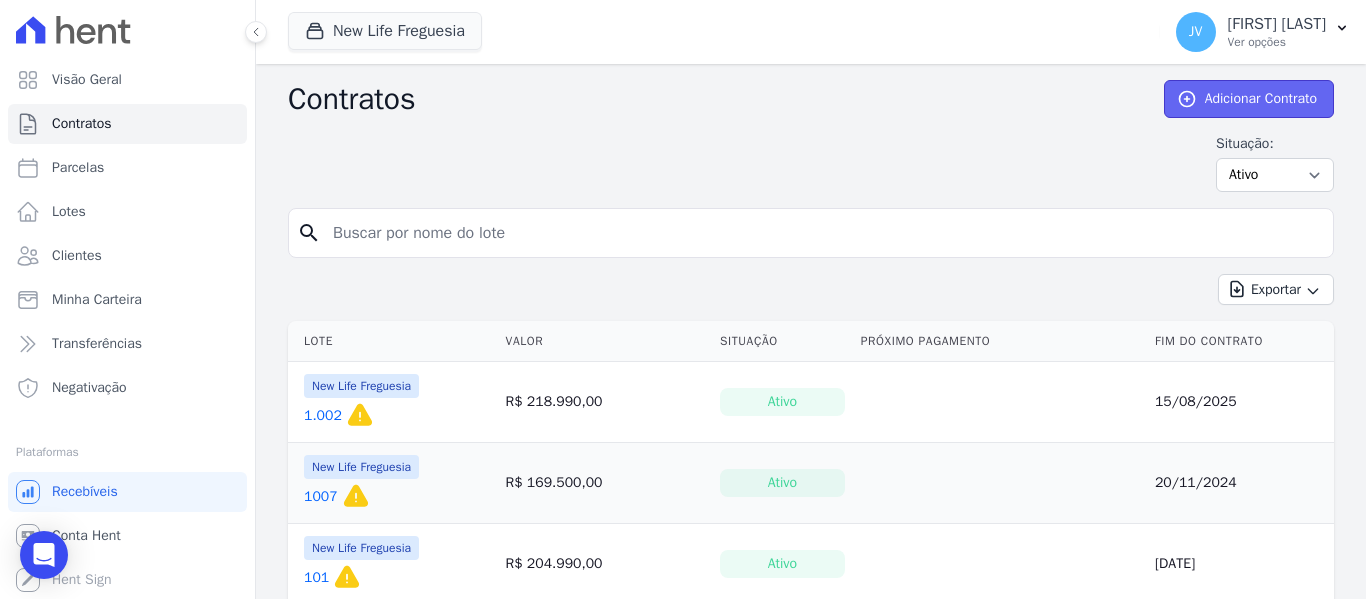 click on "Adicionar Contrato" at bounding box center (1249, 99) 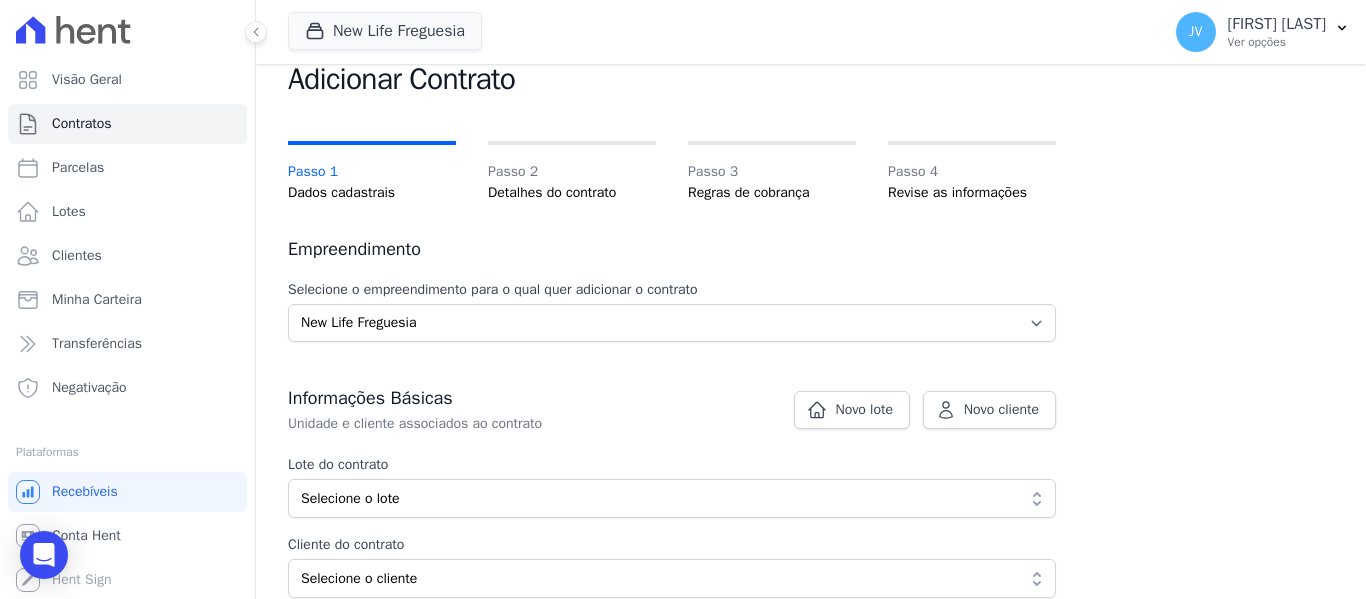 scroll, scrollTop: 100, scrollLeft: 0, axis: vertical 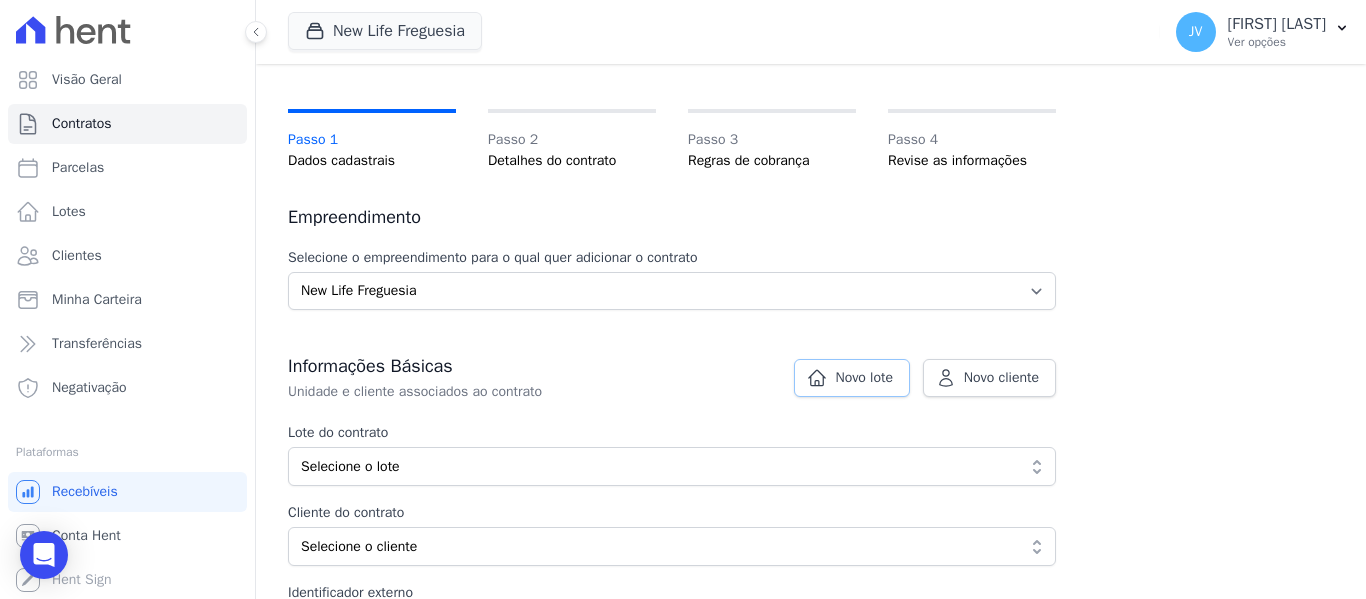 click on "Novo lote" at bounding box center [852, 378] 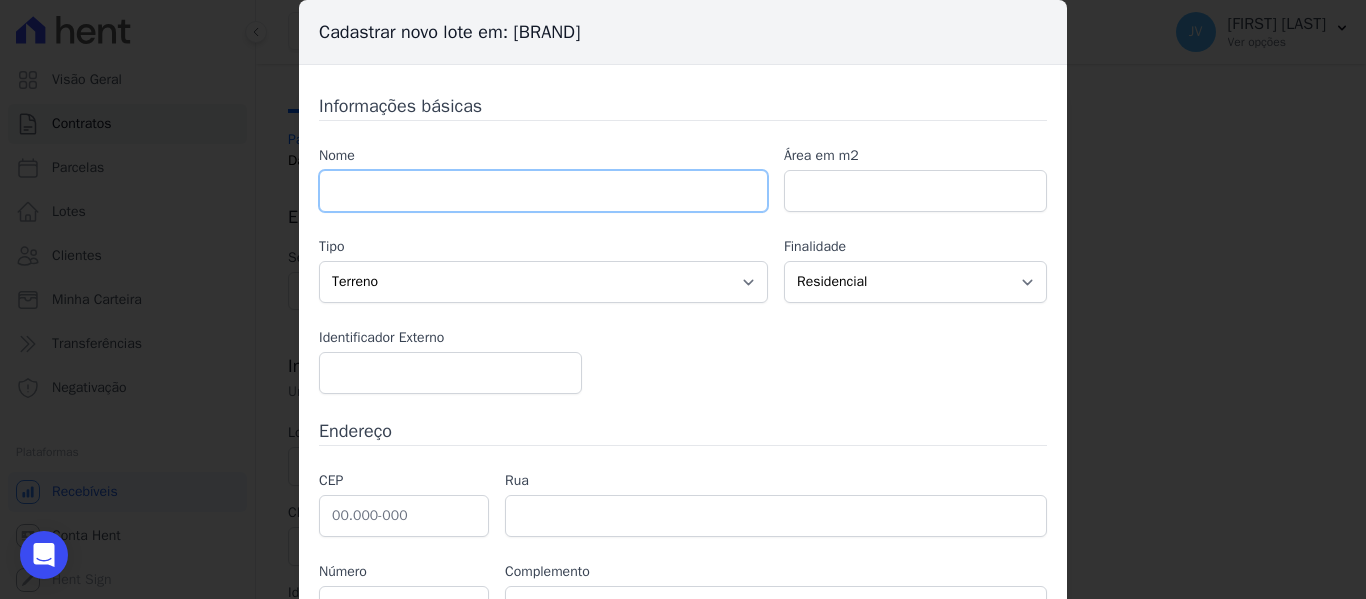 click at bounding box center (543, 191) 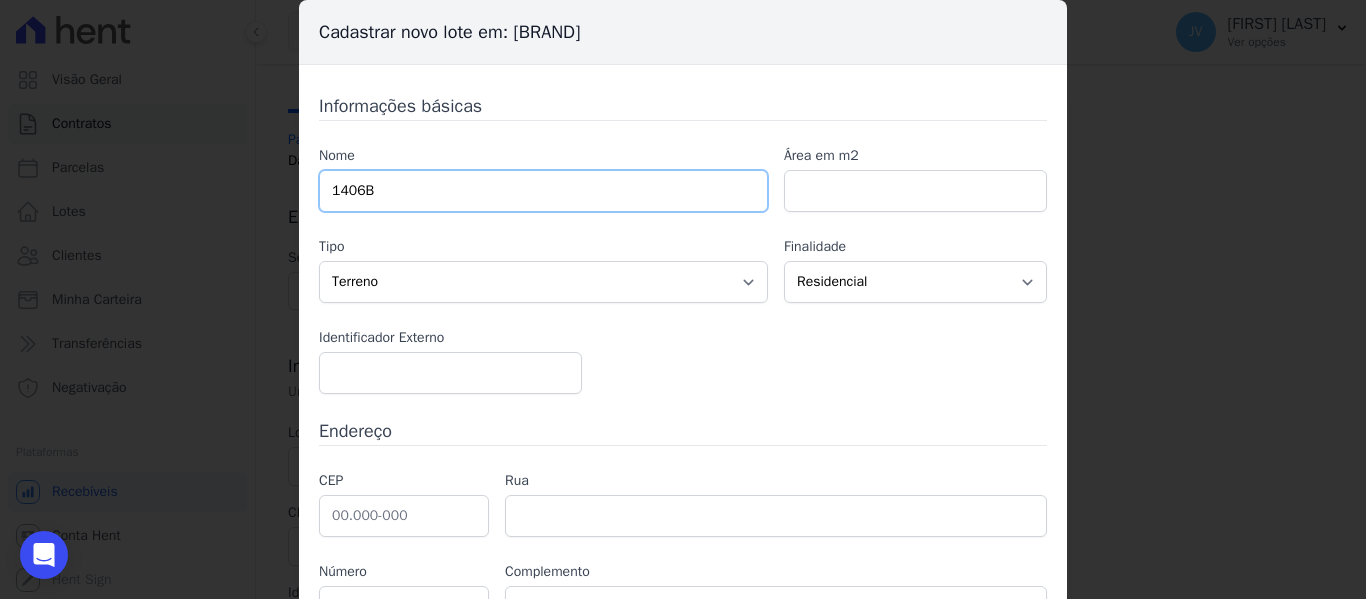 type on "1406B" 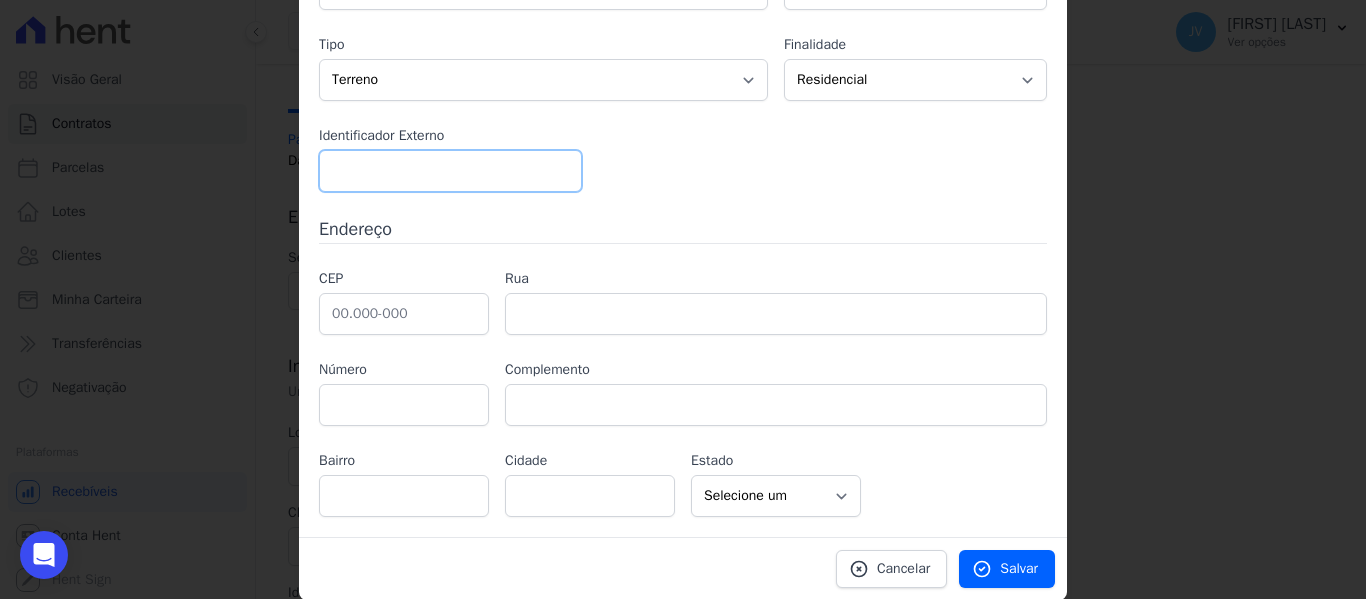 scroll, scrollTop: 203, scrollLeft: 0, axis: vertical 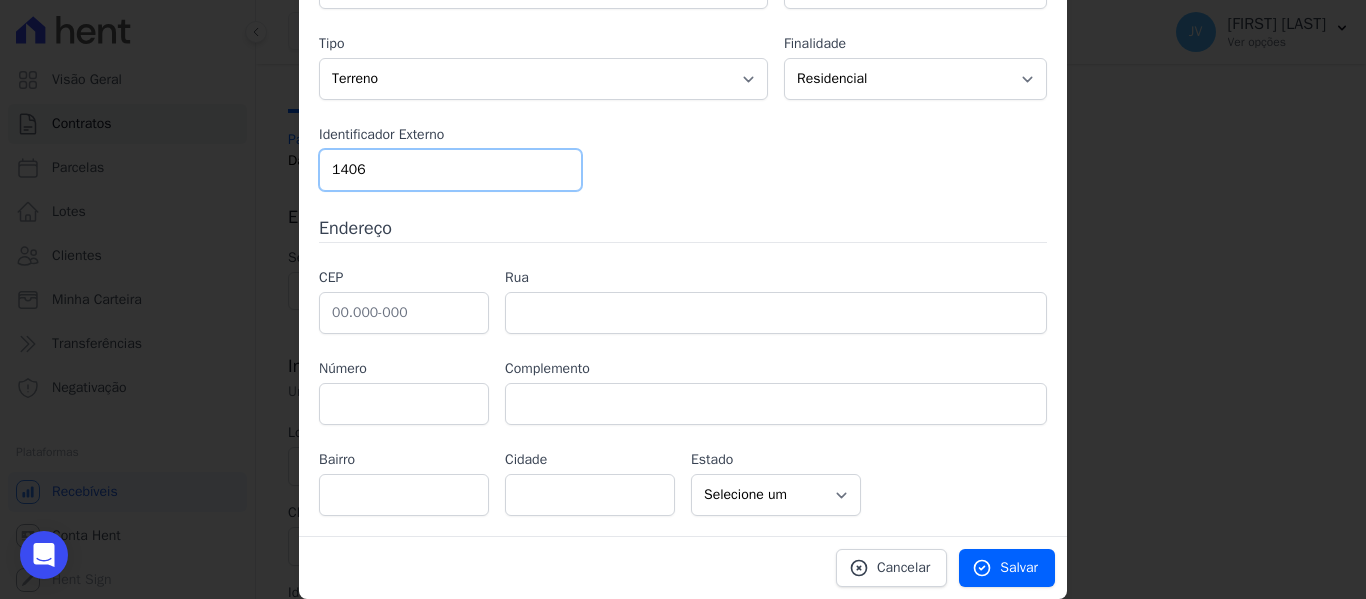 type on "1406" 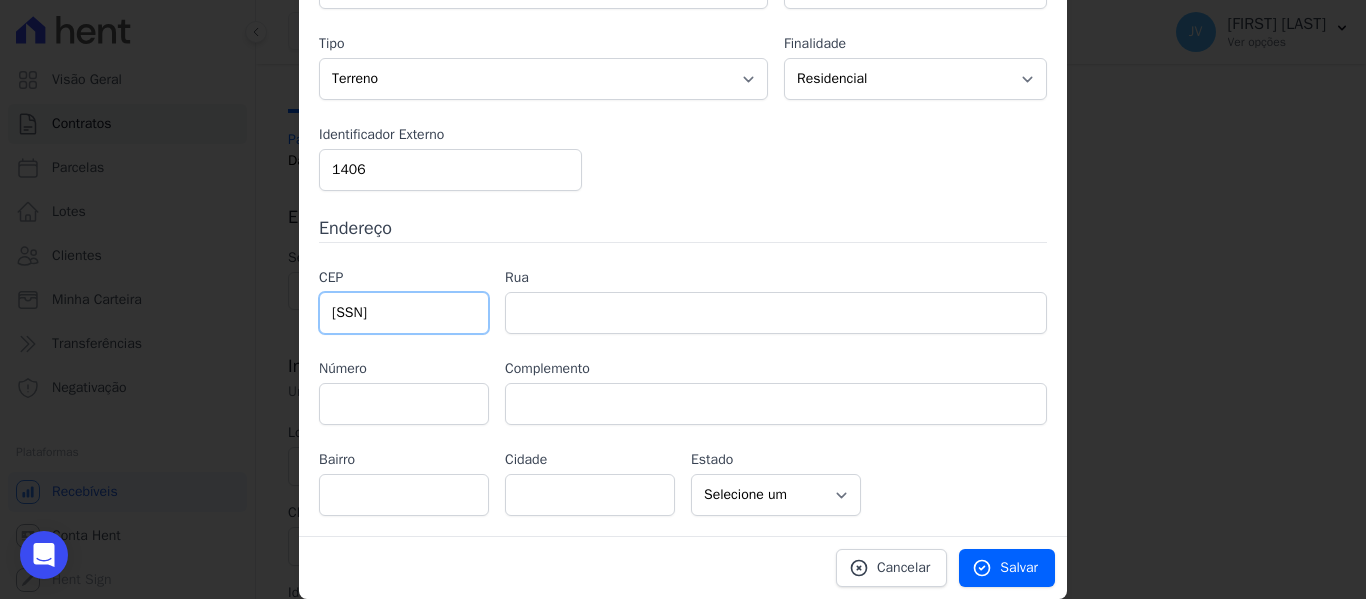 type on "04.428-010" 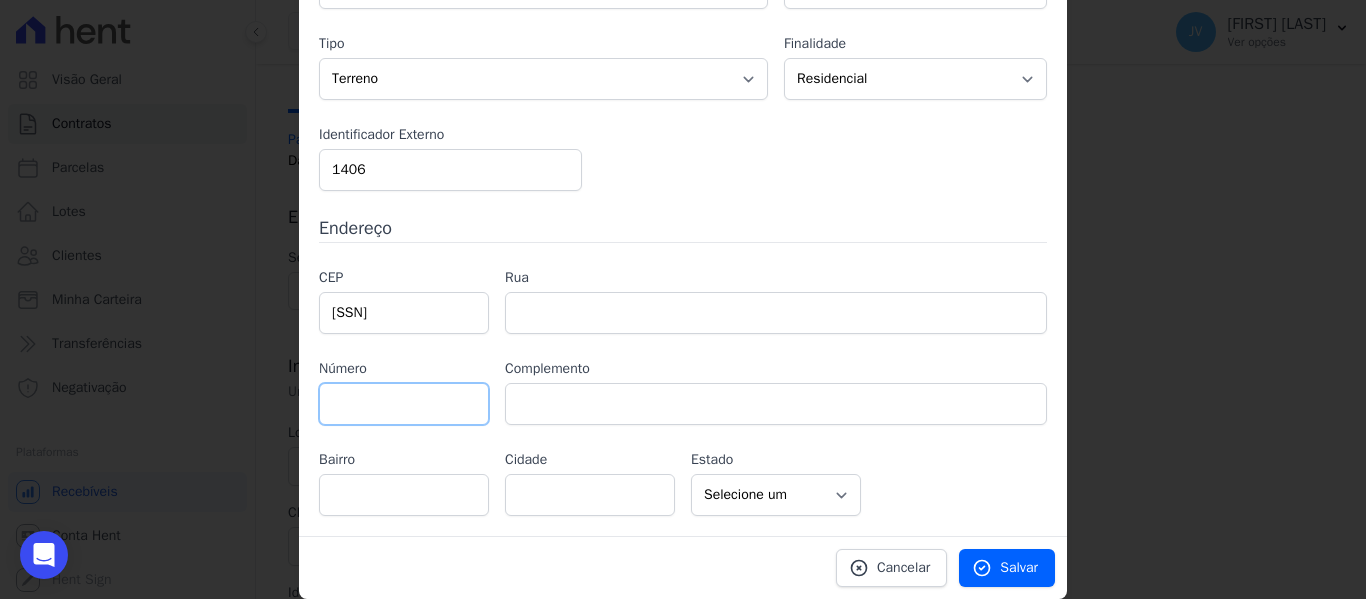 type on "Avenida Yervant Kissajikian" 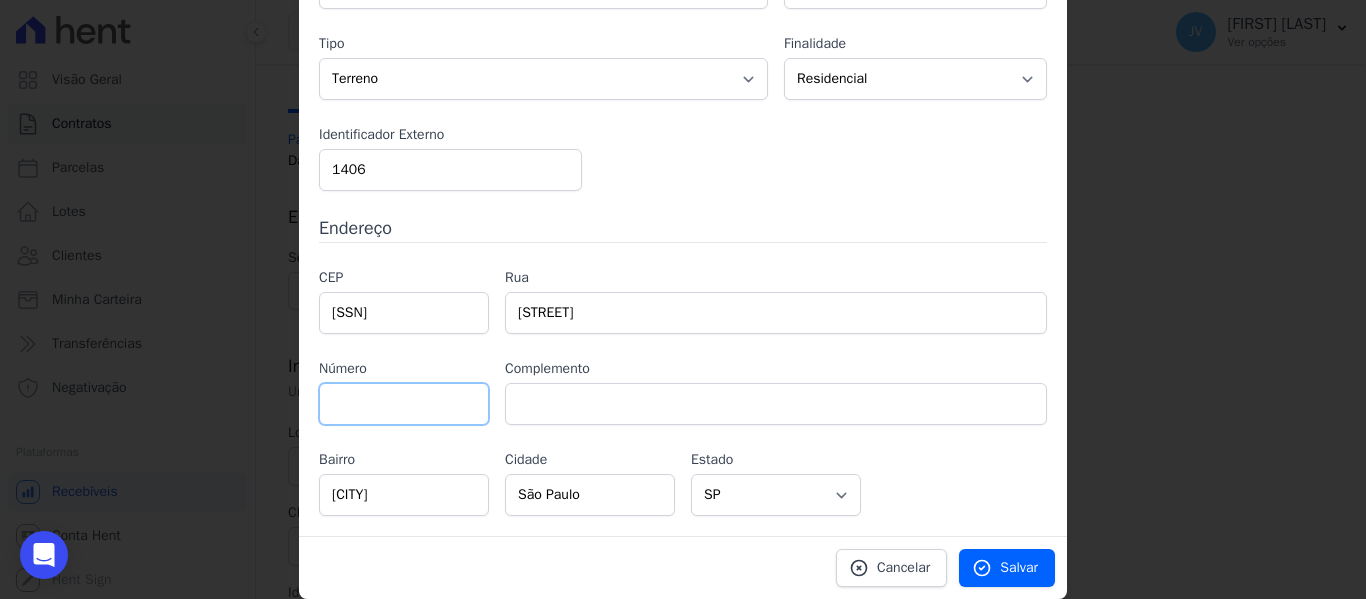 click at bounding box center (404, 404) 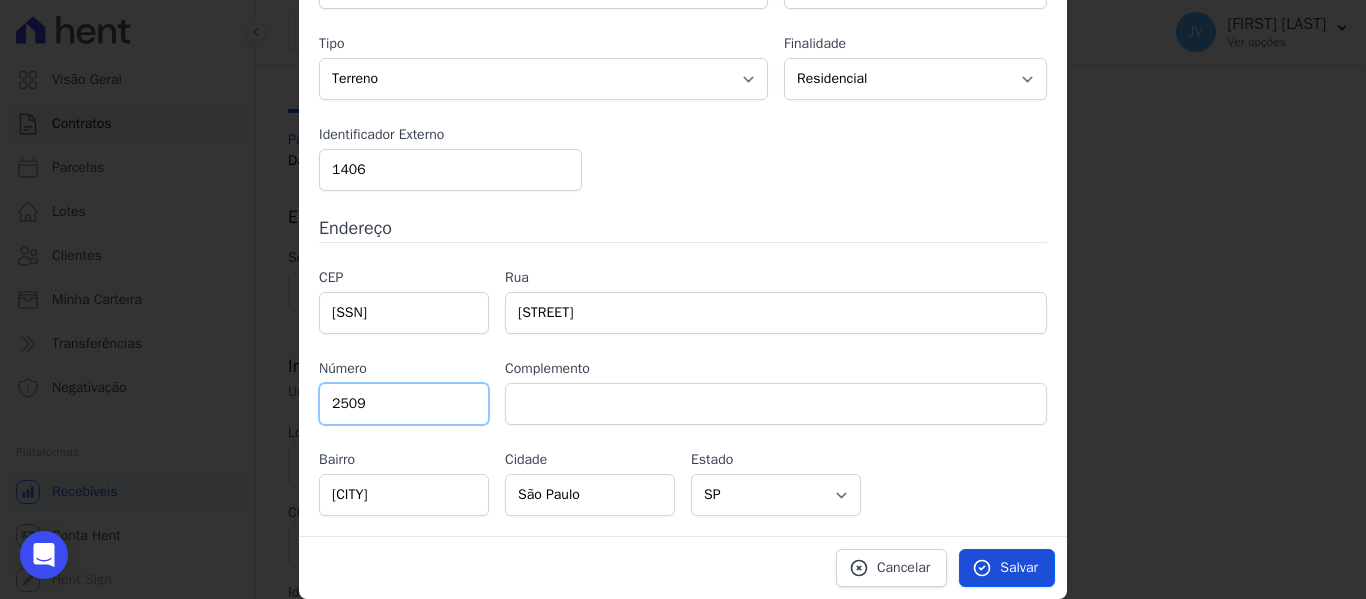type on "2509" 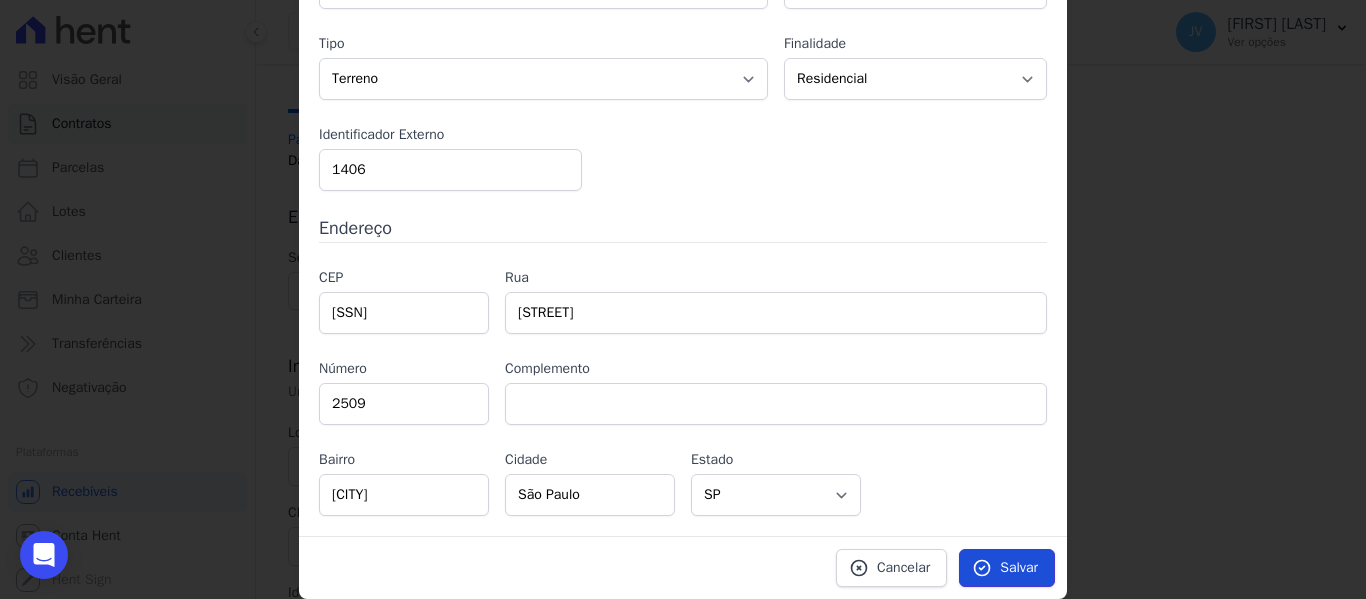 click on "Salvar" at bounding box center (1019, 568) 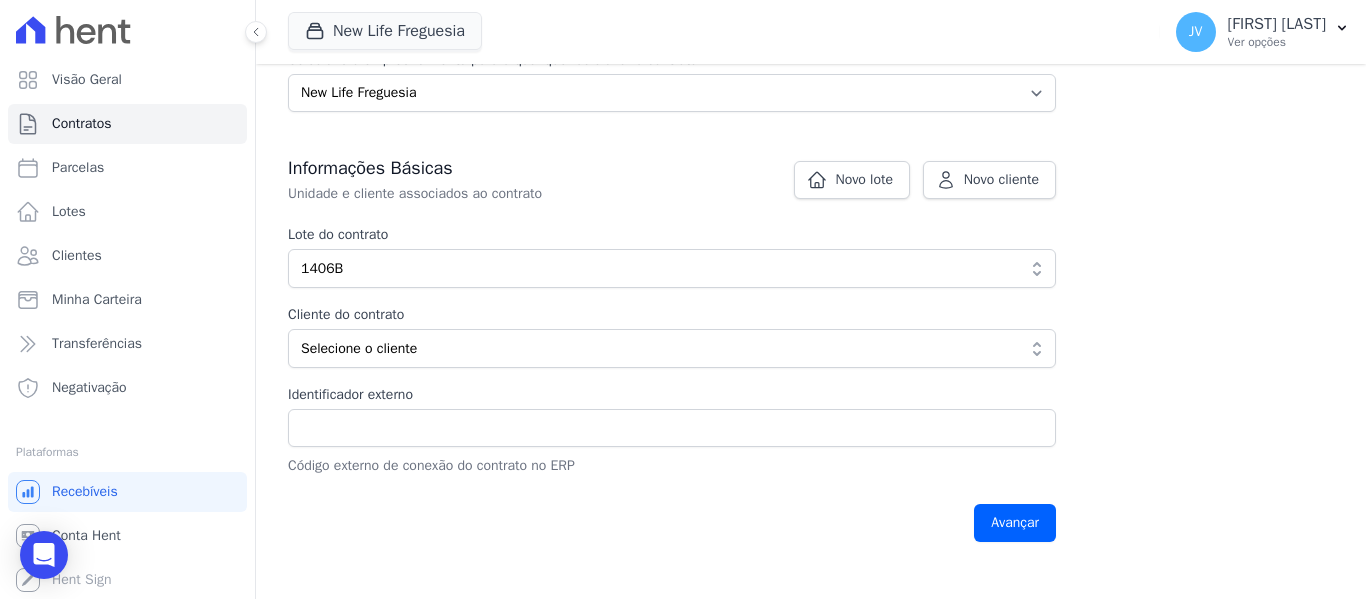 scroll, scrollTop: 300, scrollLeft: 0, axis: vertical 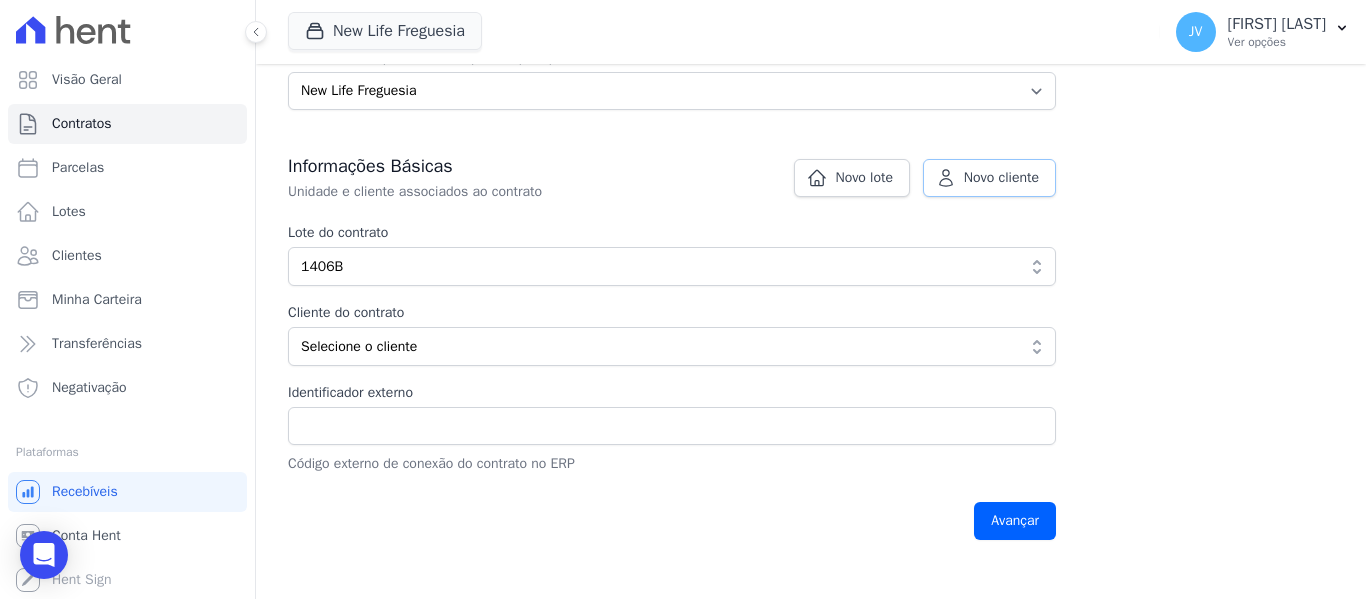 click on "Novo cliente" at bounding box center (1001, 178) 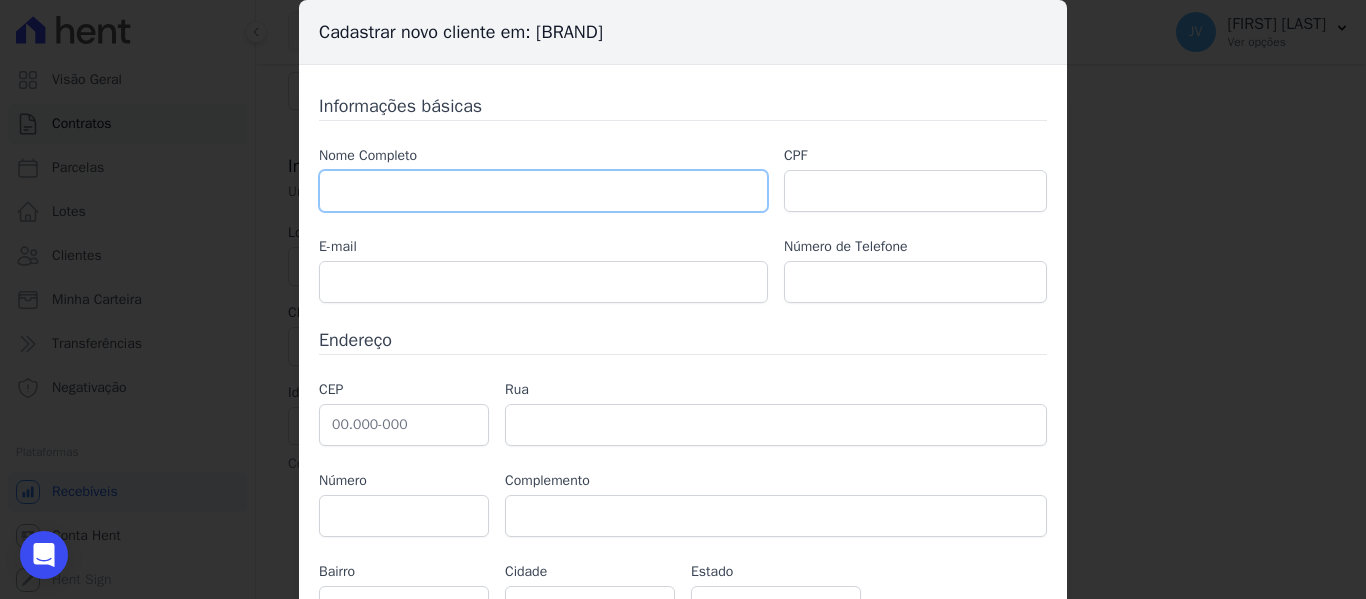 click at bounding box center [543, 191] 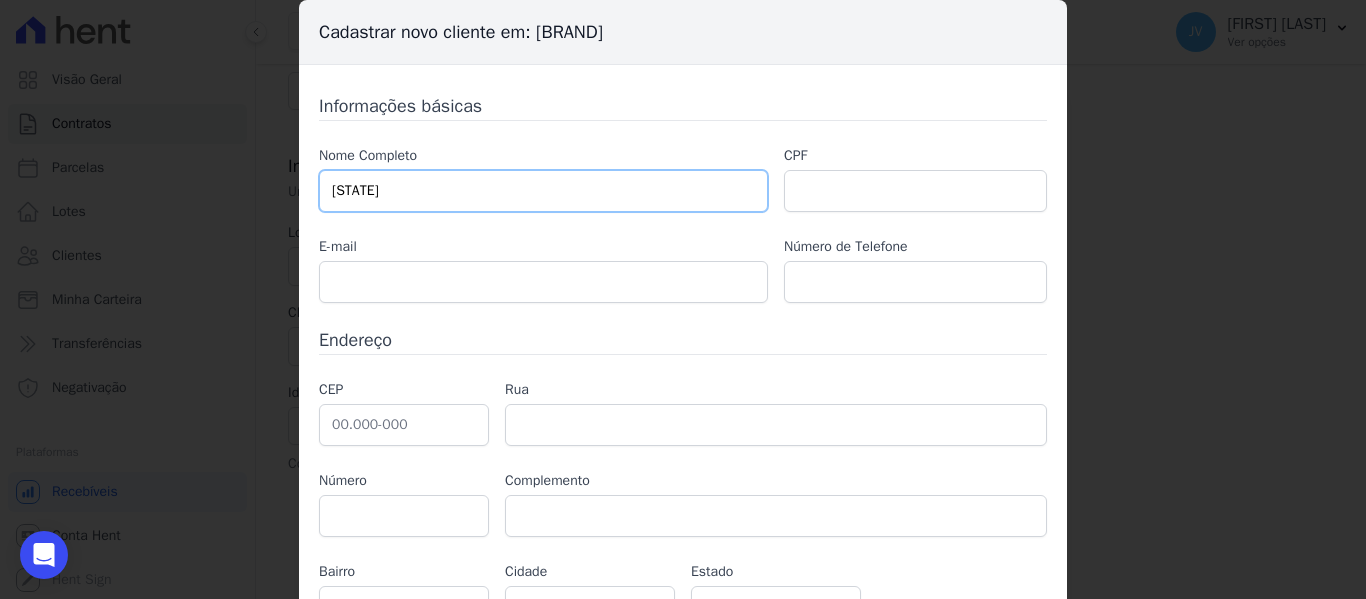 type on "n" 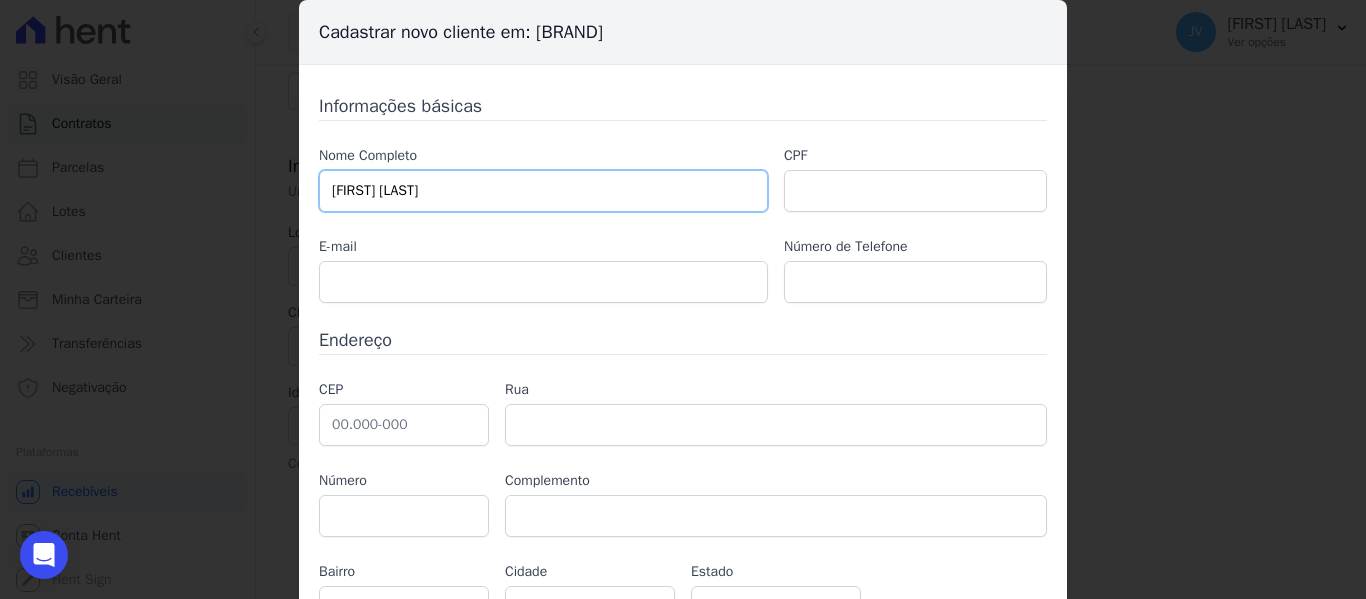 type on "Nethellen Matos Vieira" 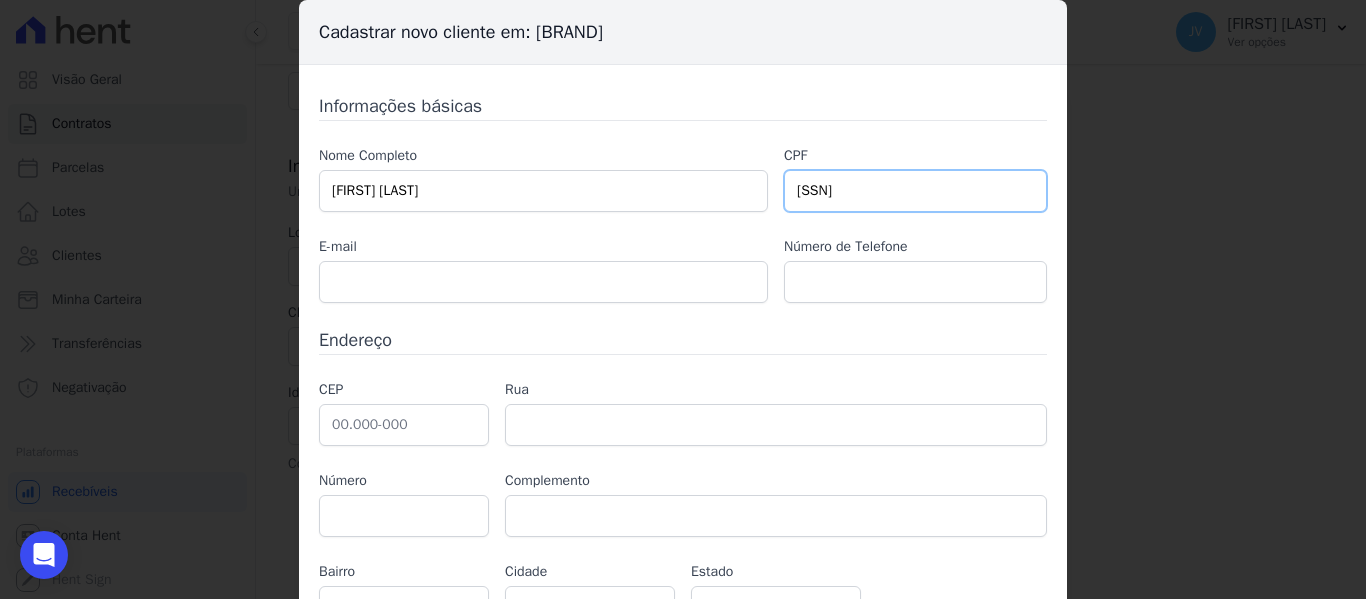 type on "425.336.388-11" 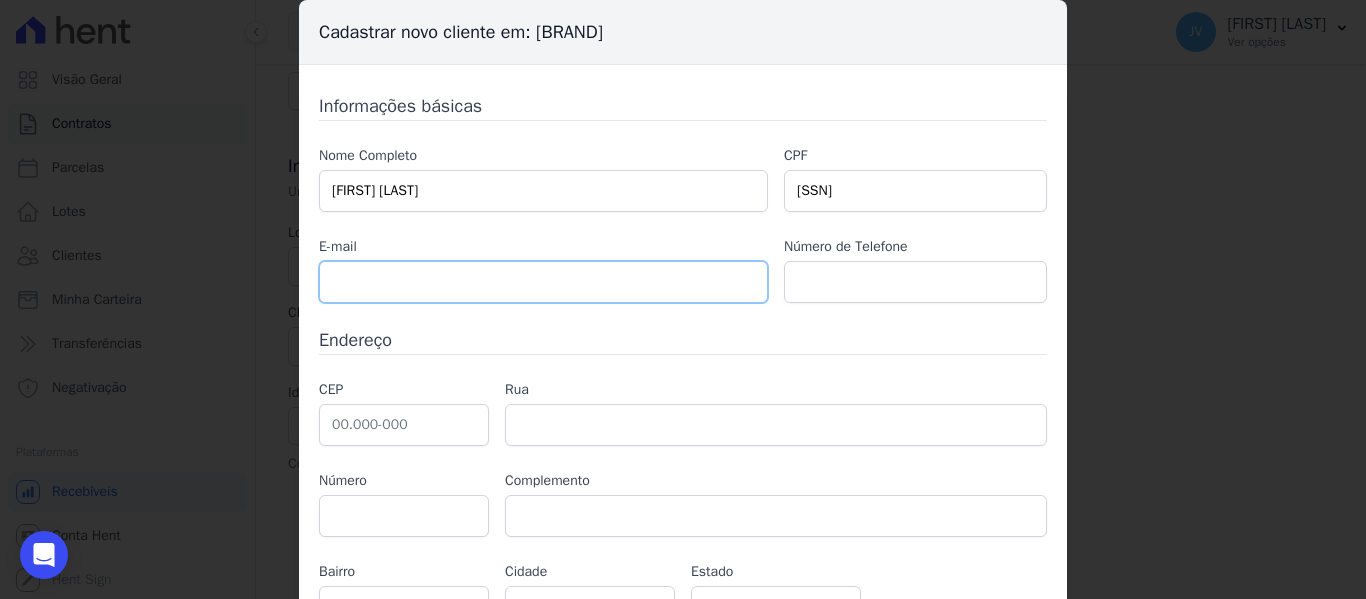 click at bounding box center [543, 282] 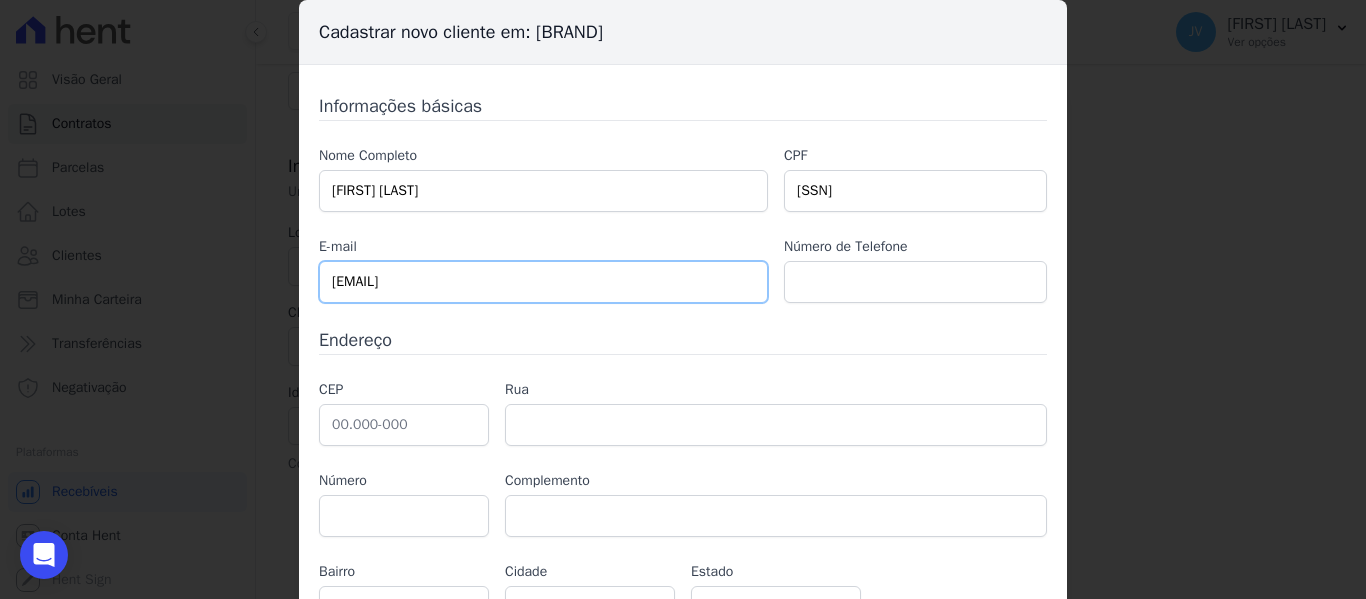 type on "nethellenmatosneth@gmail.com" 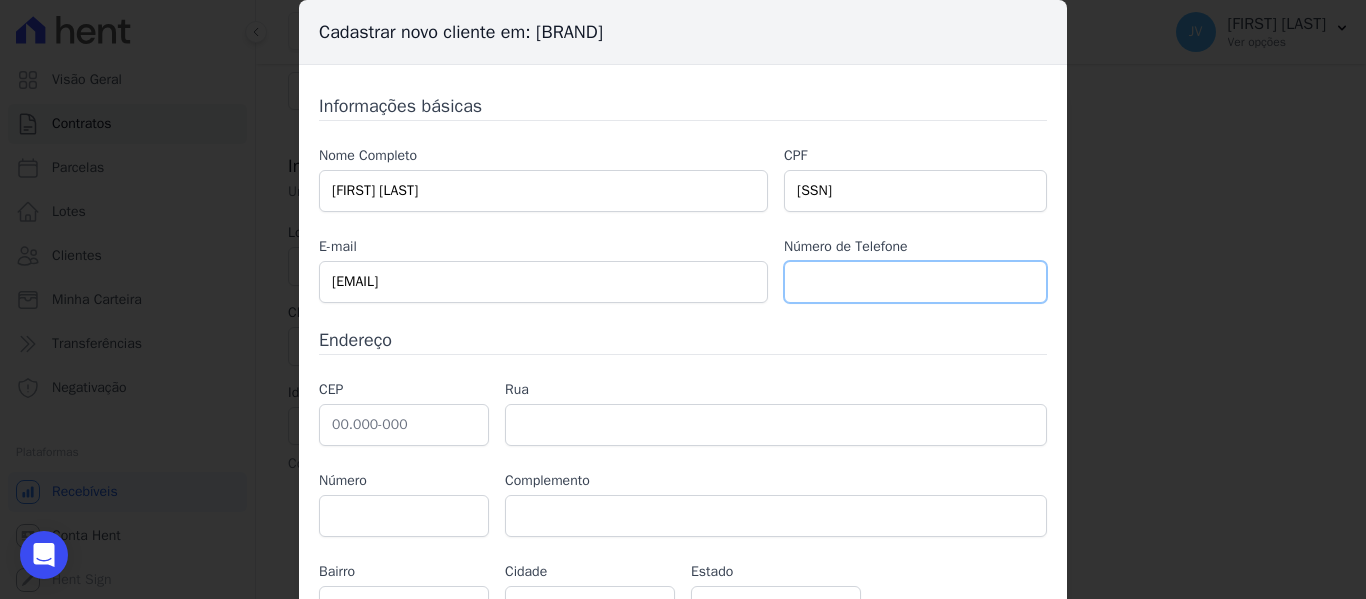 click at bounding box center (915, 282) 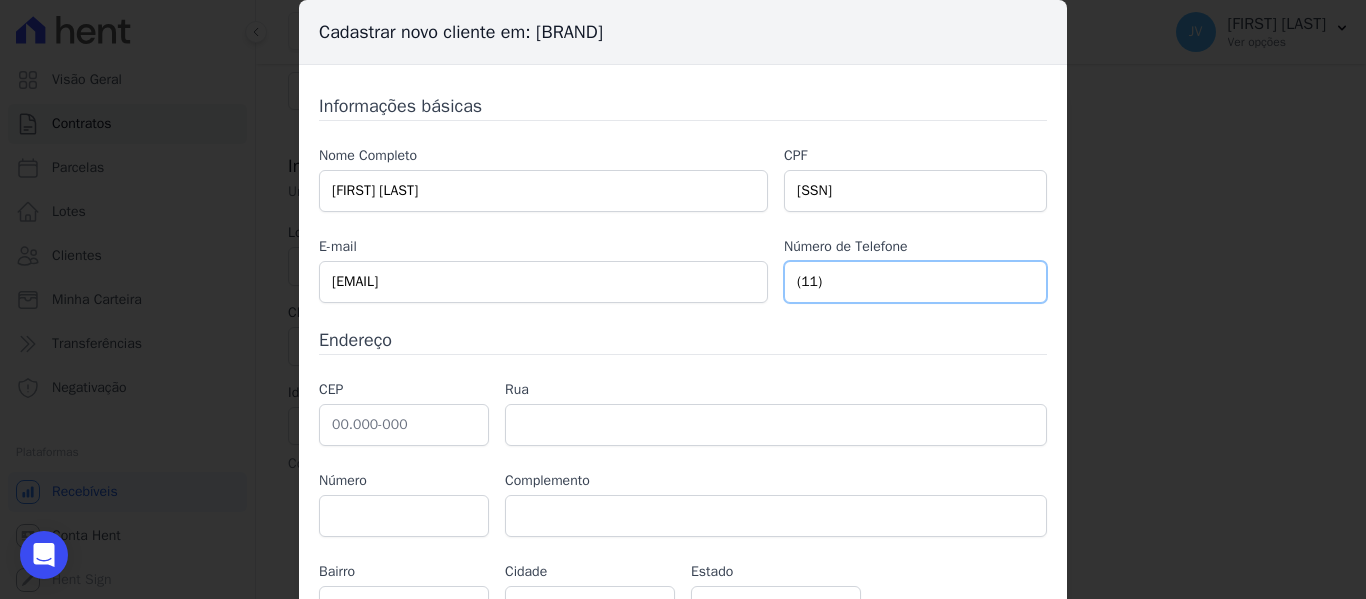 paste on "95491-1870" 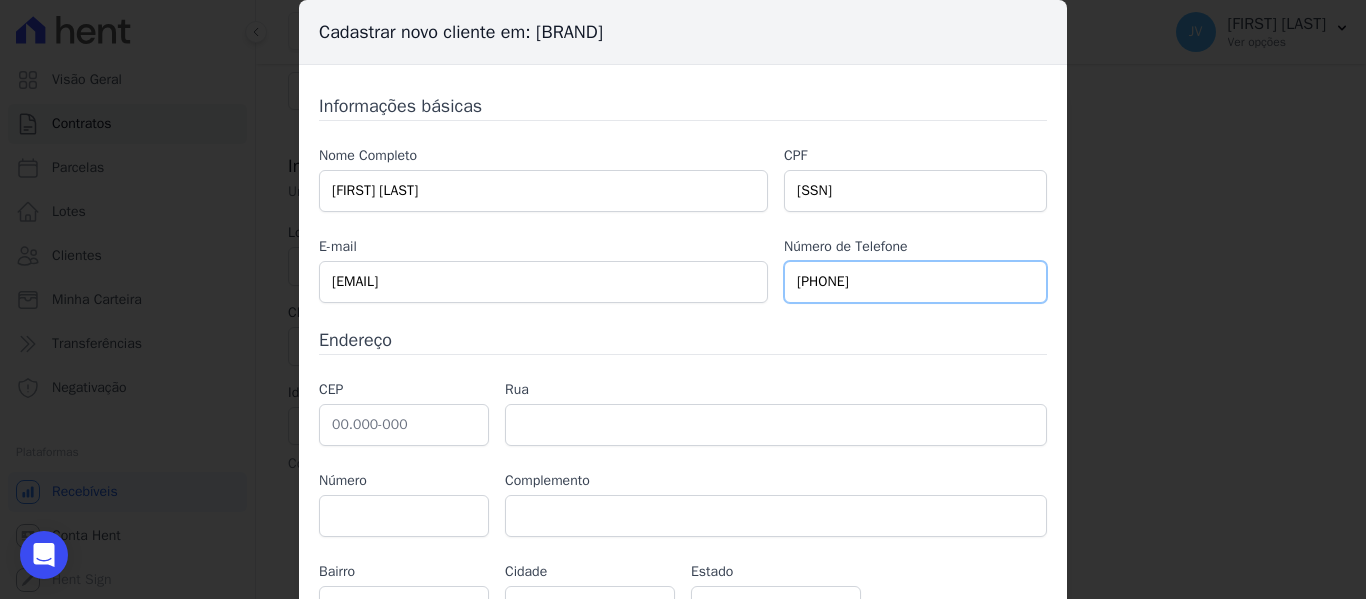 type on "(11) 95491-1870" 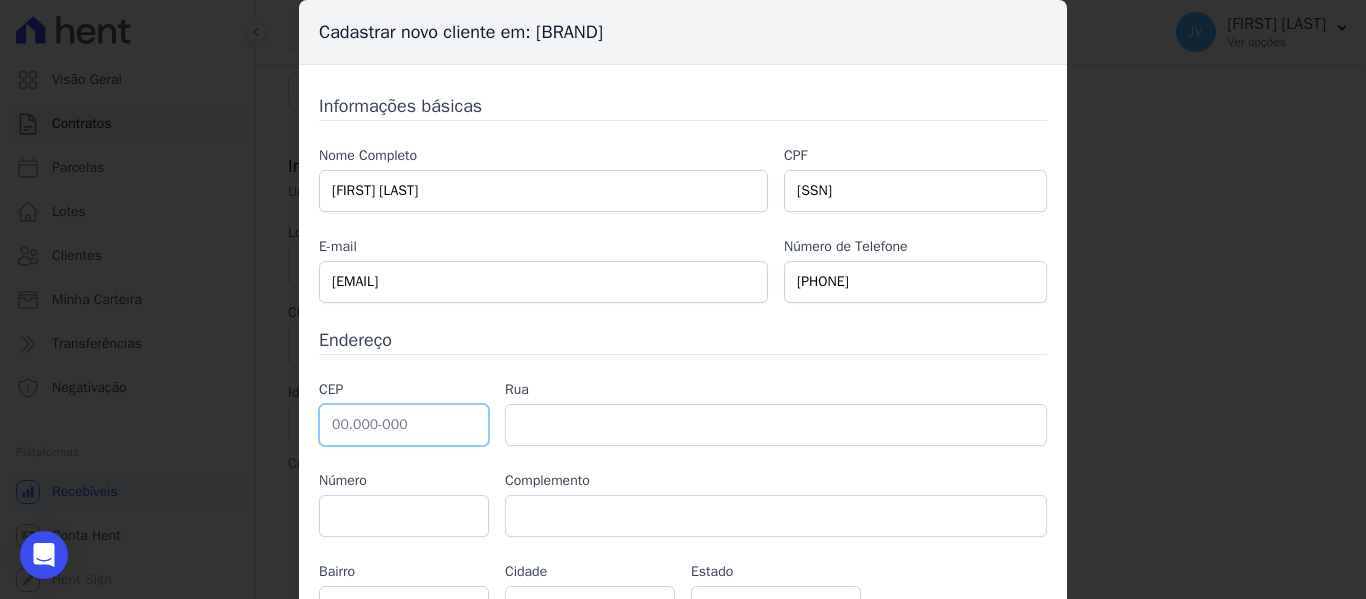 click at bounding box center (404, 425) 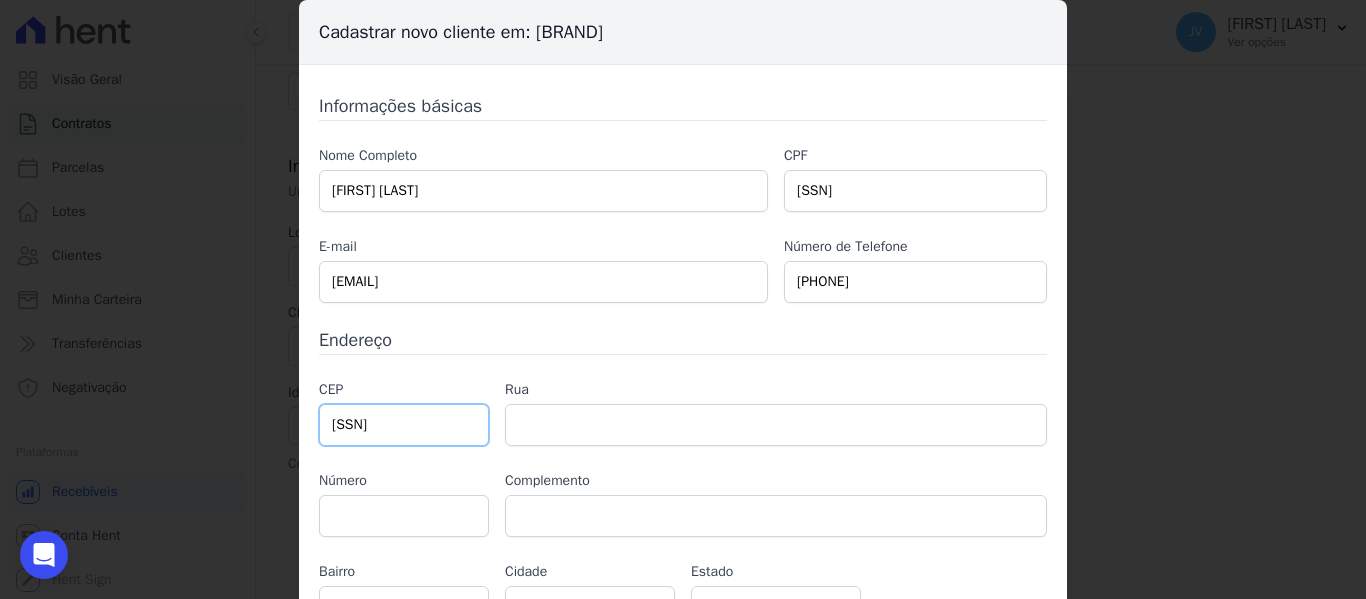 type on "04.432-130" 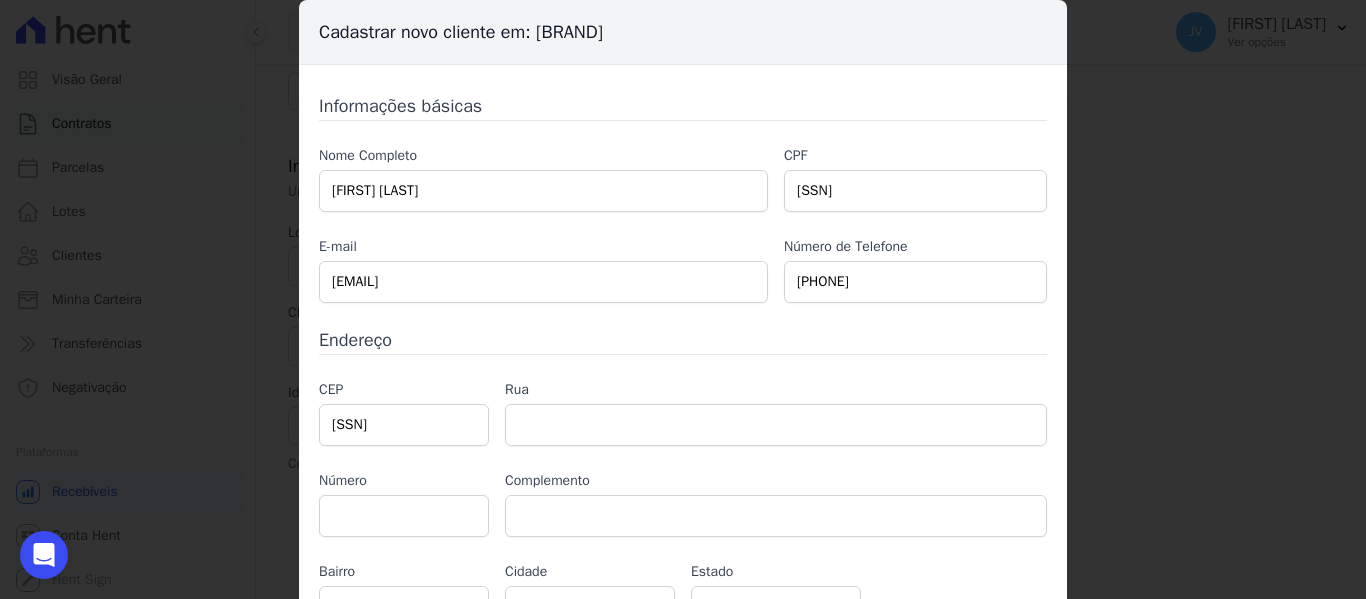 click on "Número" at bounding box center [404, 503] 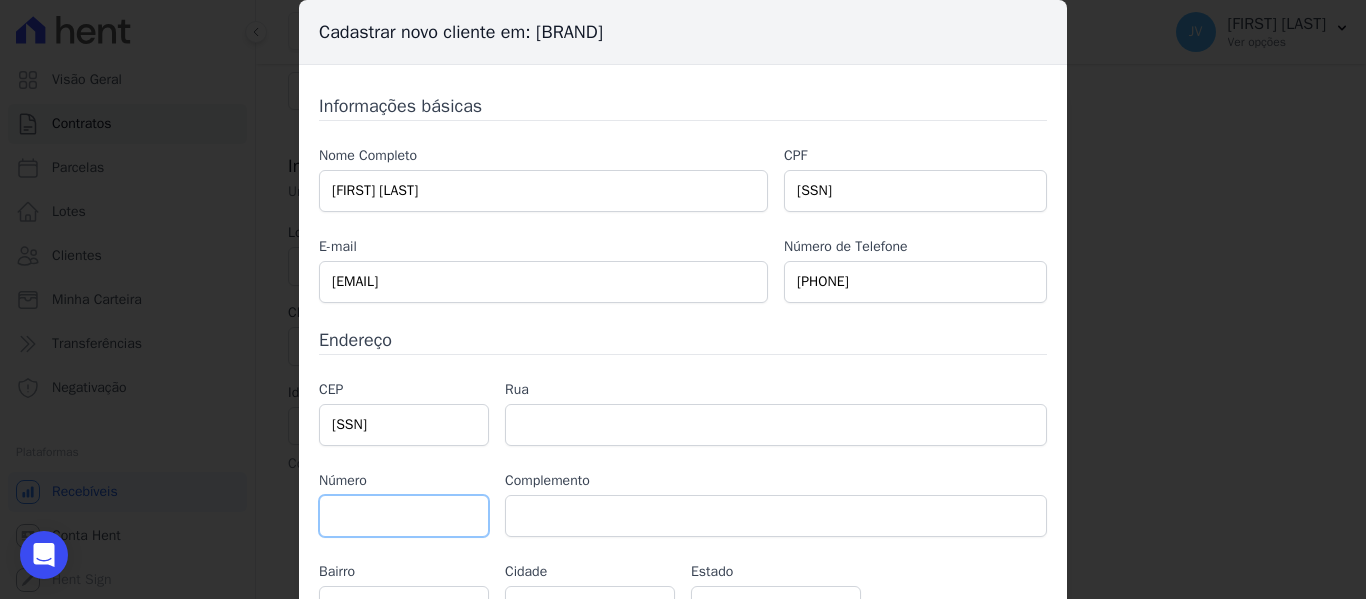 click at bounding box center (404, 516) 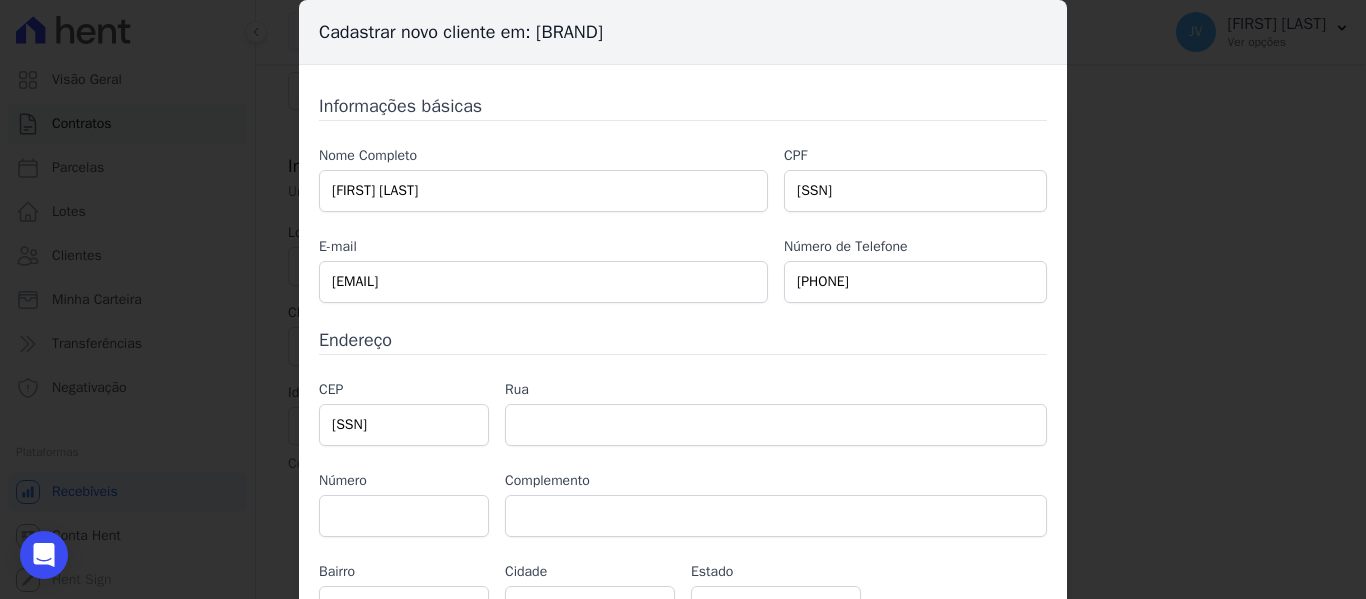 type on "Rua Delfim da Costa Ribeiro" 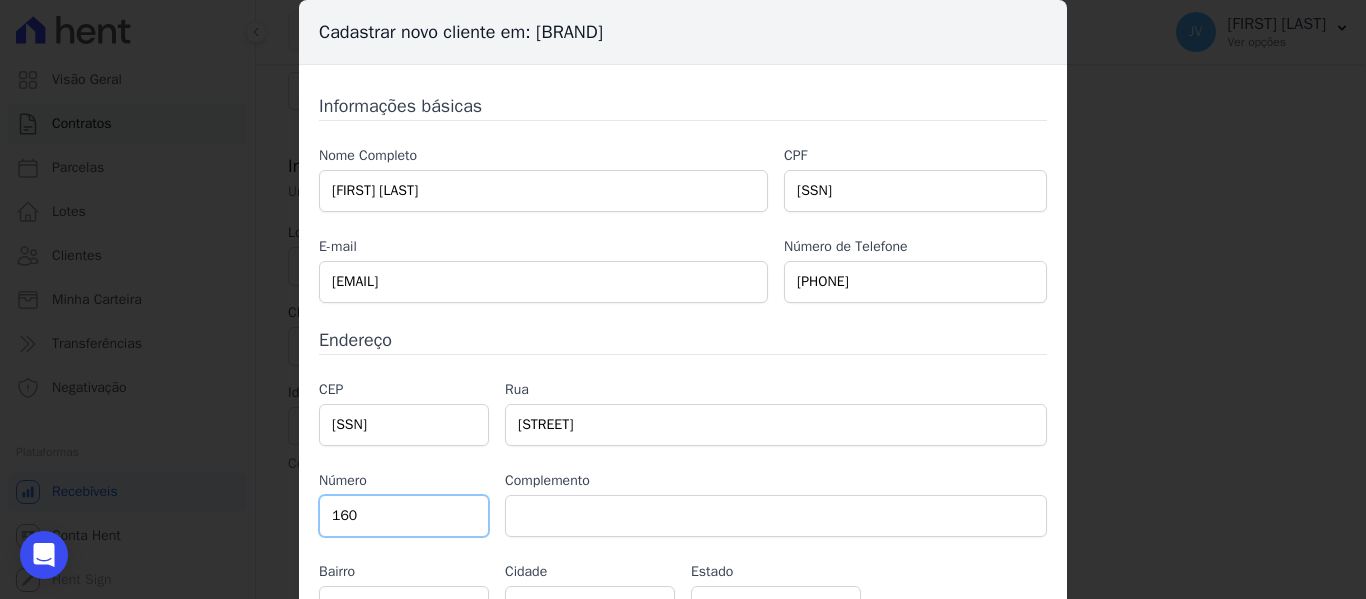 type on "160" 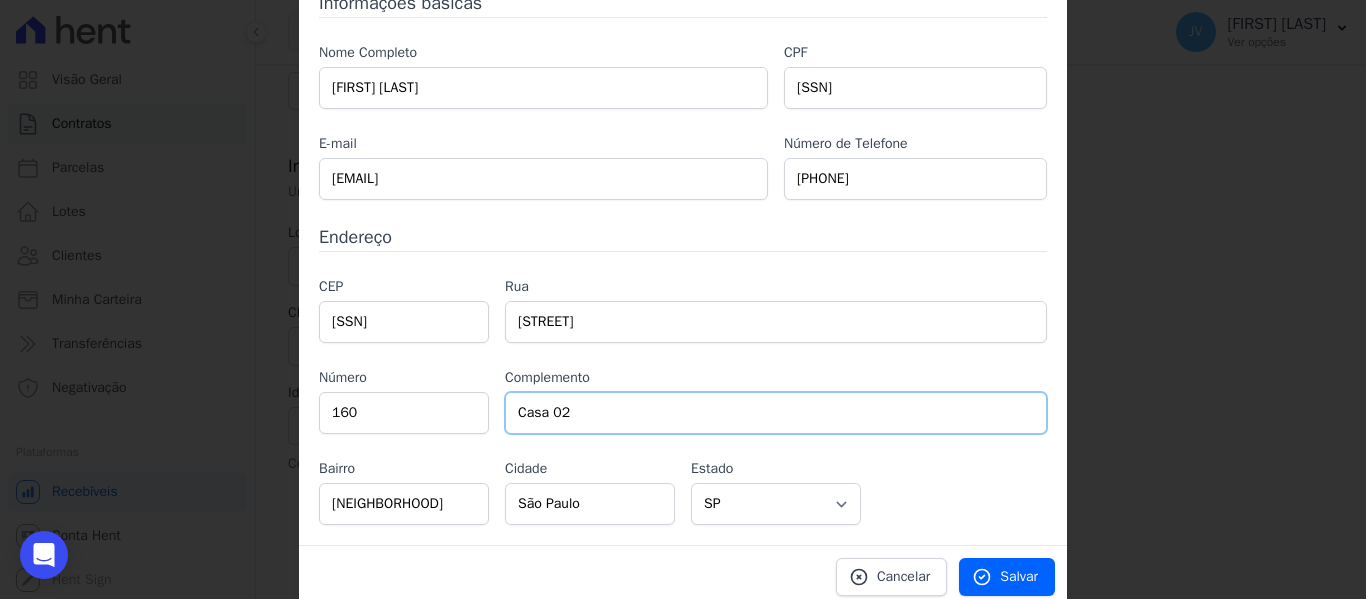 scroll, scrollTop: 112, scrollLeft: 0, axis: vertical 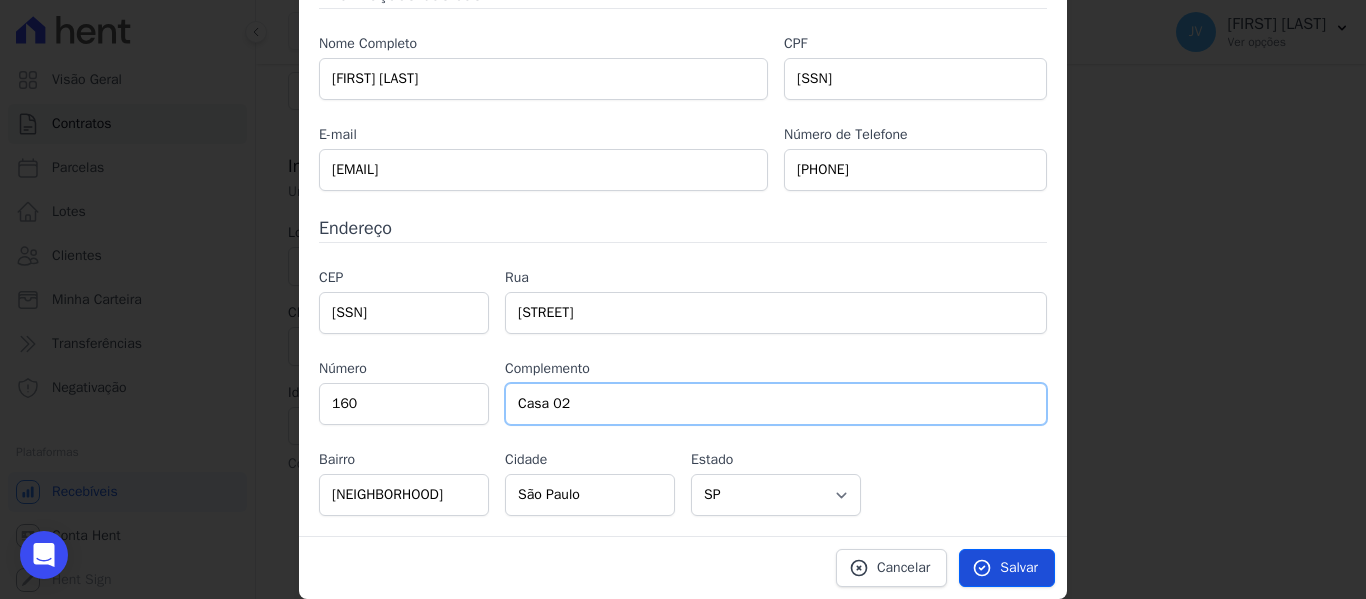 type on "Casa 02" 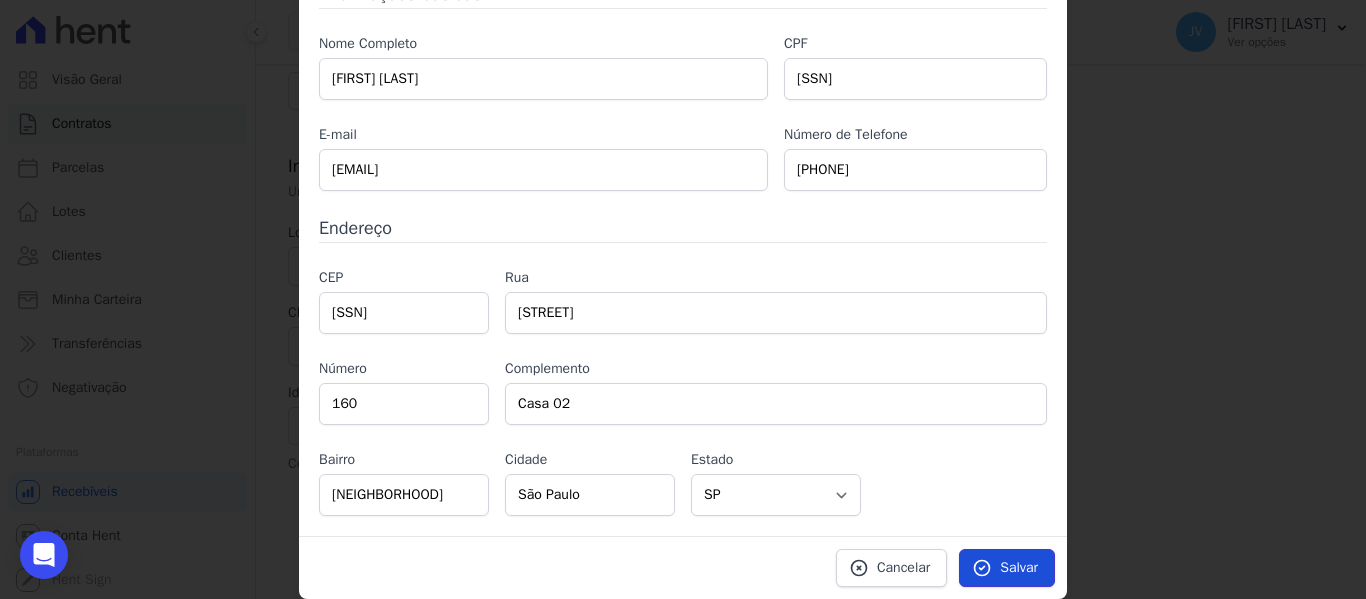 click on "Salvar" at bounding box center (1019, 568) 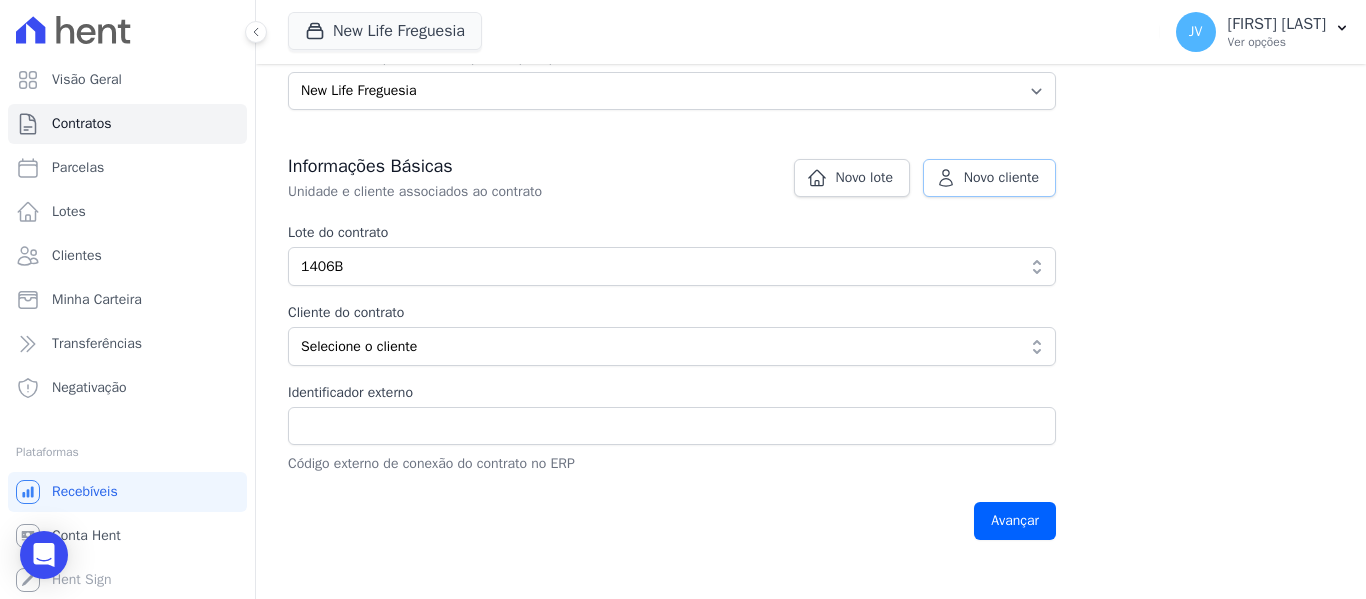 click on "Novo cliente" at bounding box center (1001, 178) 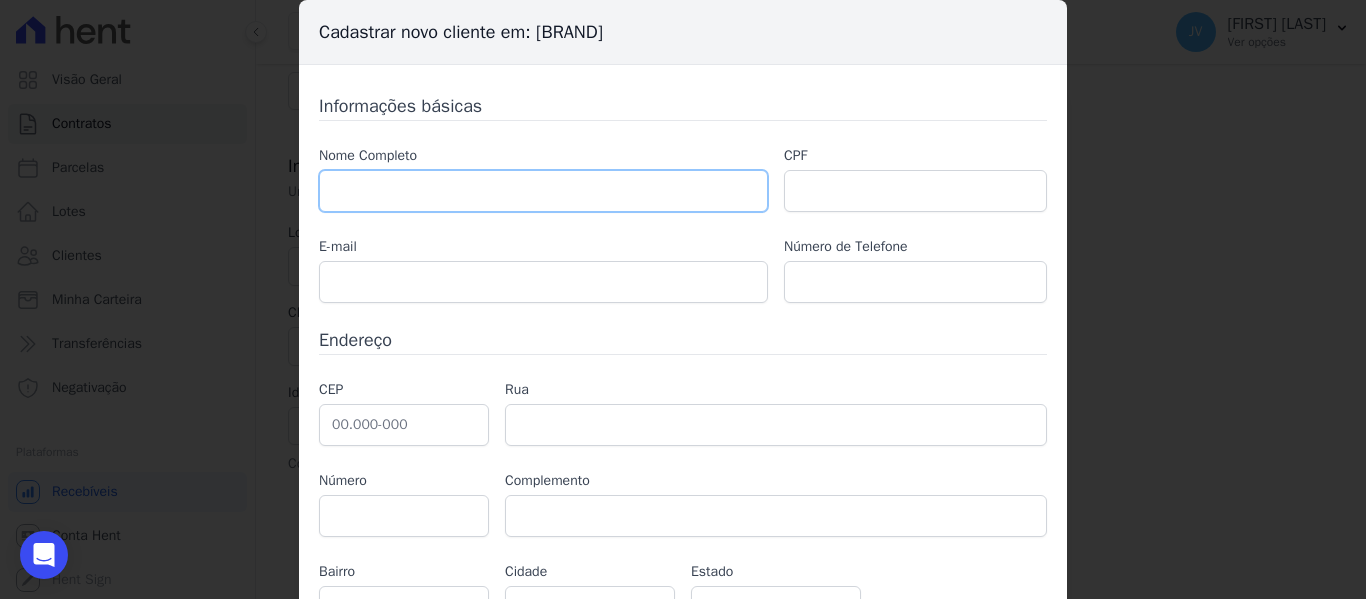 click at bounding box center [543, 191] 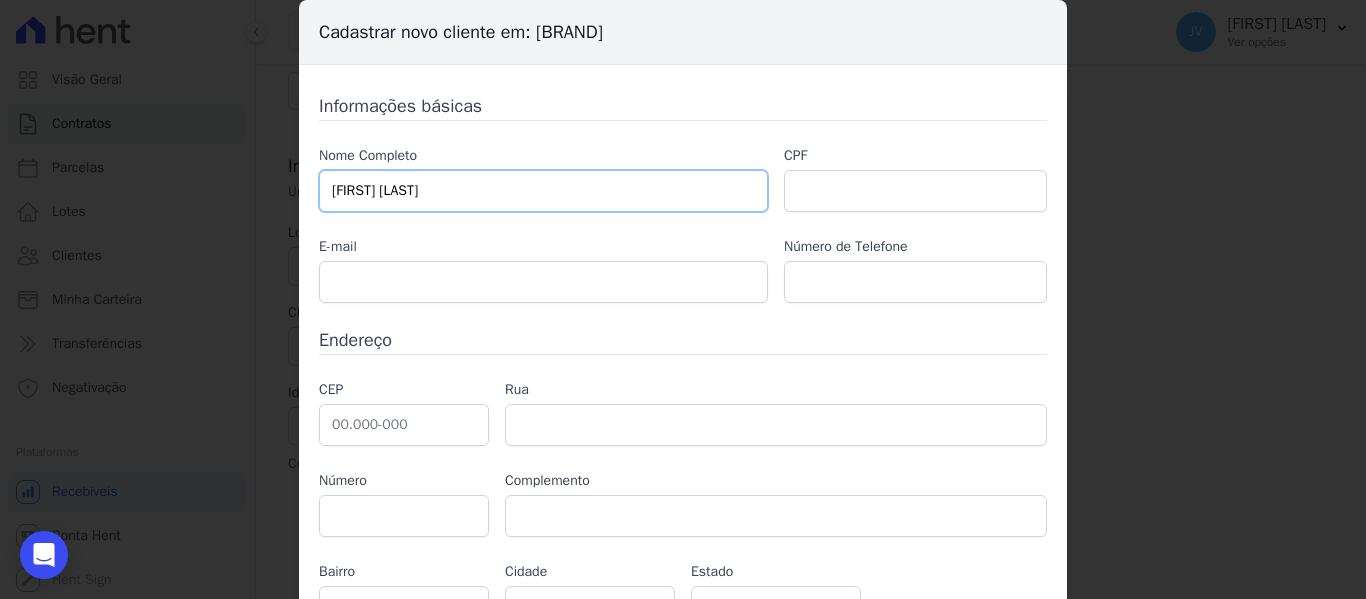 type on "Carlos Henrique Moreira" 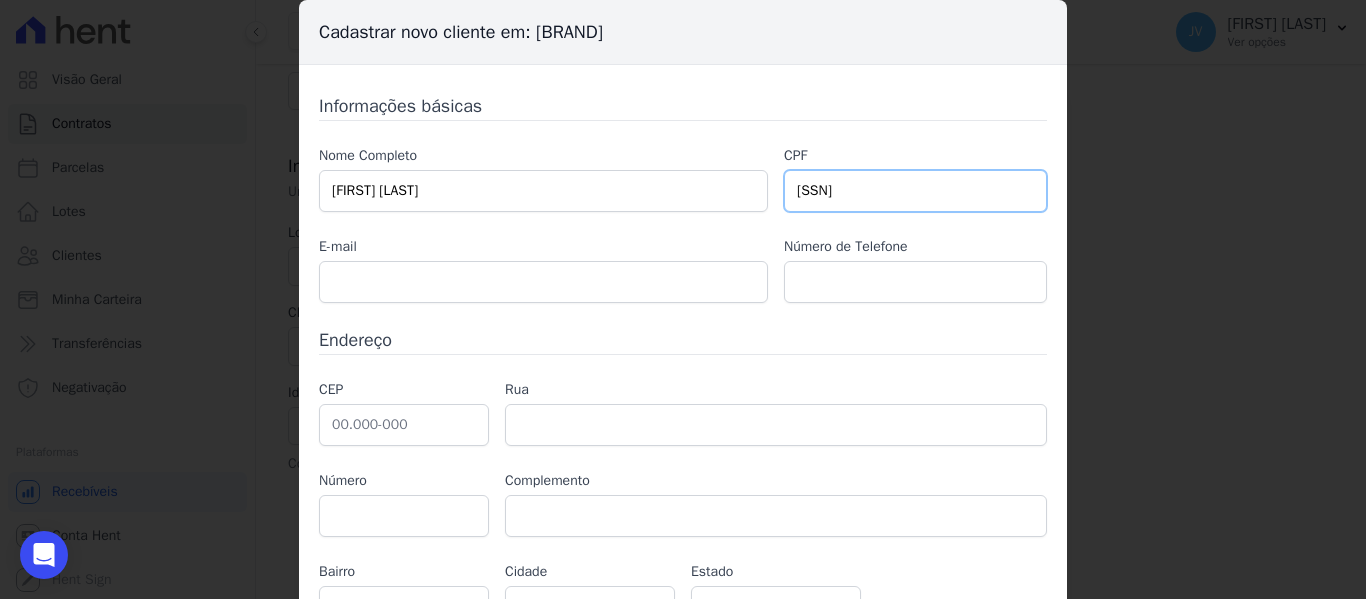 type on "455.660.638-10" 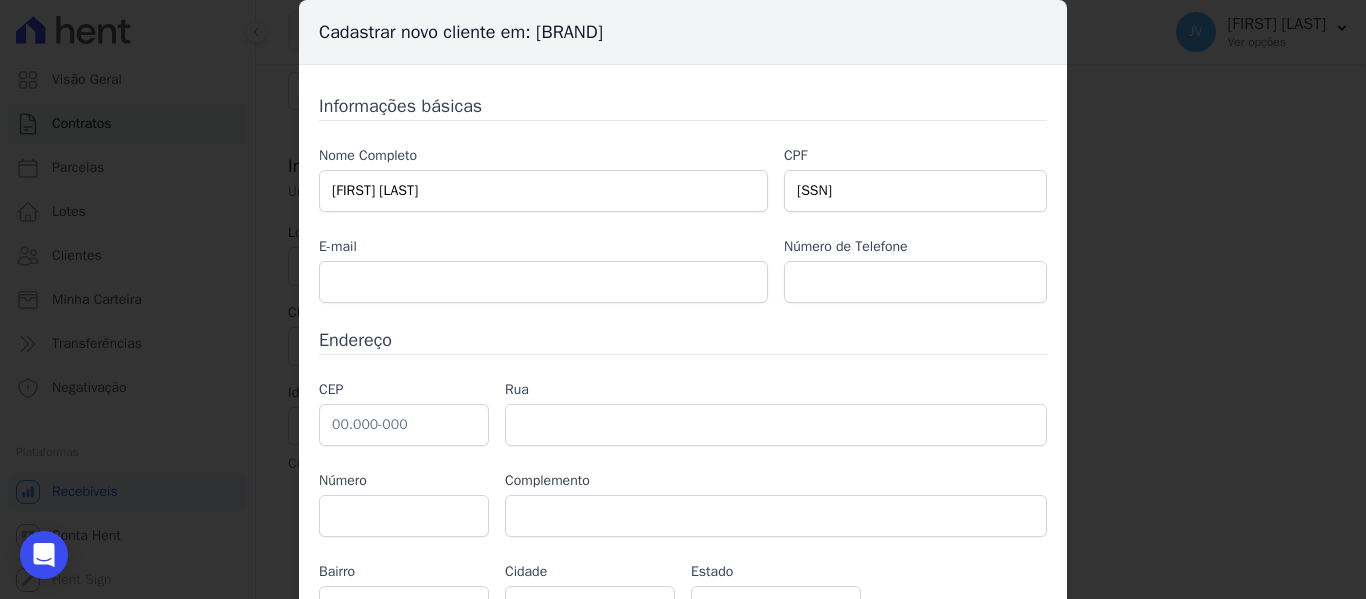 click on "Informações básicas
Nome Completo
Carlos Henrique Moreira
CPF
455.660.638-10
E-mail
Número de Telefone
Endereço
CEP" at bounding box center [683, 360] 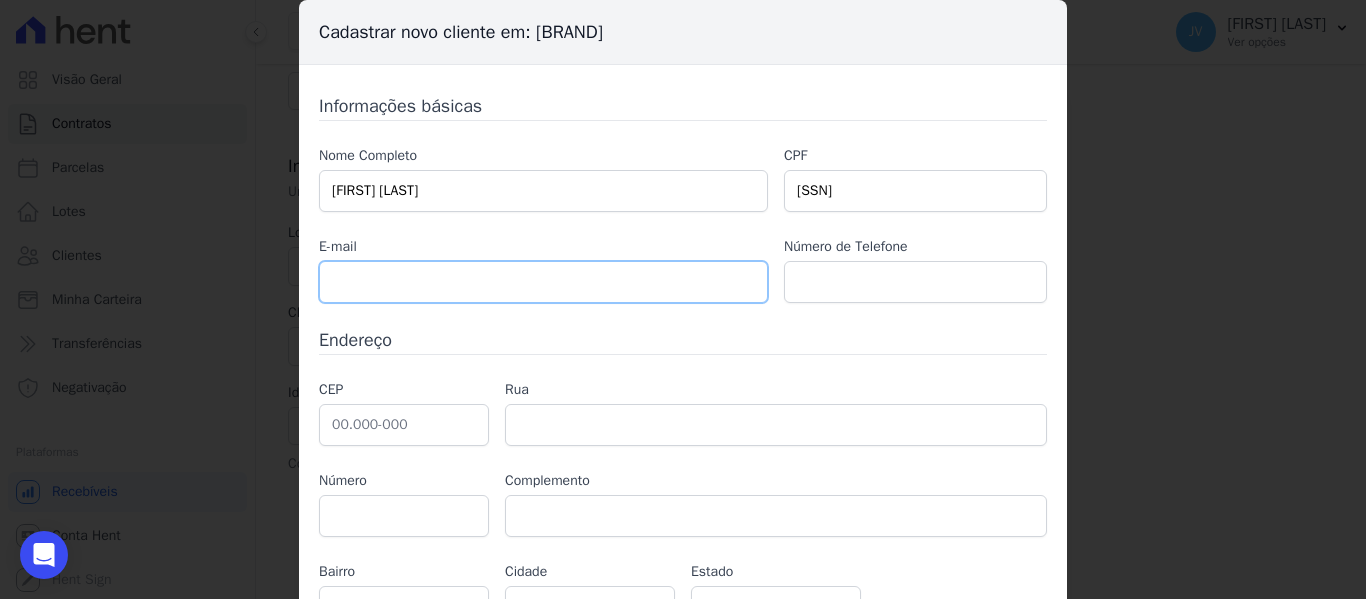 click at bounding box center (543, 282) 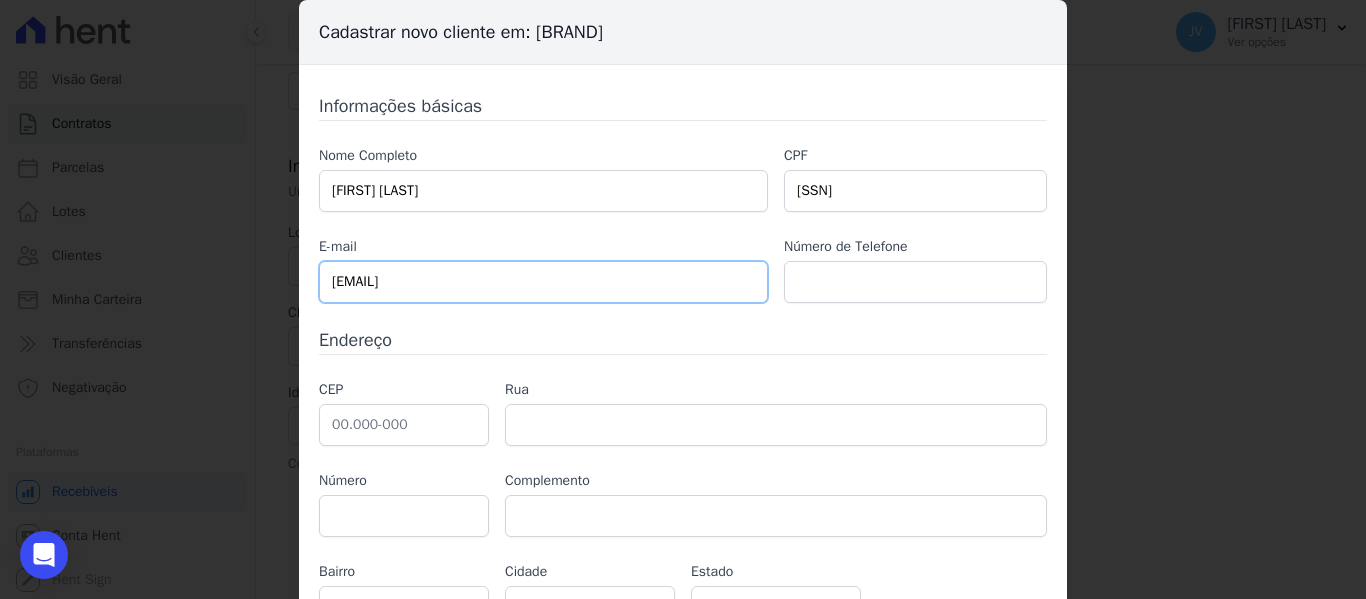 type on "carloshenriquemoreiravj@gmail.com" 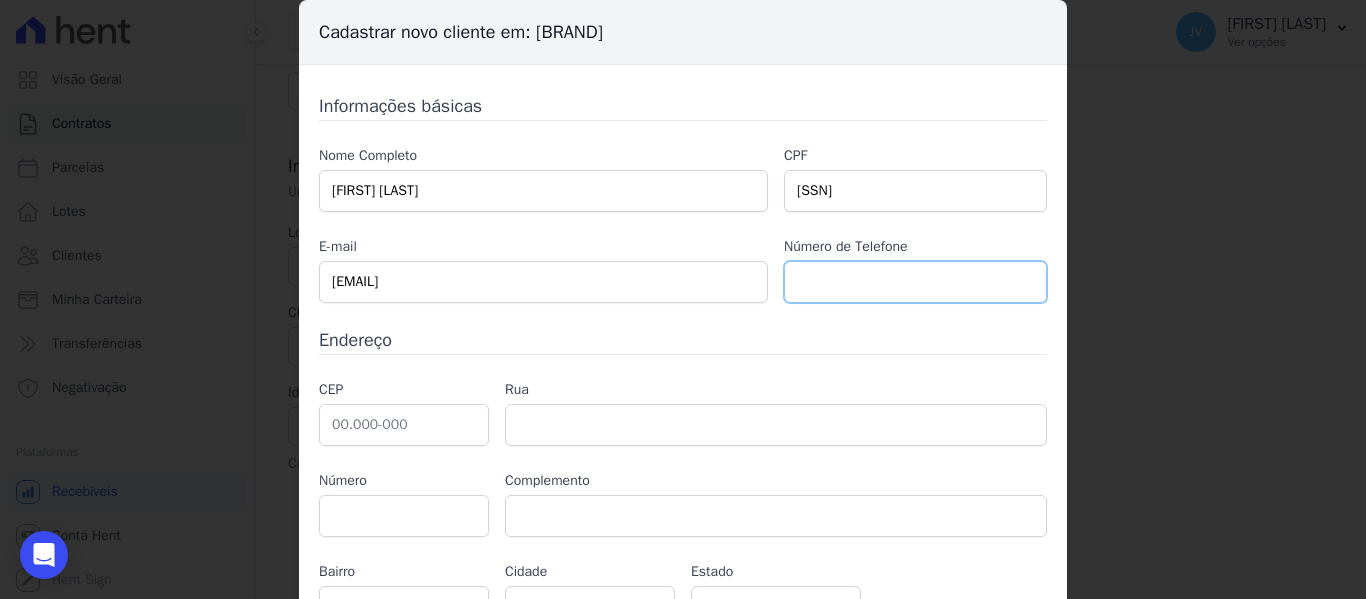click at bounding box center (915, 282) 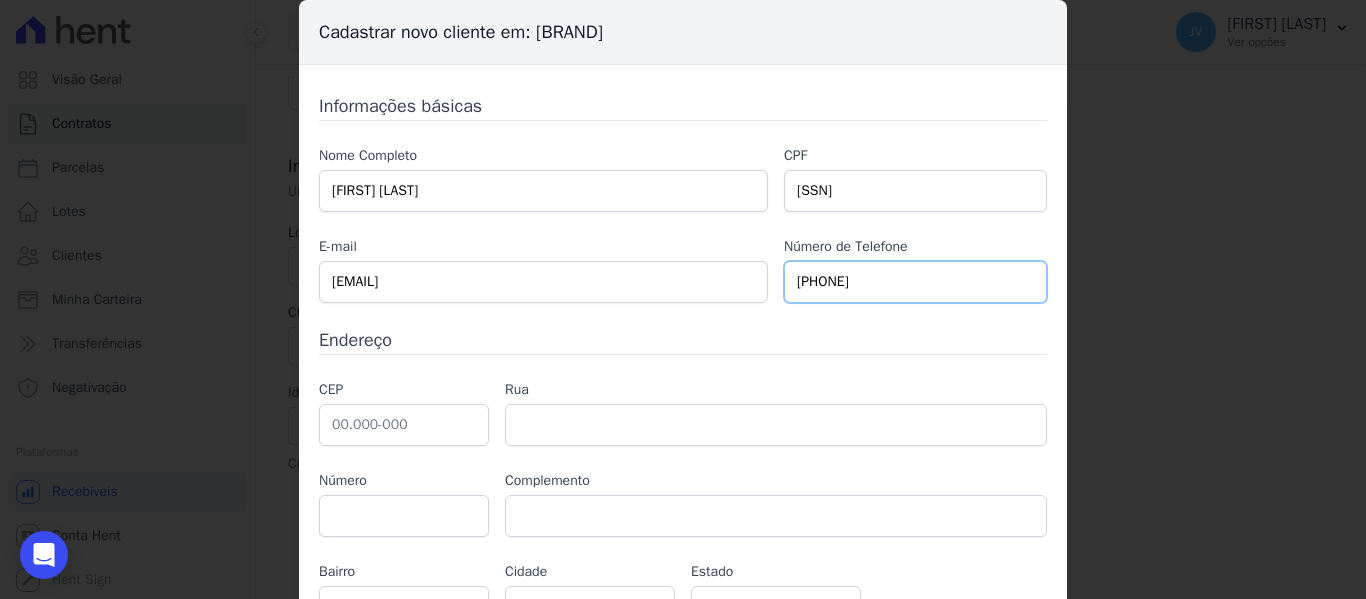 type on "(11) 99257-3455" 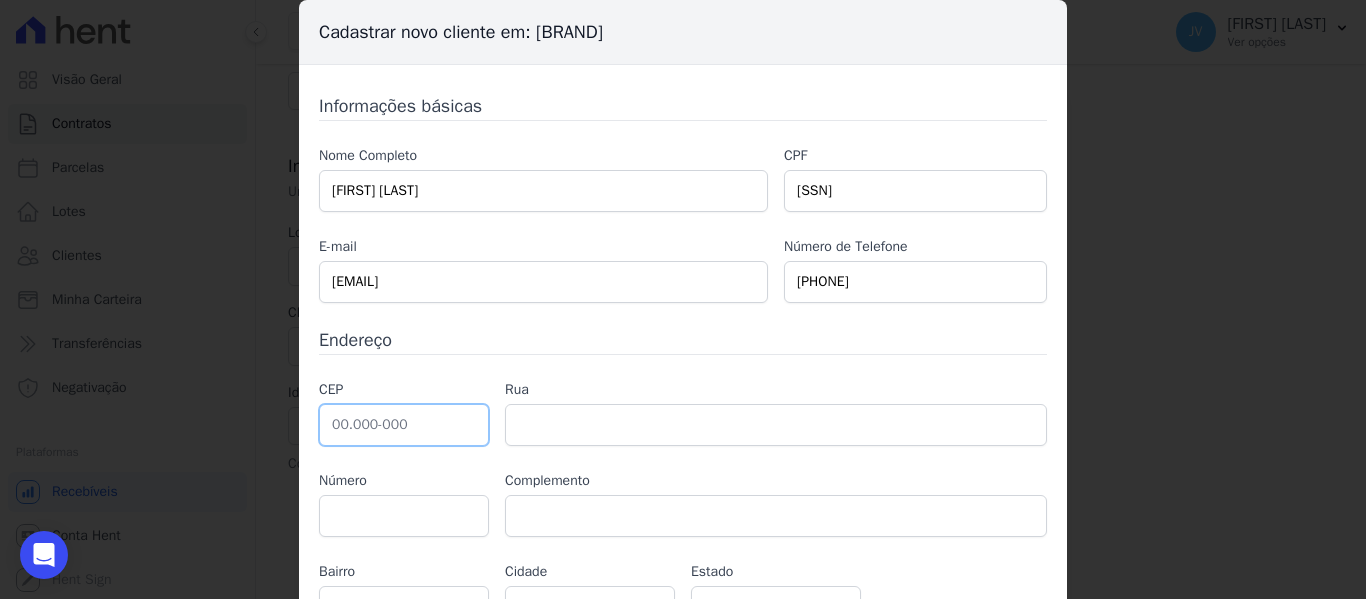 click at bounding box center [404, 425] 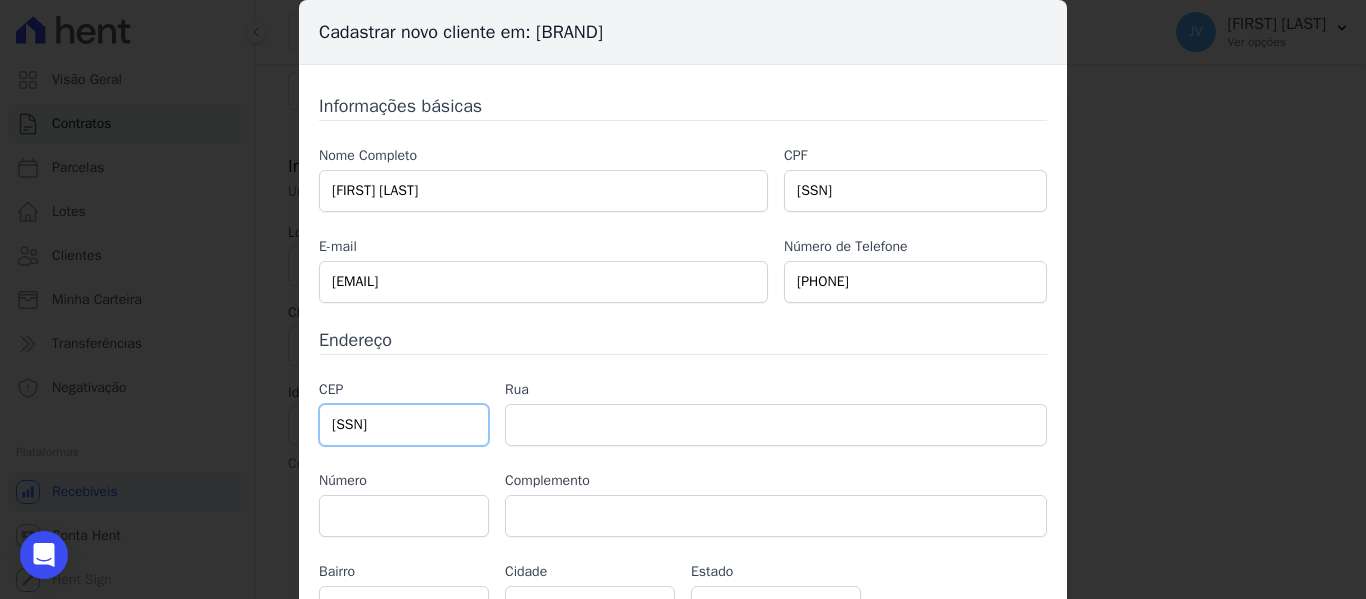 type on "04.432-130" 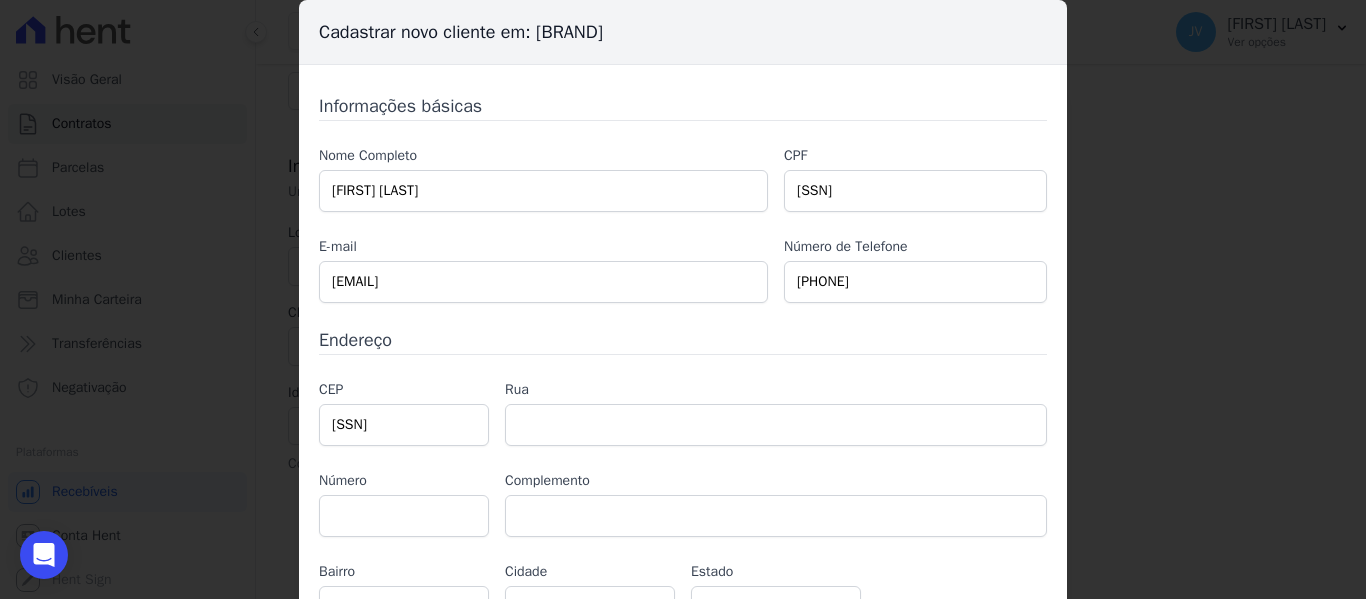 click on "Número" at bounding box center (404, 480) 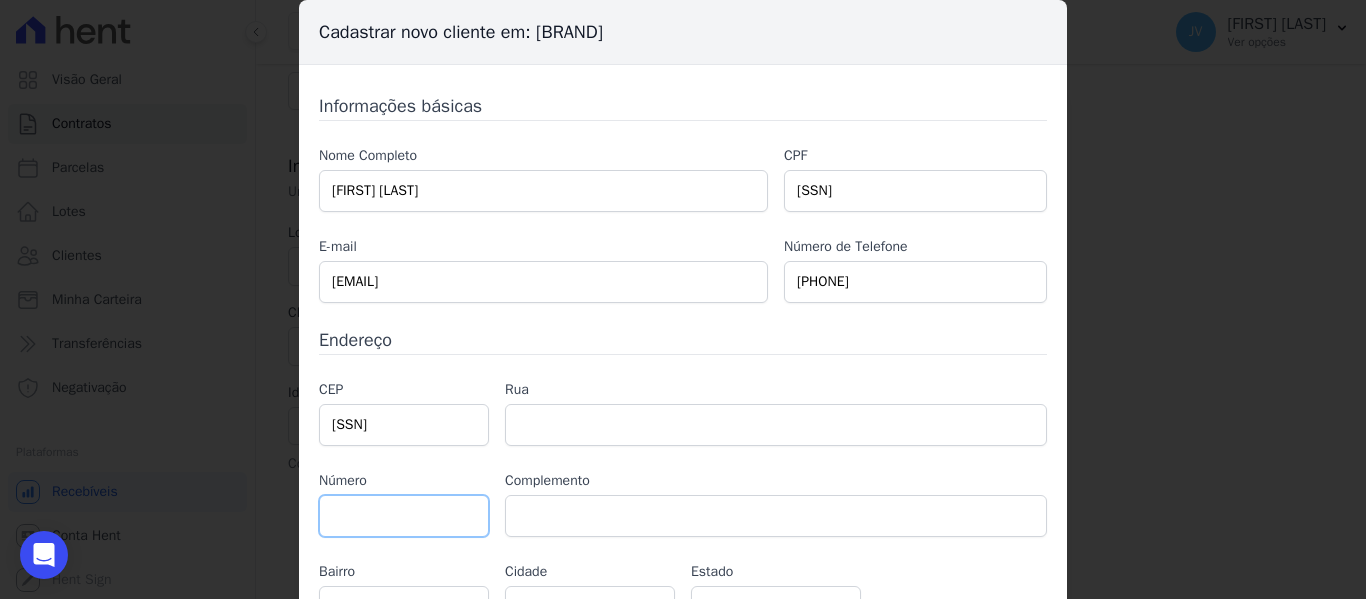 click at bounding box center (404, 516) 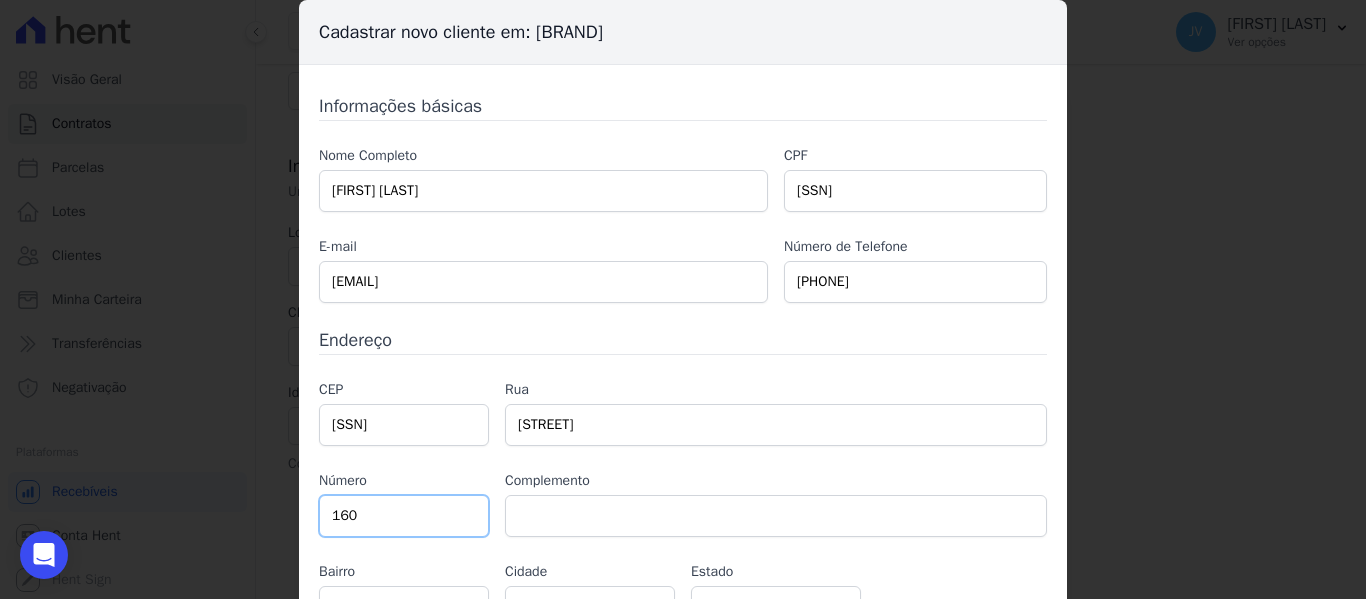 type on "160" 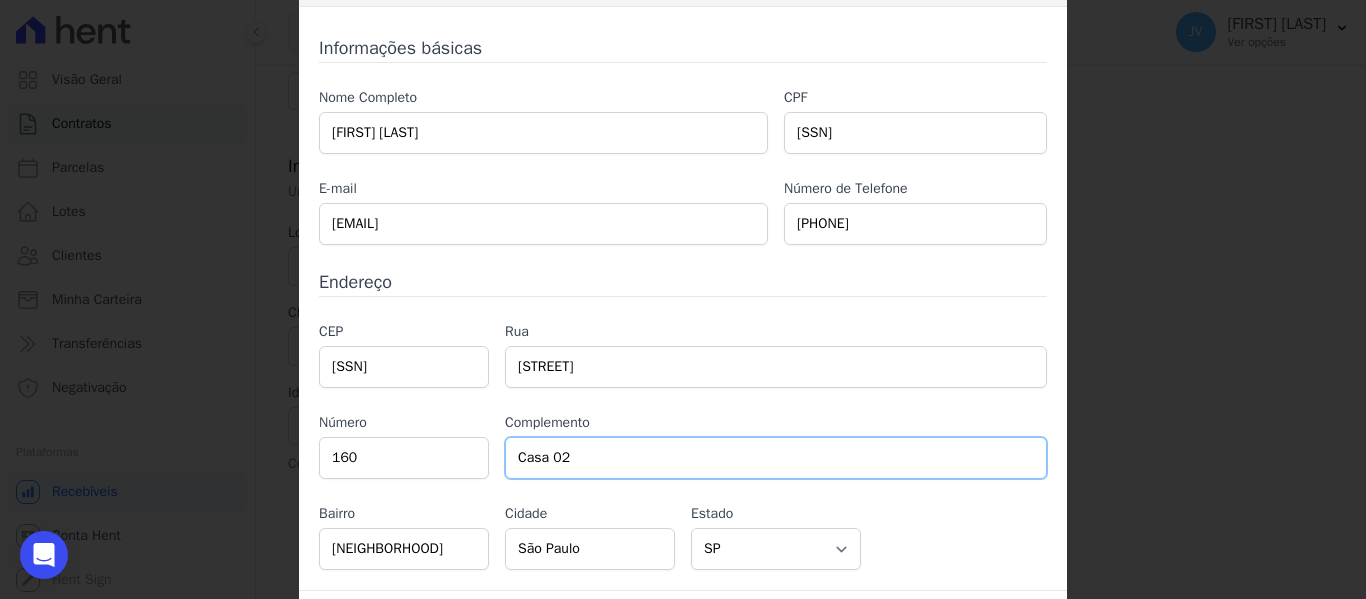 scroll, scrollTop: 112, scrollLeft: 0, axis: vertical 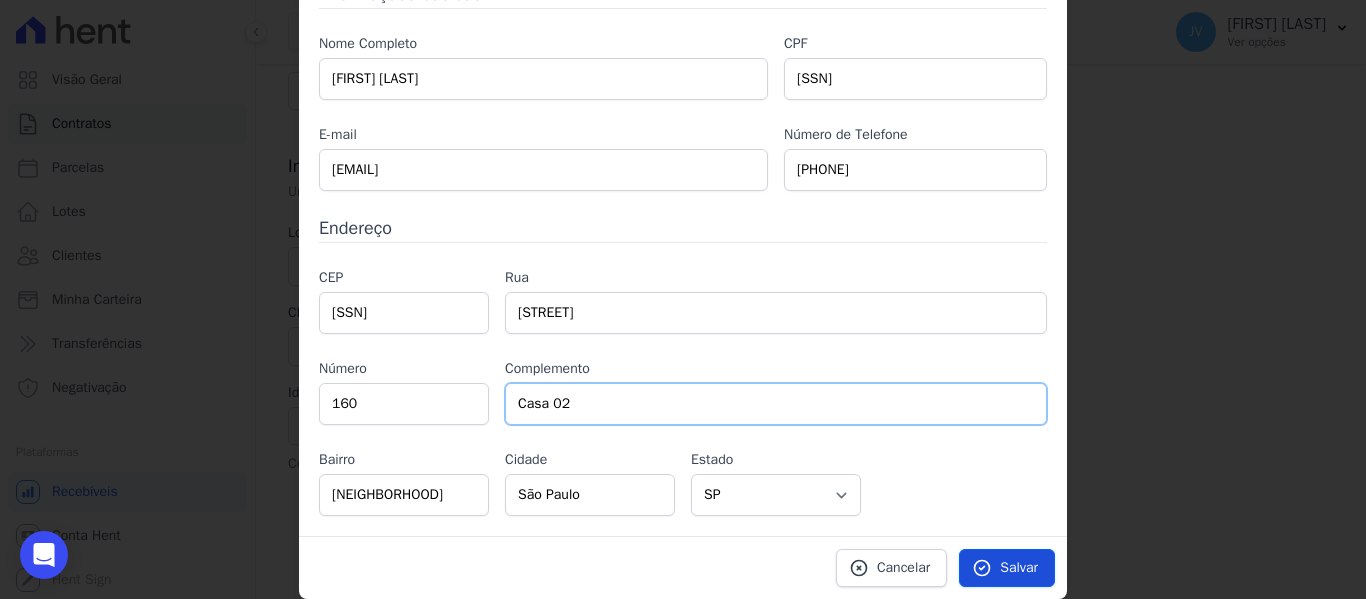 type on "Casa 02" 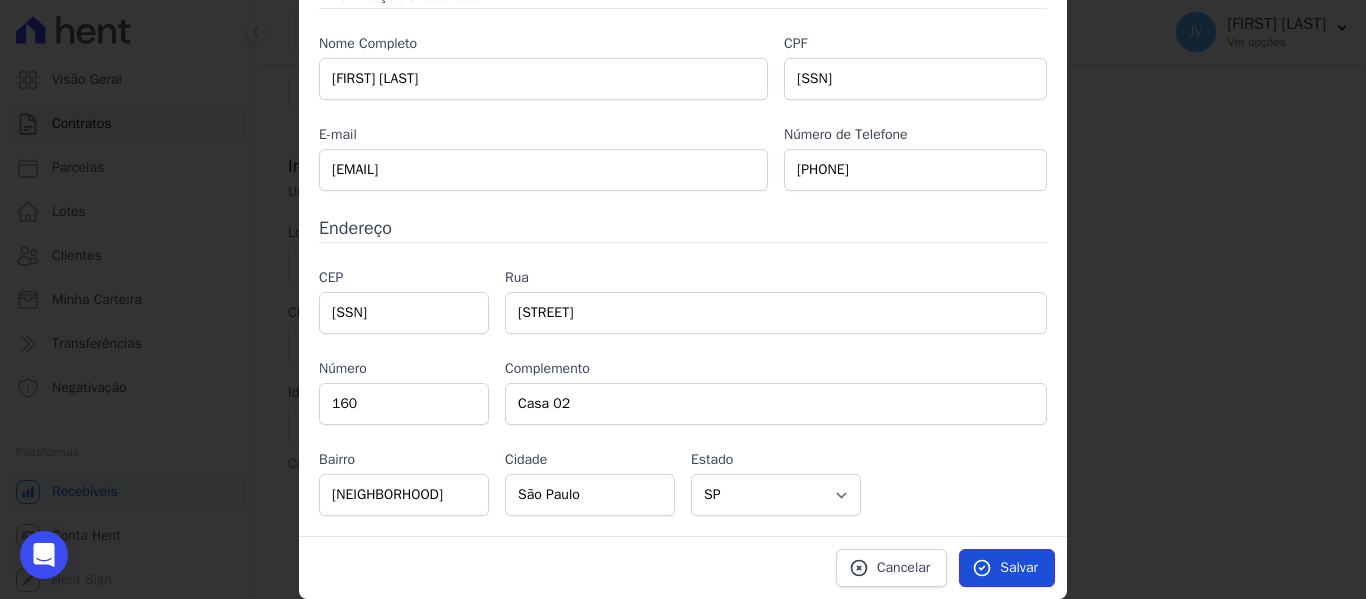 click on "Salvar" at bounding box center (1019, 568) 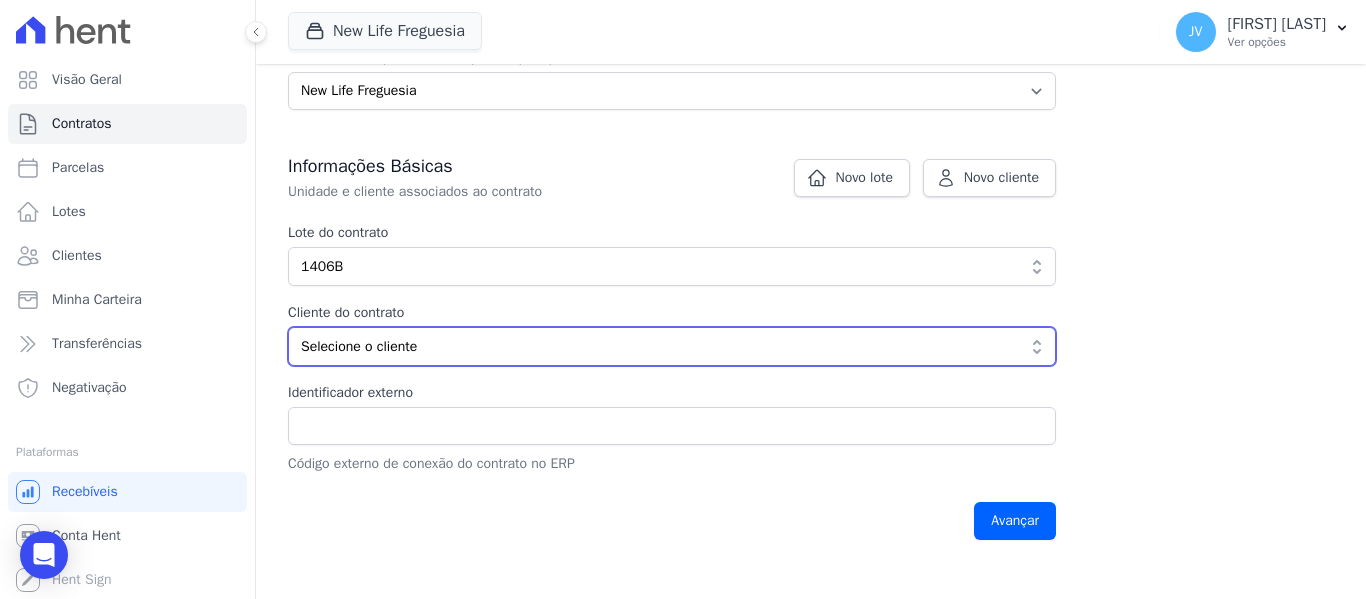 drag, startPoint x: 612, startPoint y: 338, endPoint x: 598, endPoint y: 341, distance: 14.3178215 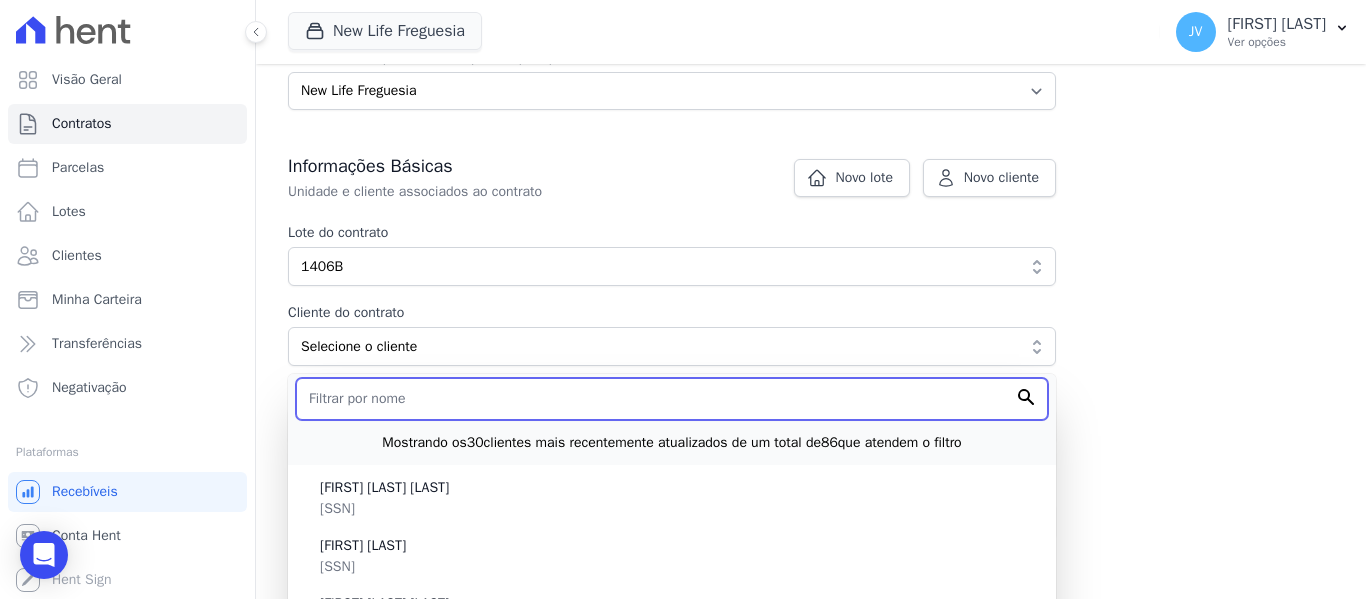click at bounding box center [672, 399] 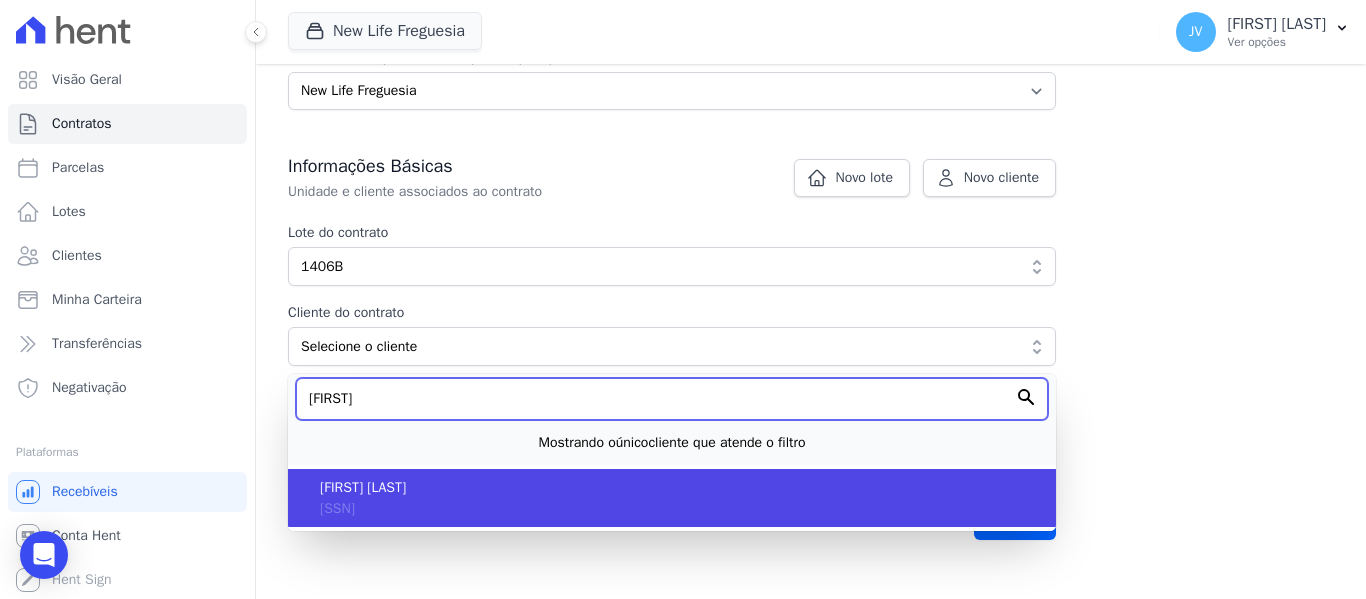 type on "[NAME]" 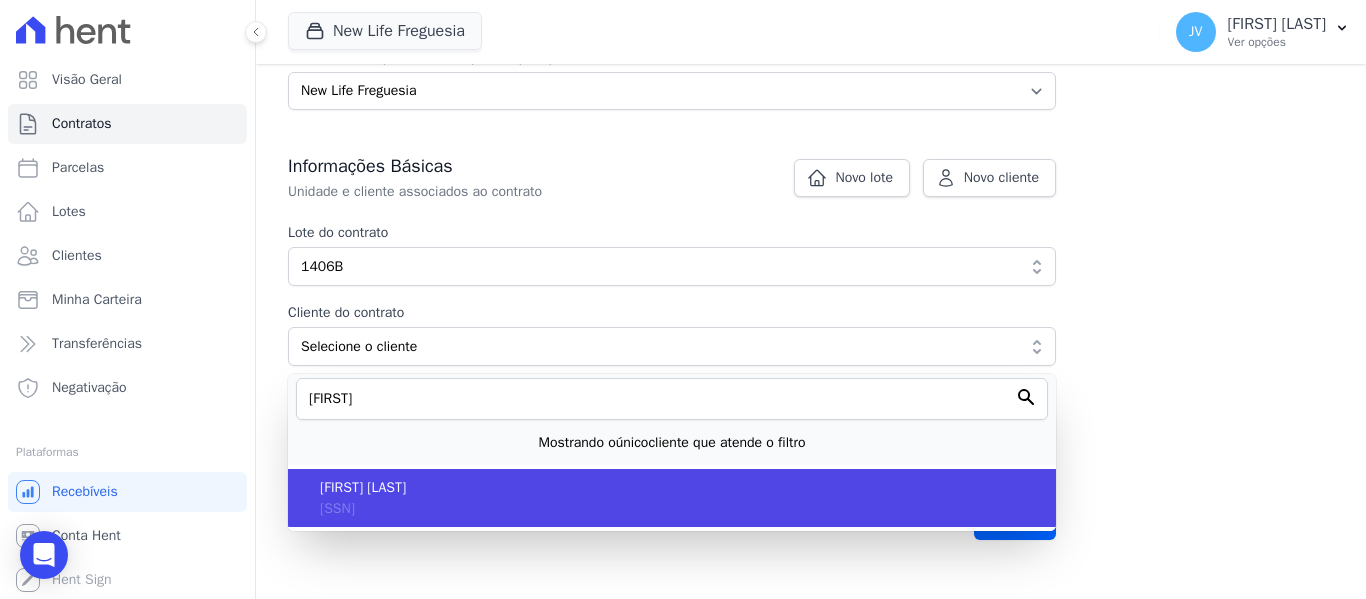 click on "Nethellen Matos Vieira
425.336.388-11" at bounding box center [672, 498] 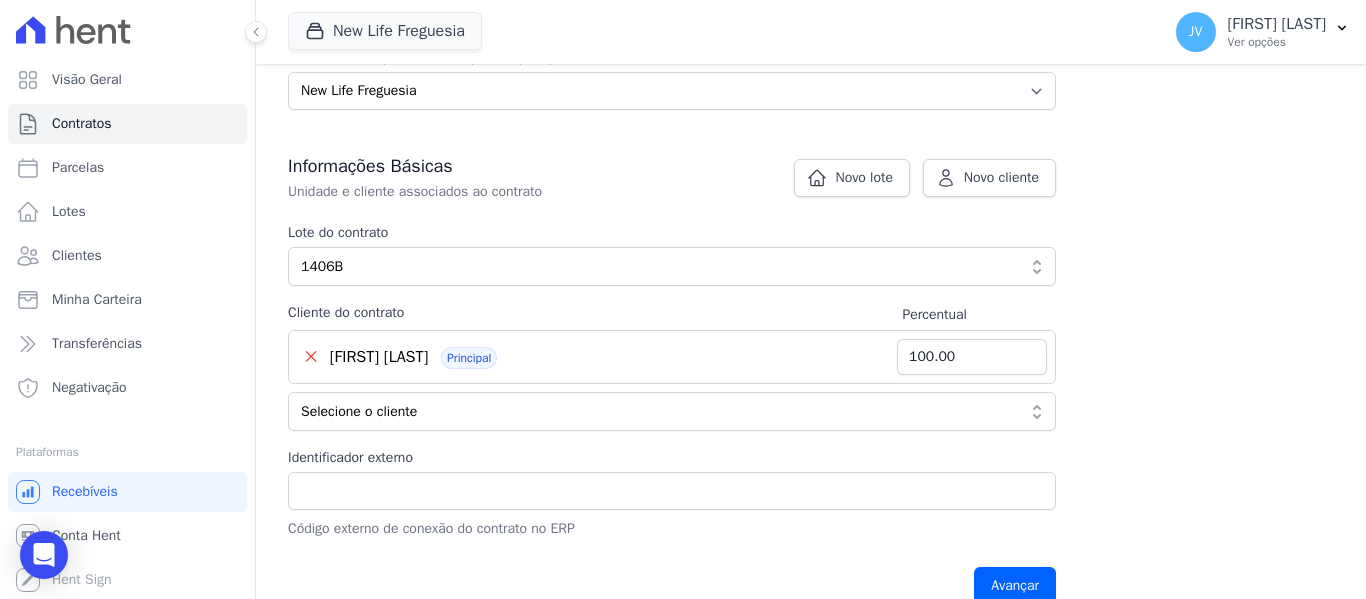 scroll, scrollTop: 400, scrollLeft: 0, axis: vertical 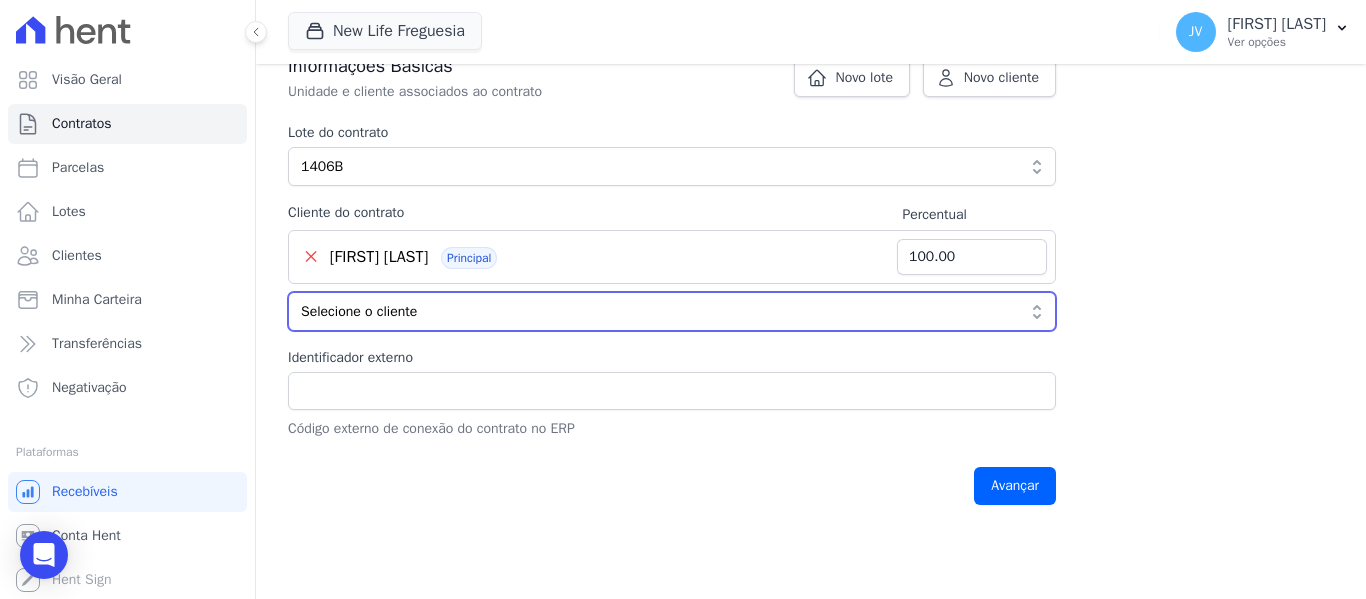 click on "Selecione o cliente" at bounding box center (672, 311) 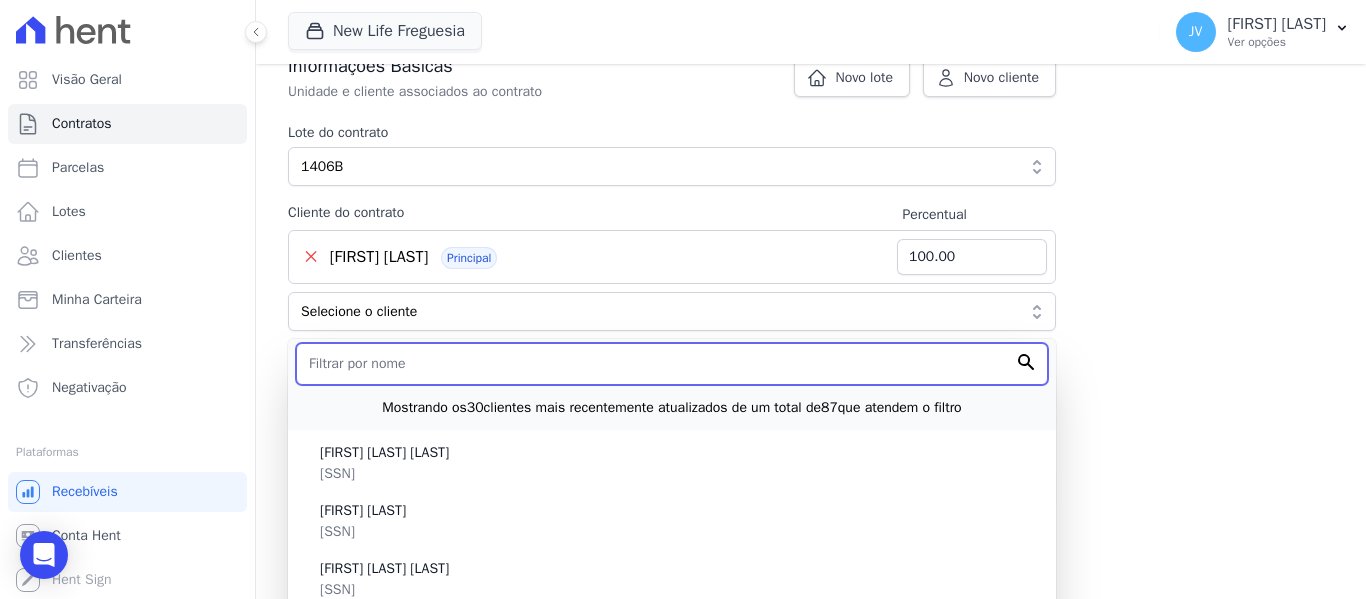 click at bounding box center (672, 364) 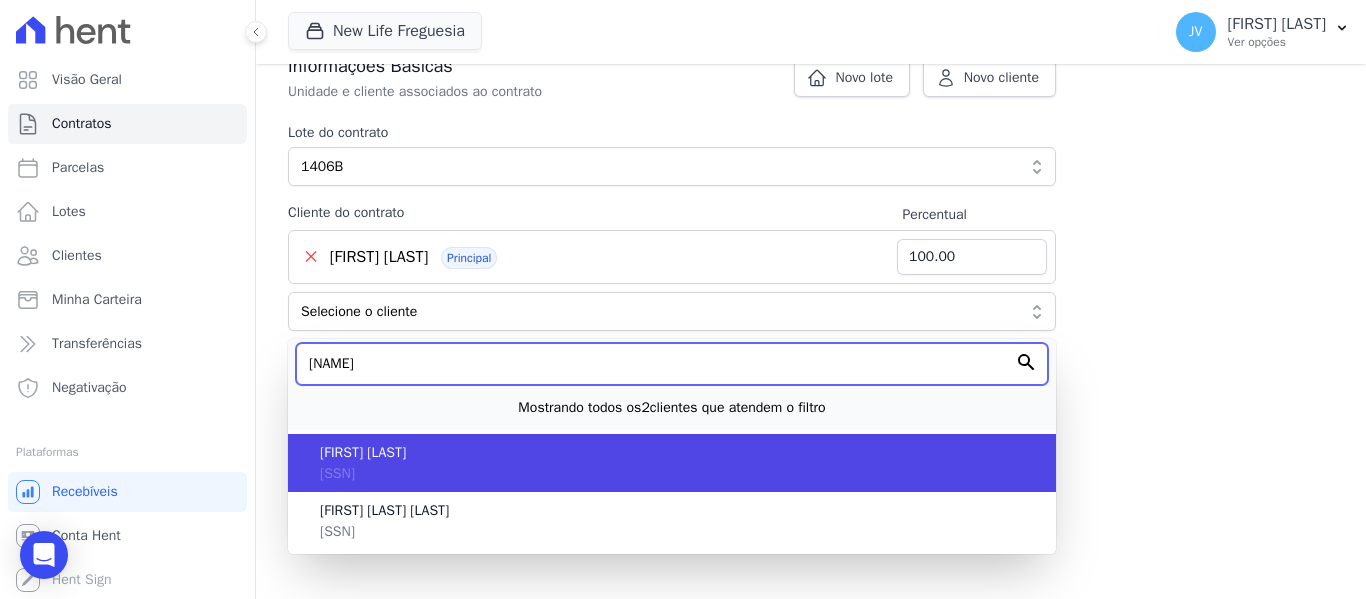 type on "carlos" 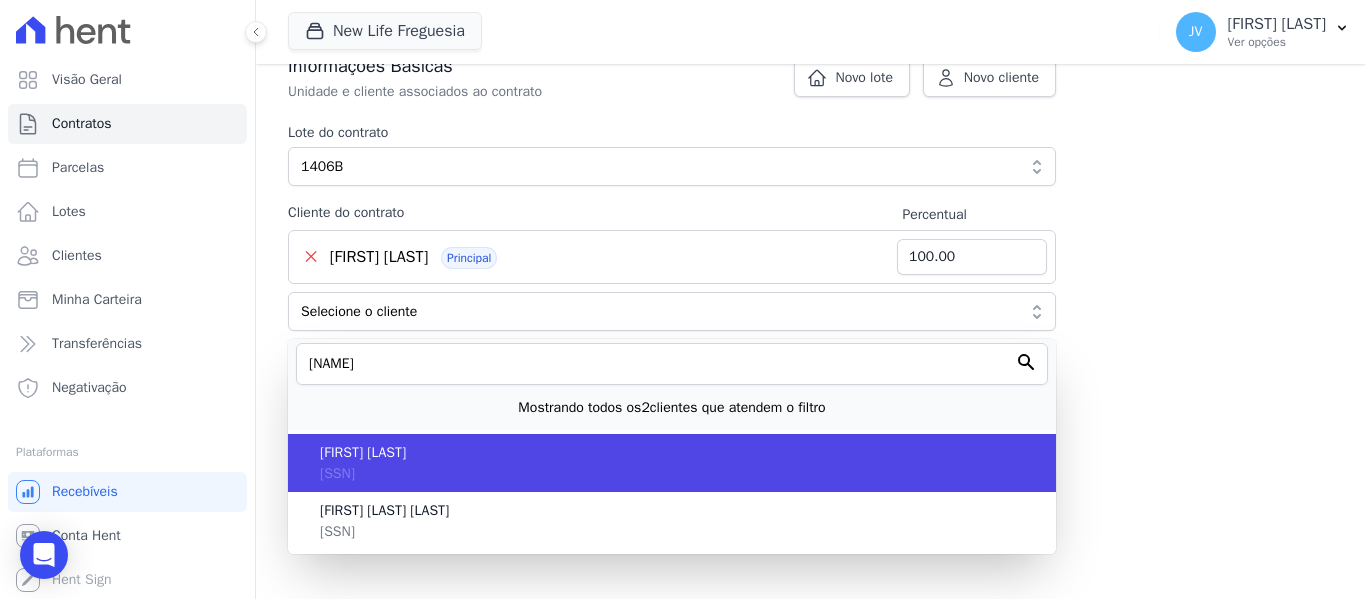 click on "Carlos Henrique Moreira
455.660.638-10" at bounding box center [672, 463] 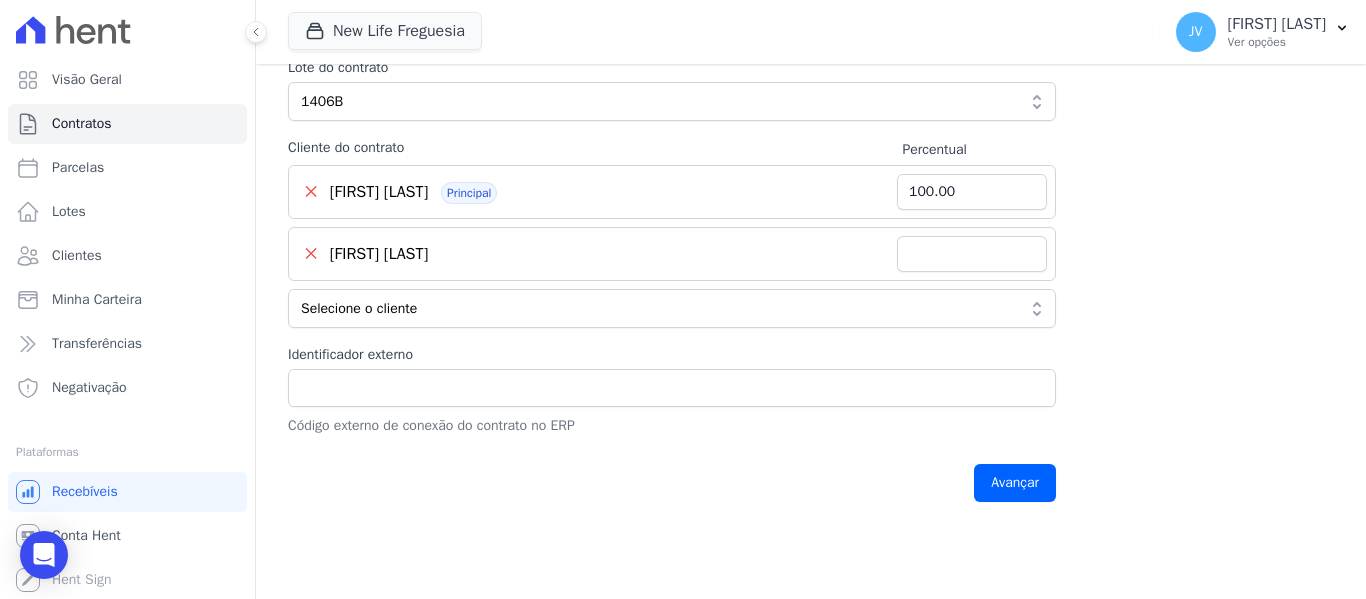 scroll, scrollTop: 500, scrollLeft: 0, axis: vertical 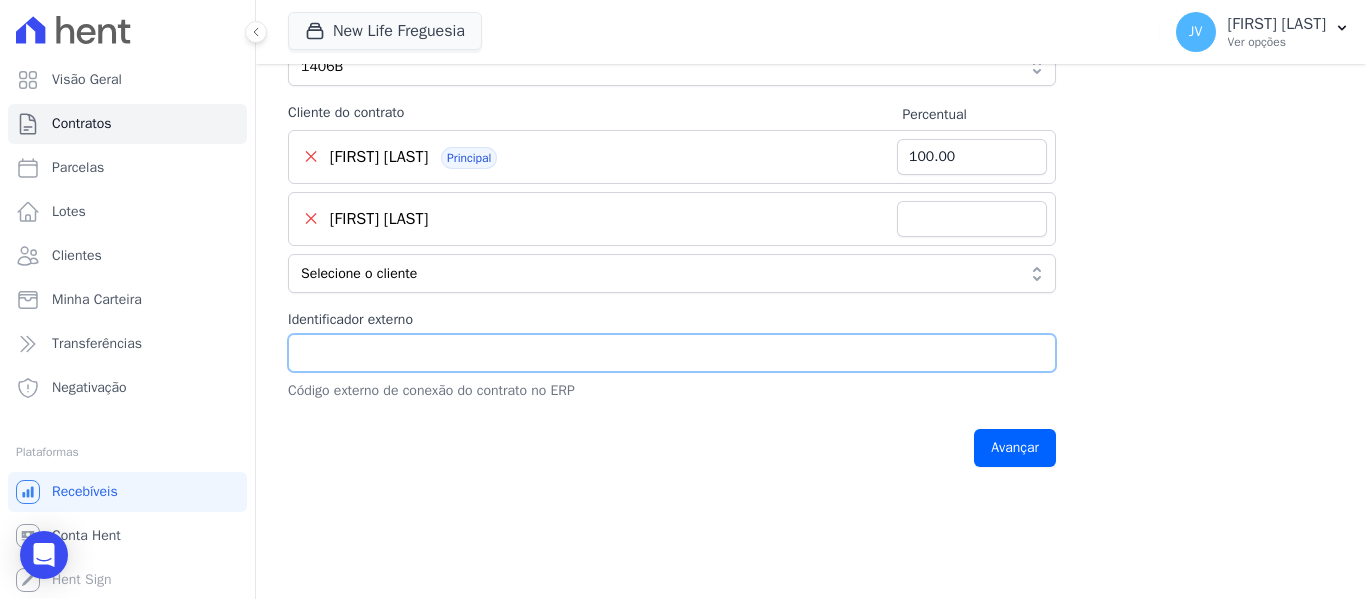 click on "Identificador externo" at bounding box center [672, 353] 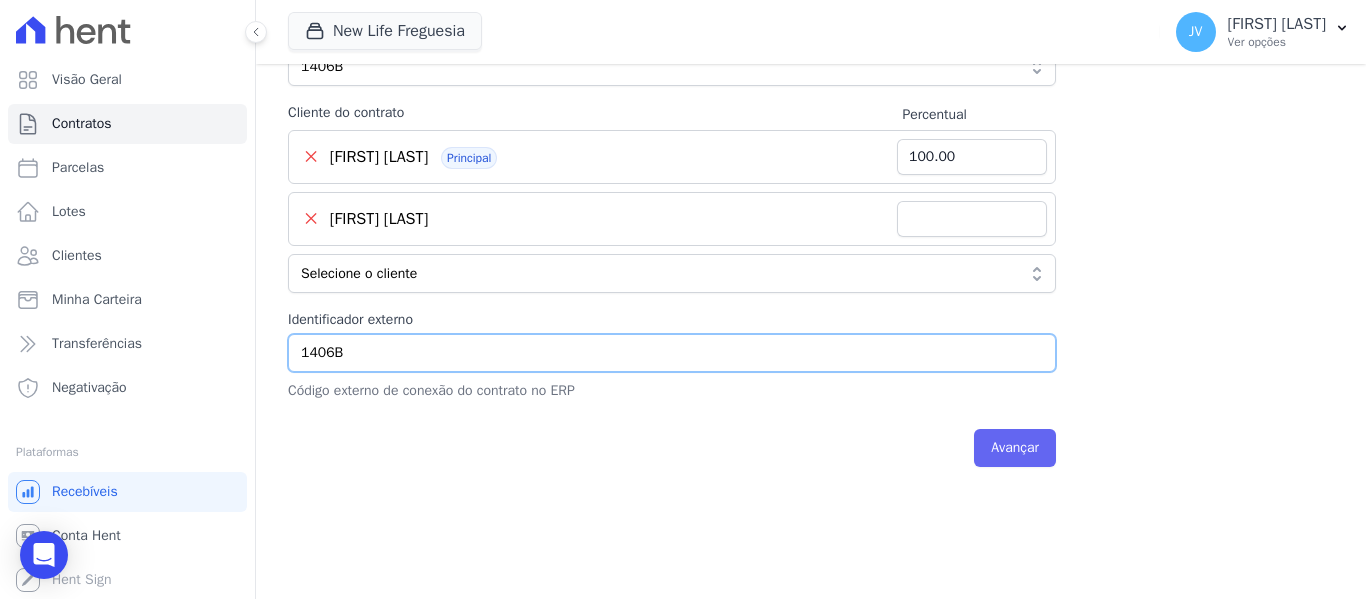 type on "1406B" 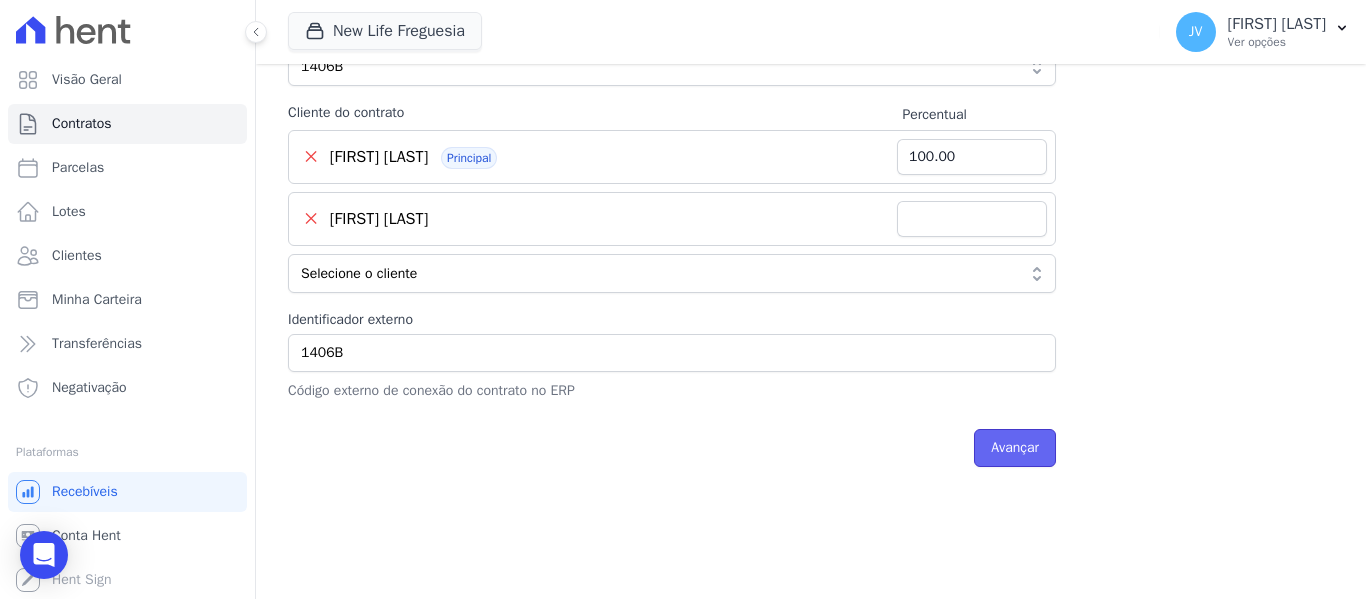 click on "Avançar" at bounding box center [1015, 448] 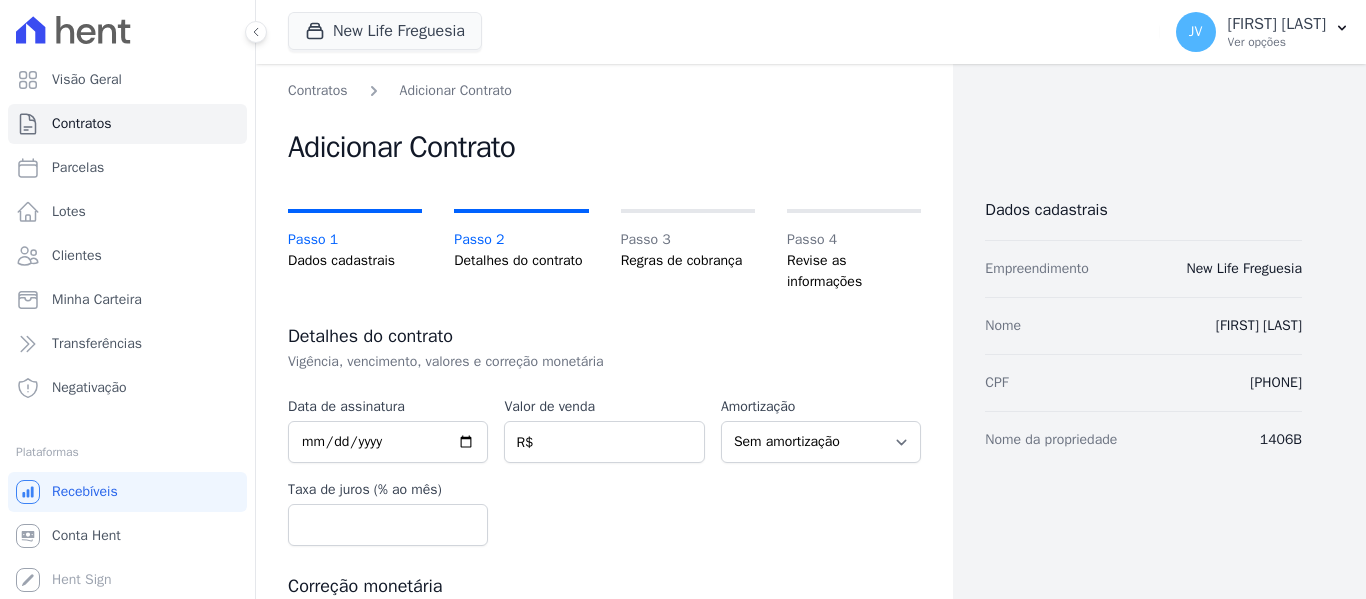 scroll, scrollTop: 0, scrollLeft: 0, axis: both 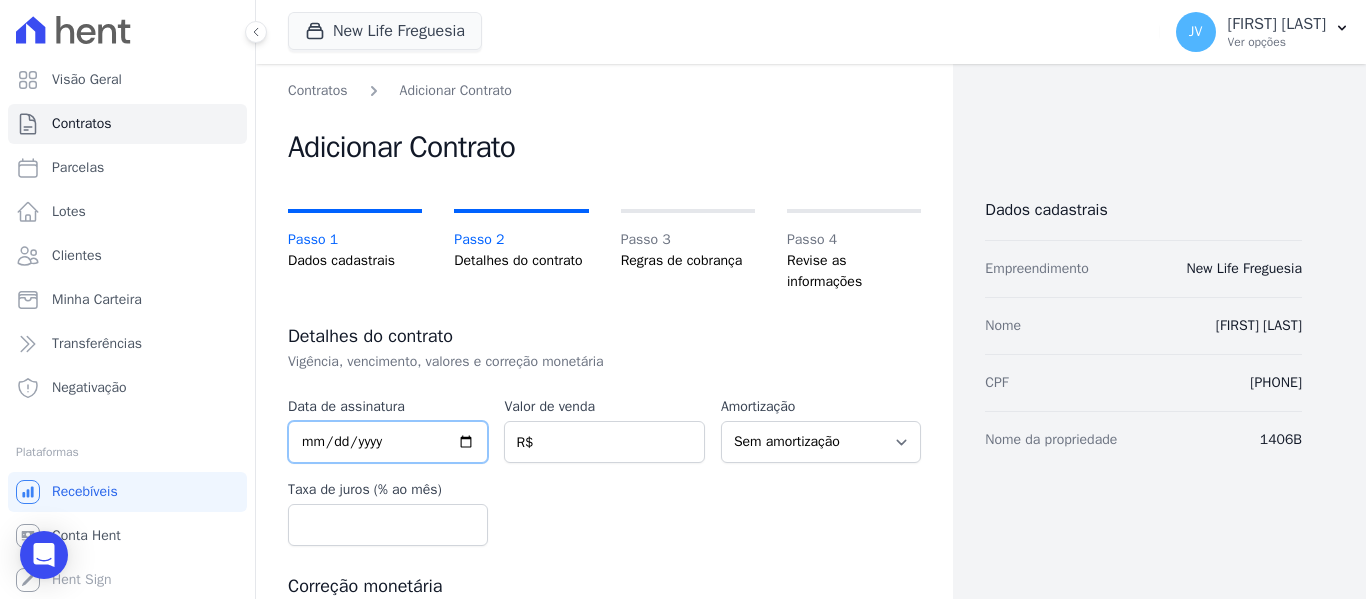 click at bounding box center [388, 442] 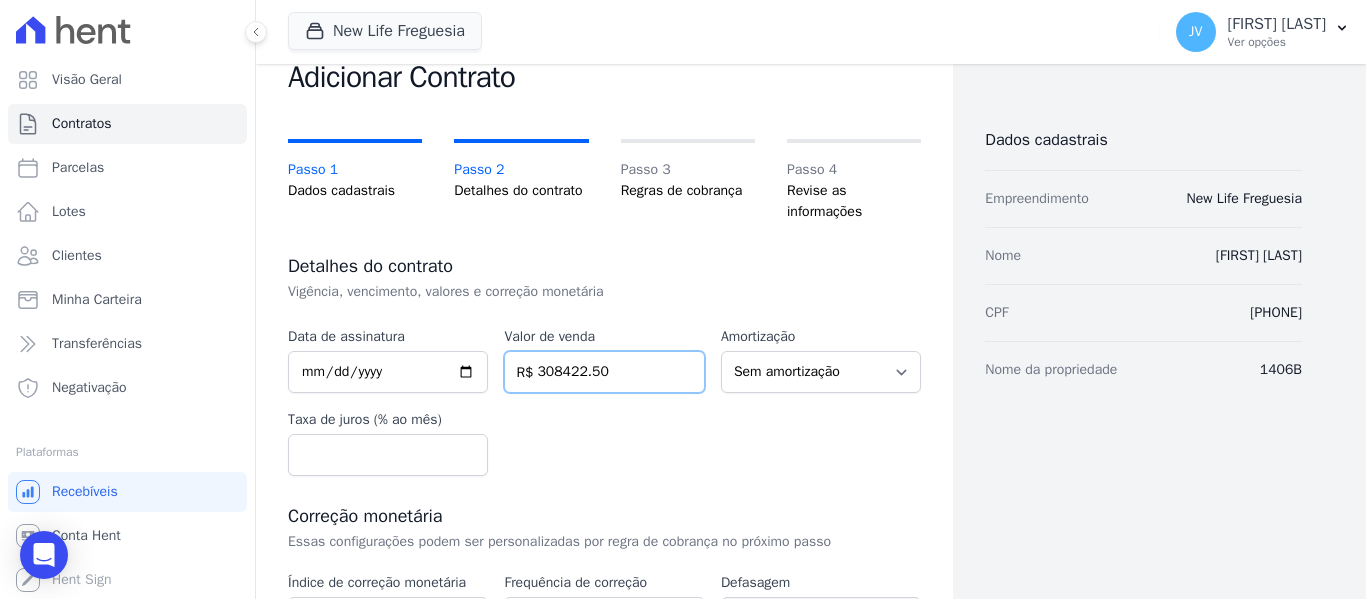 scroll, scrollTop: 100, scrollLeft: 0, axis: vertical 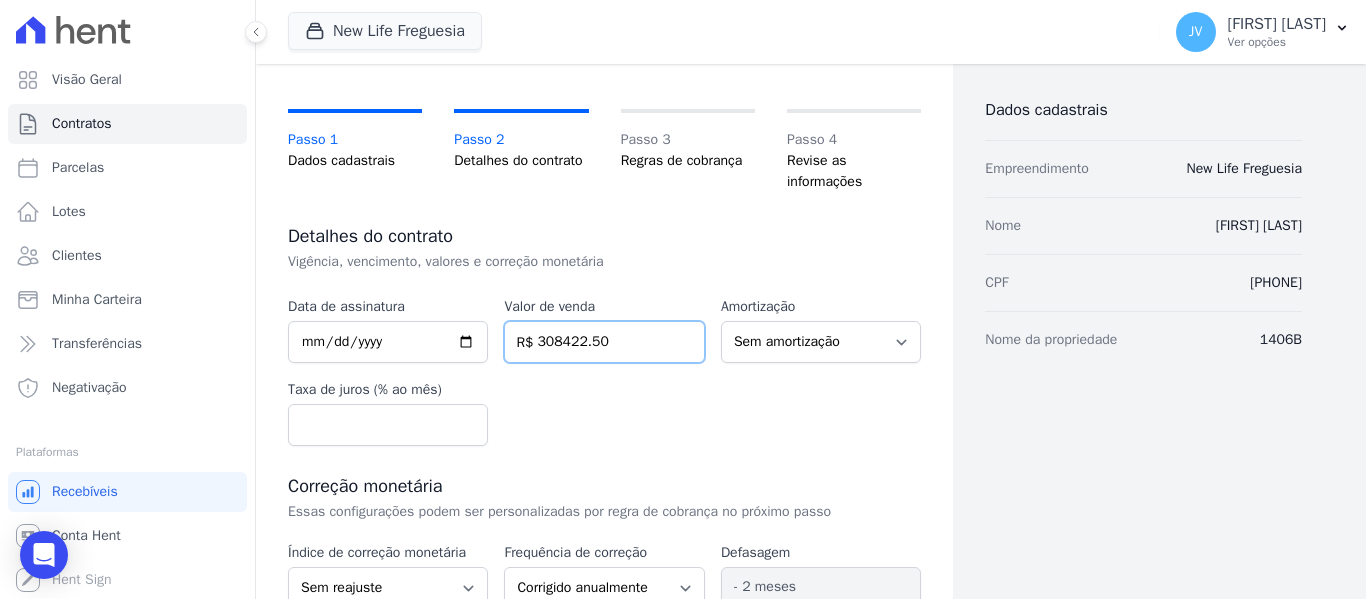 type on "308422.50" 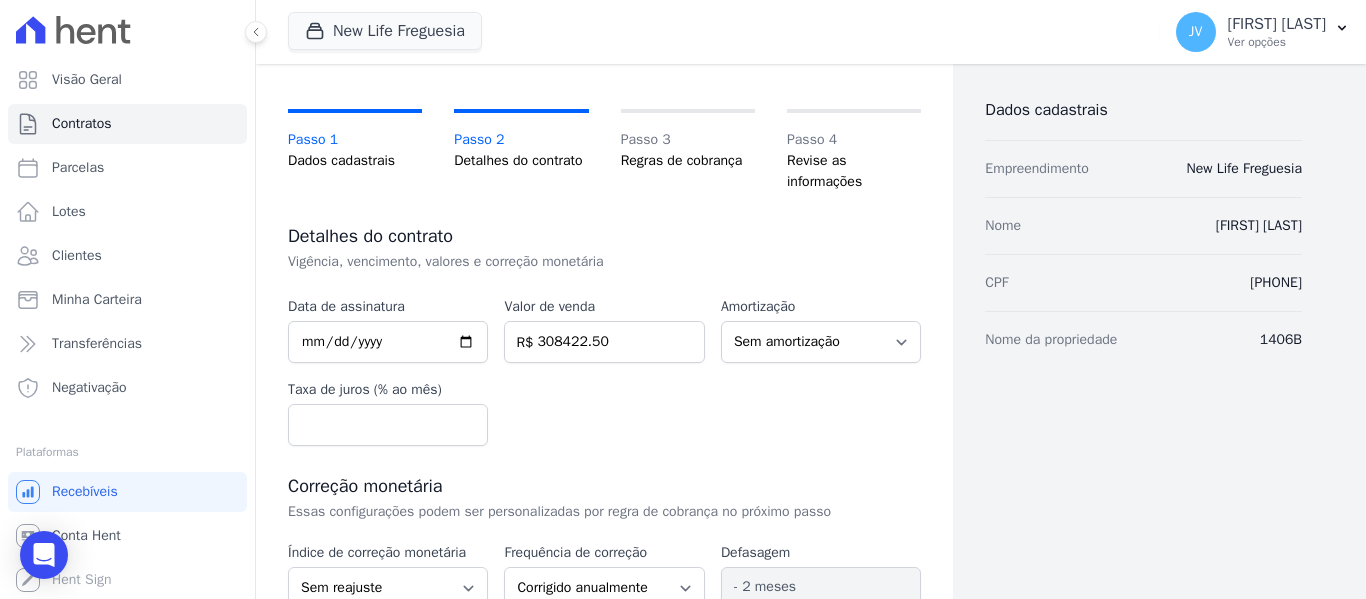 click on "Data de assinatura
2025-07-22
Valor de venda
308422.50
R$
Amortização
Sem amortização
Price
Sac
Taxa de juros (% ao mês)" at bounding box center [604, 371] 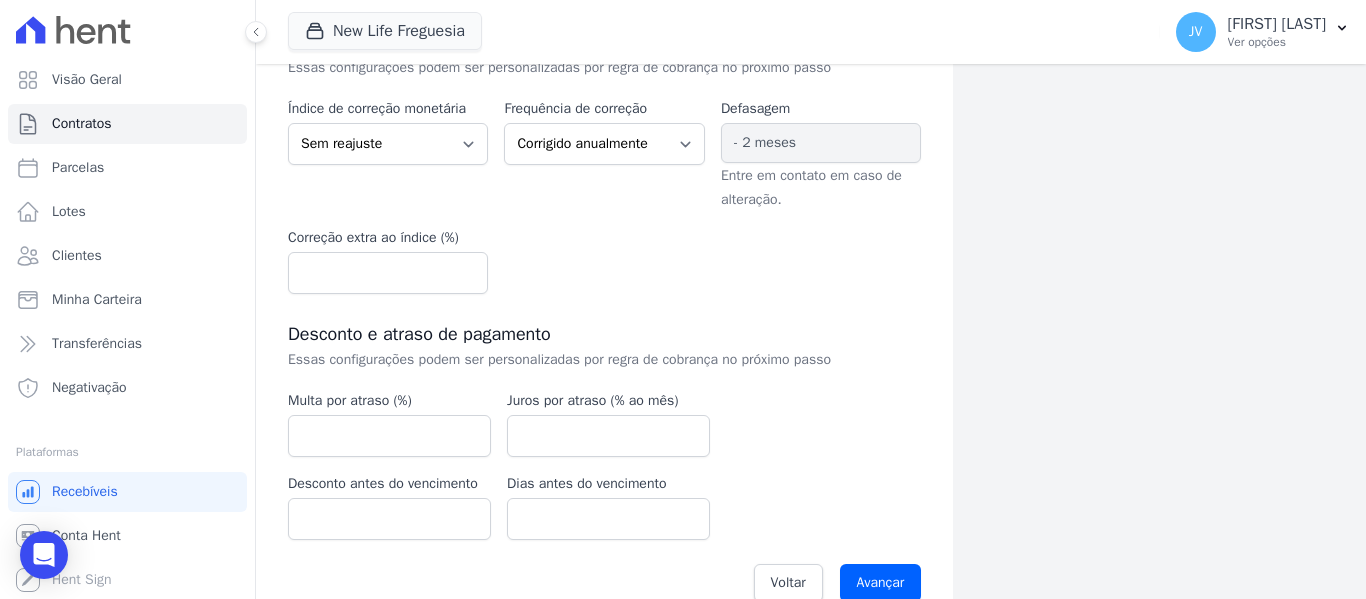scroll, scrollTop: 579, scrollLeft: 0, axis: vertical 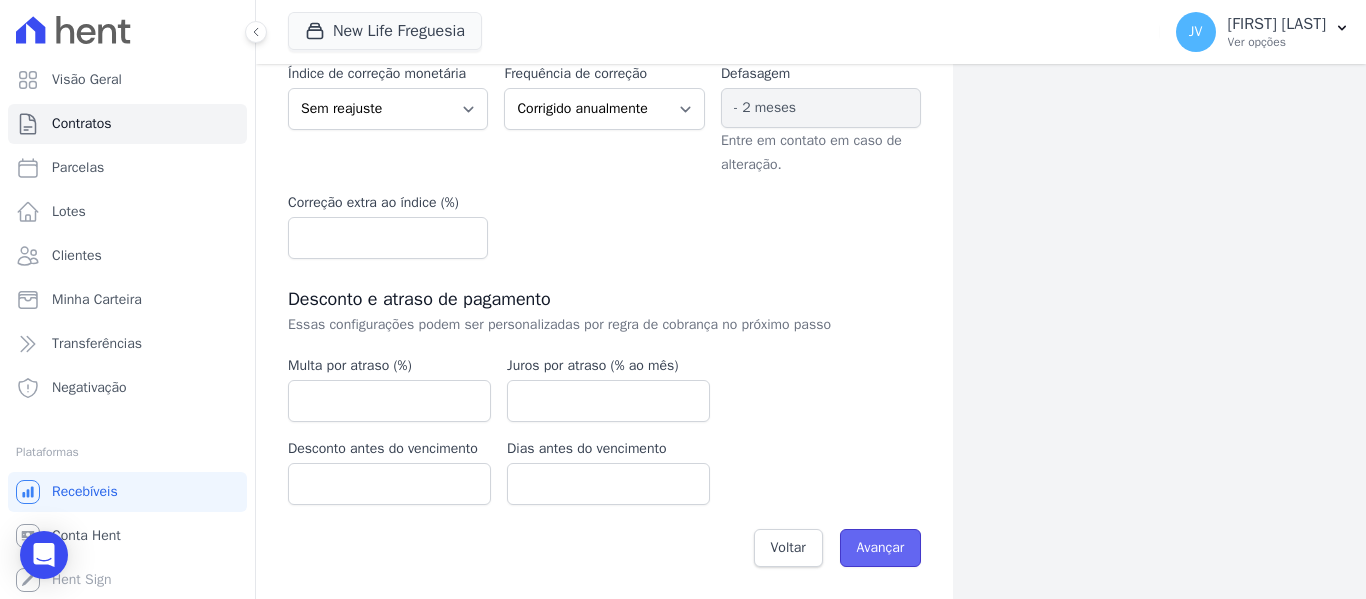 click on "Avançar" at bounding box center (881, 548) 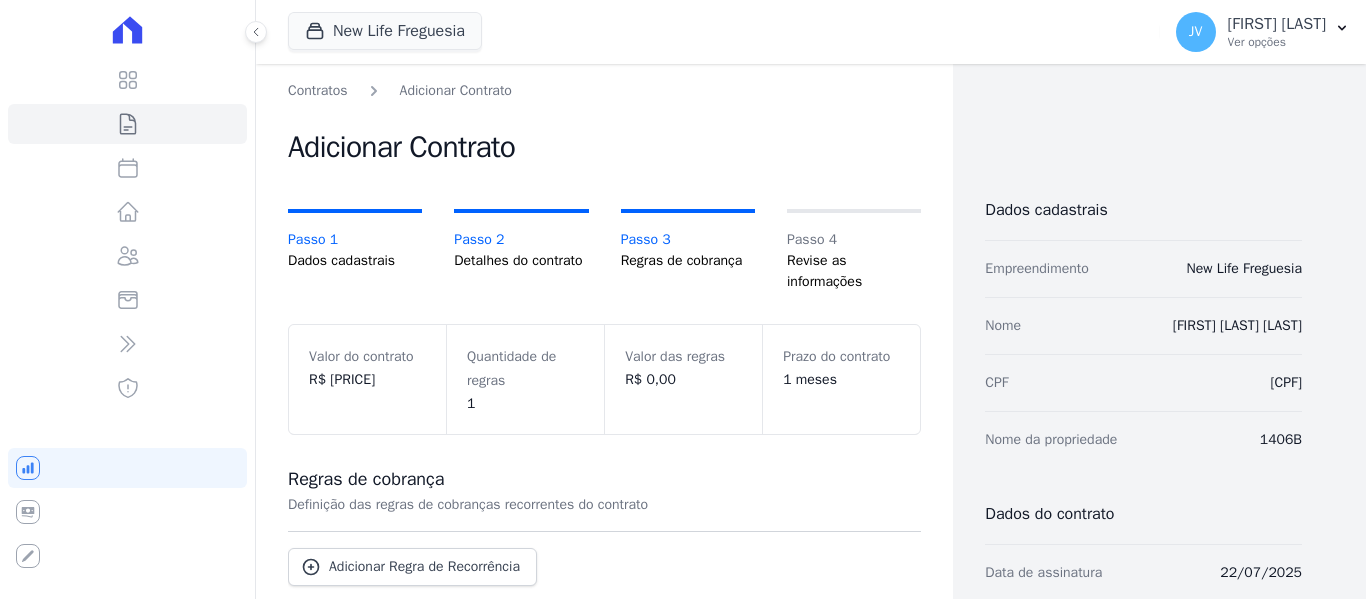 scroll, scrollTop: 0, scrollLeft: 0, axis: both 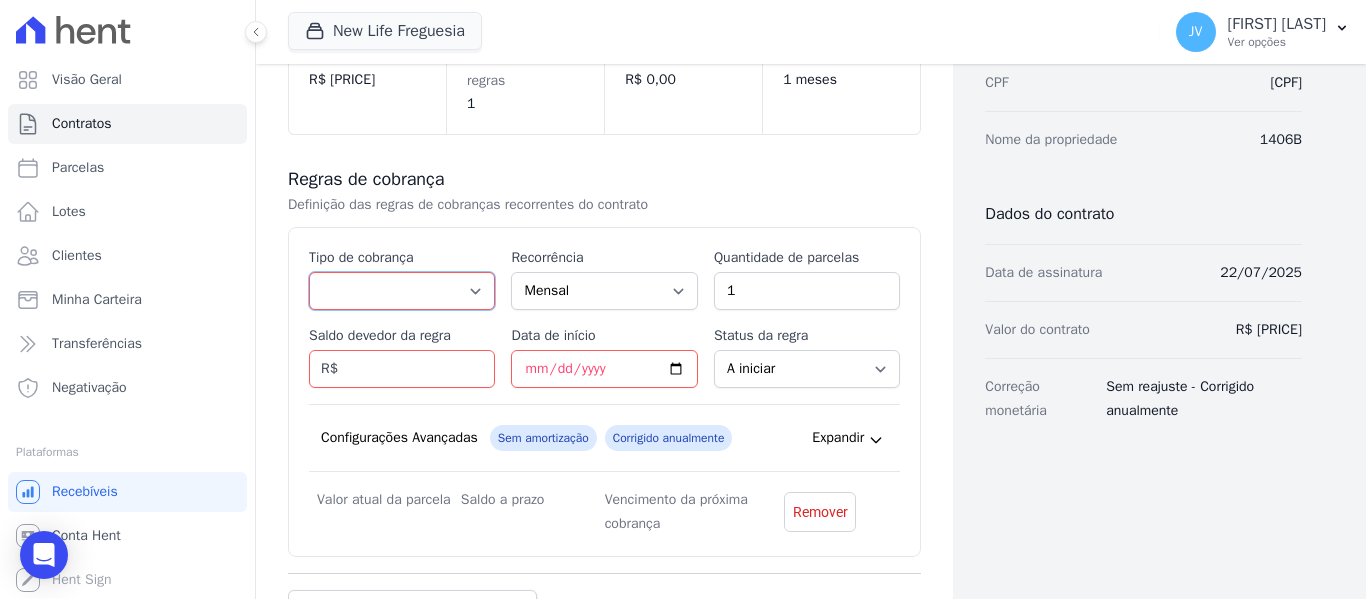 click on "Parcela Normal
Entrada
Sinal
Intercalada
Chaves
Pré-chaves
Pós-chaves
Impostos
Quitação
Outro
Financiamento Bancário" at bounding box center [402, 291] 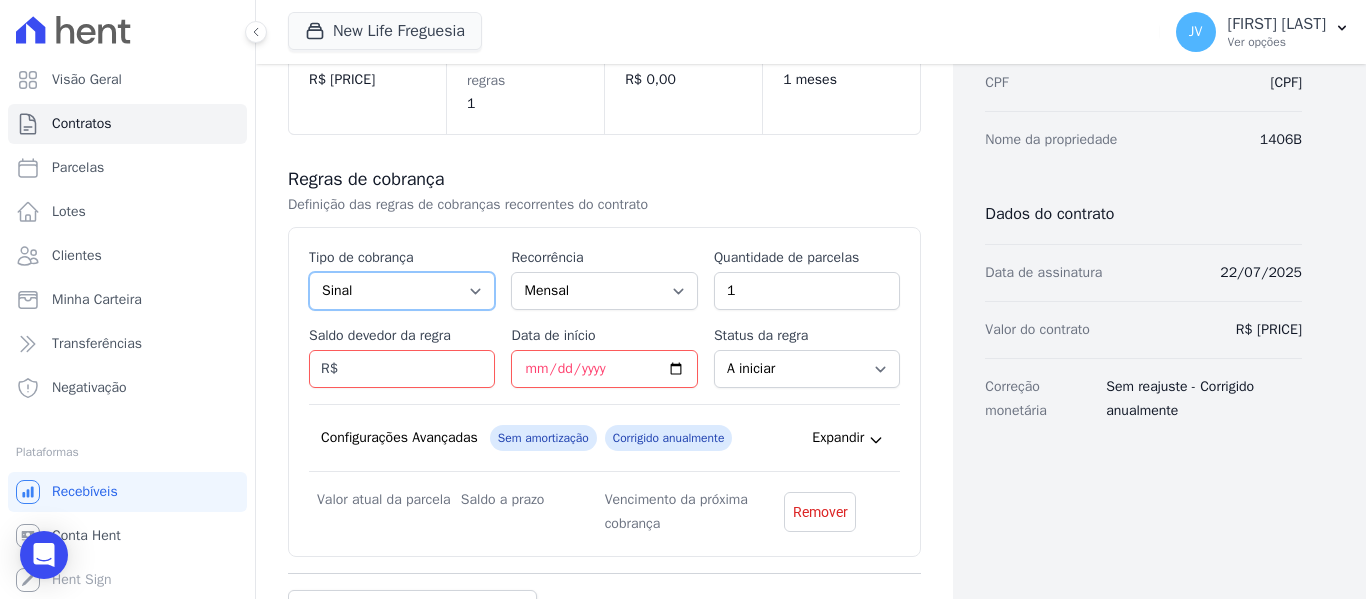 click on "Parcela Normal
Entrada
Sinal
Intercalada
Chaves
Pré-chaves
Pós-chaves
Impostos
Quitação
Outro
Financiamento Bancário" at bounding box center (402, 291) 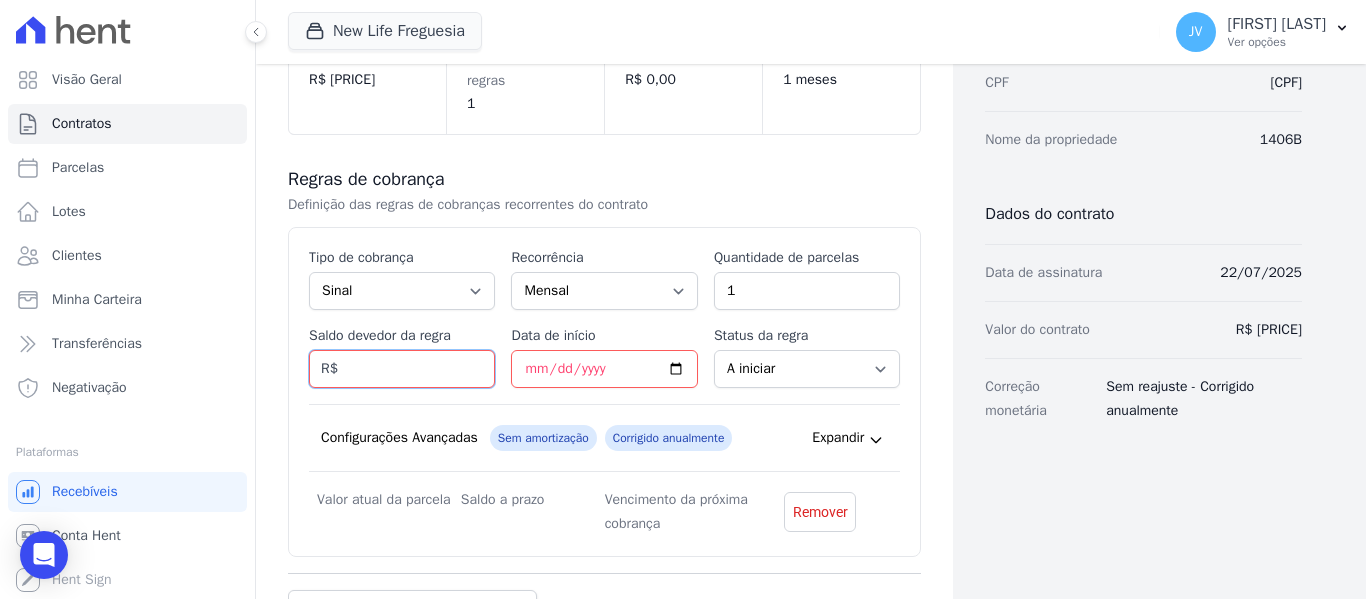click on "Saldo devedor da regra" at bounding box center [402, 369] 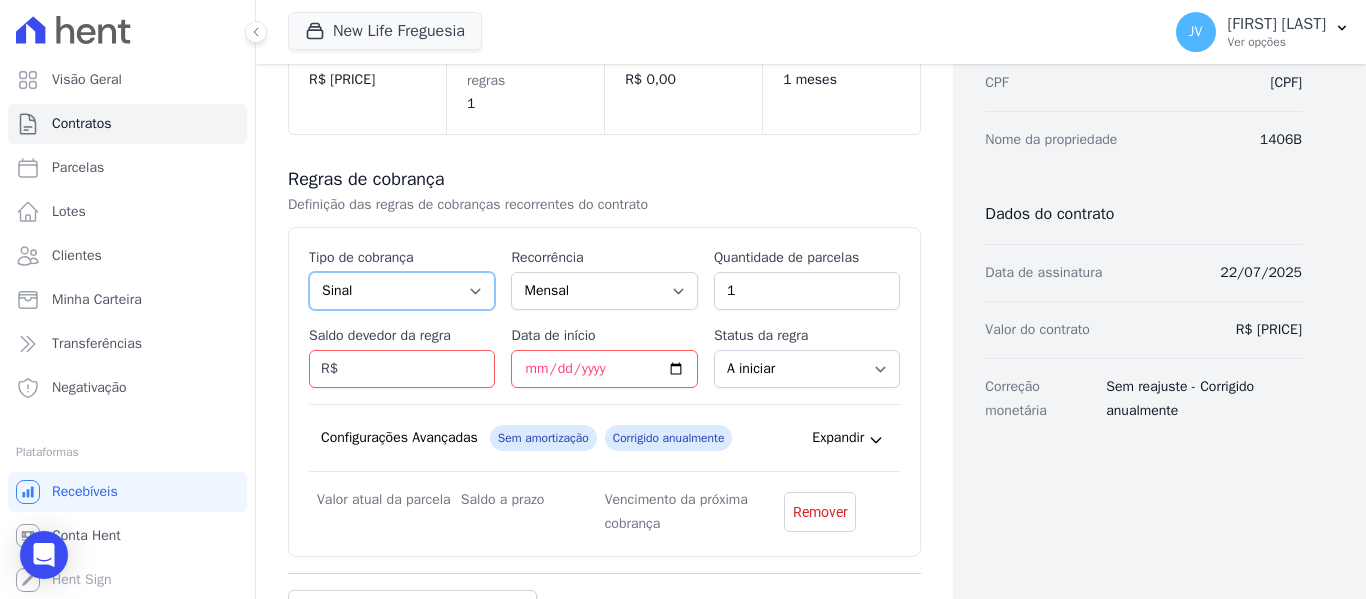 click on "Parcela Normal
Entrada
Sinal
Intercalada
Chaves
Pré-chaves
Pós-chaves
Impostos
Quitação
Outro
Financiamento Bancário" at bounding box center (402, 291) 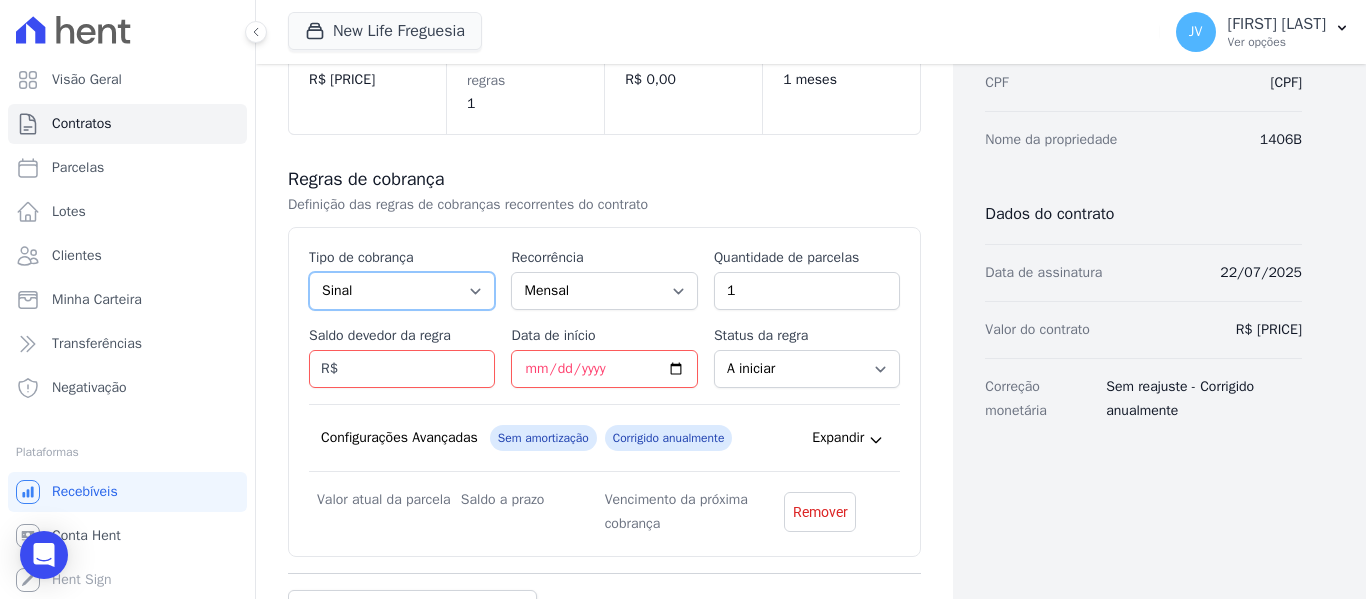 select on "down_payment" 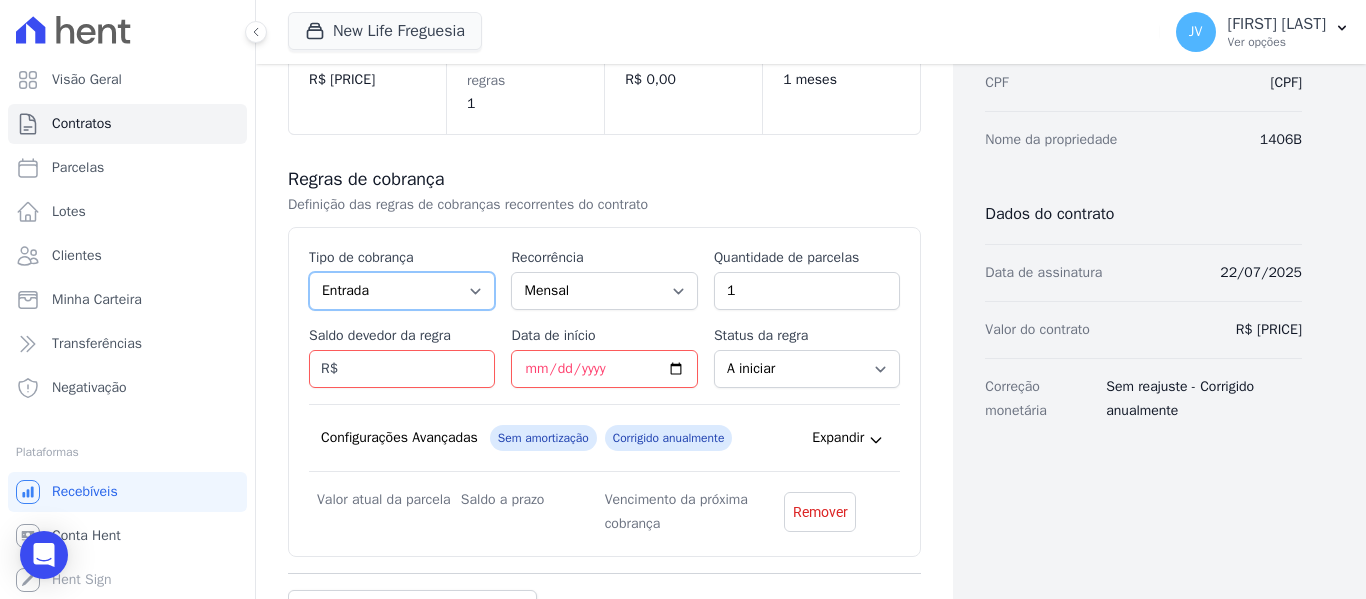 click on "Parcela Normal
Entrada
Sinal
Intercalada
Chaves
Pré-chaves
Pós-chaves
Impostos
Quitação
Outro
Financiamento Bancário" at bounding box center (402, 291) 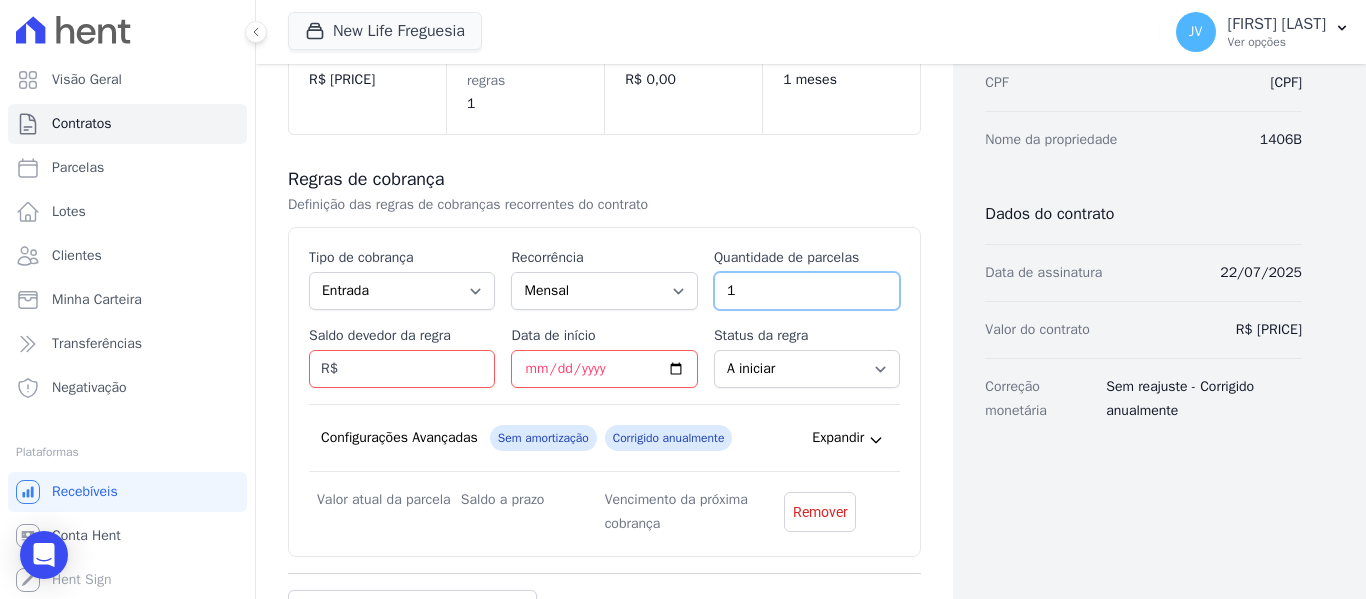 drag, startPoint x: 782, startPoint y: 296, endPoint x: 663, endPoint y: 287, distance: 119.33985 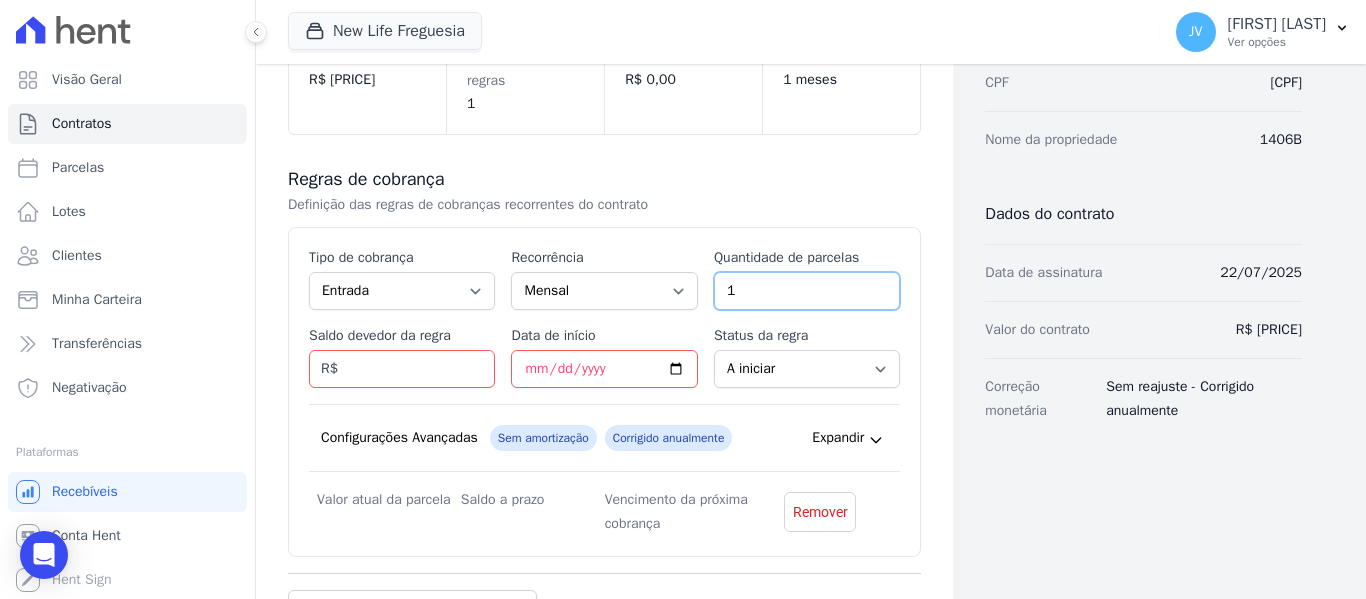 click on "Esse tipo de parcela não entra no saldo devedor do contrato.
Tipo de cobrança
Parcela Normal
Entrada
Sinal
Intercalada
Chaves
Pré-chaves
Pós-chaves
Impostos
Quitação
Outro
Financiamento Bancário
Recorrência
Mensal
Bimestral
Trimestral
Semestral
Anual
Quantidade de parcelas
1
Saldo devedor da regra
R$
Data de início
Status da regra
A iniciar
Em aberto
Quantidade de parcelas pagas
0
Valor atual da parcela
R$
Vencimento da próxima cobrança
Expandir" at bounding box center [604, 392] 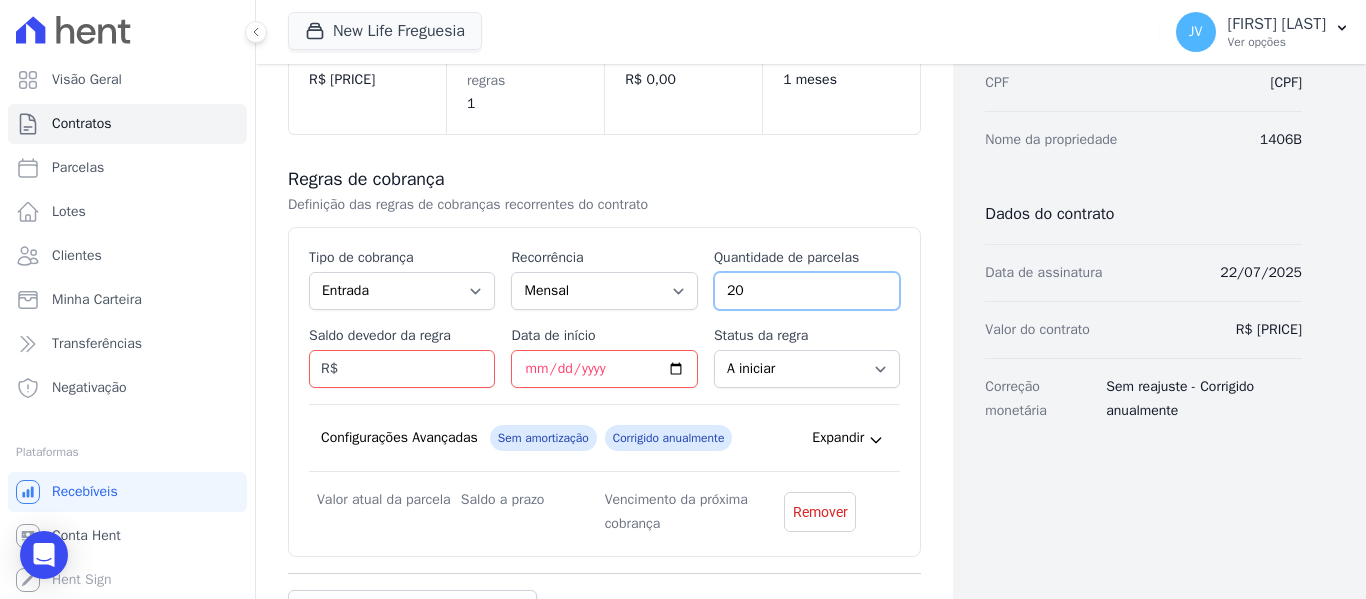 type on "20" 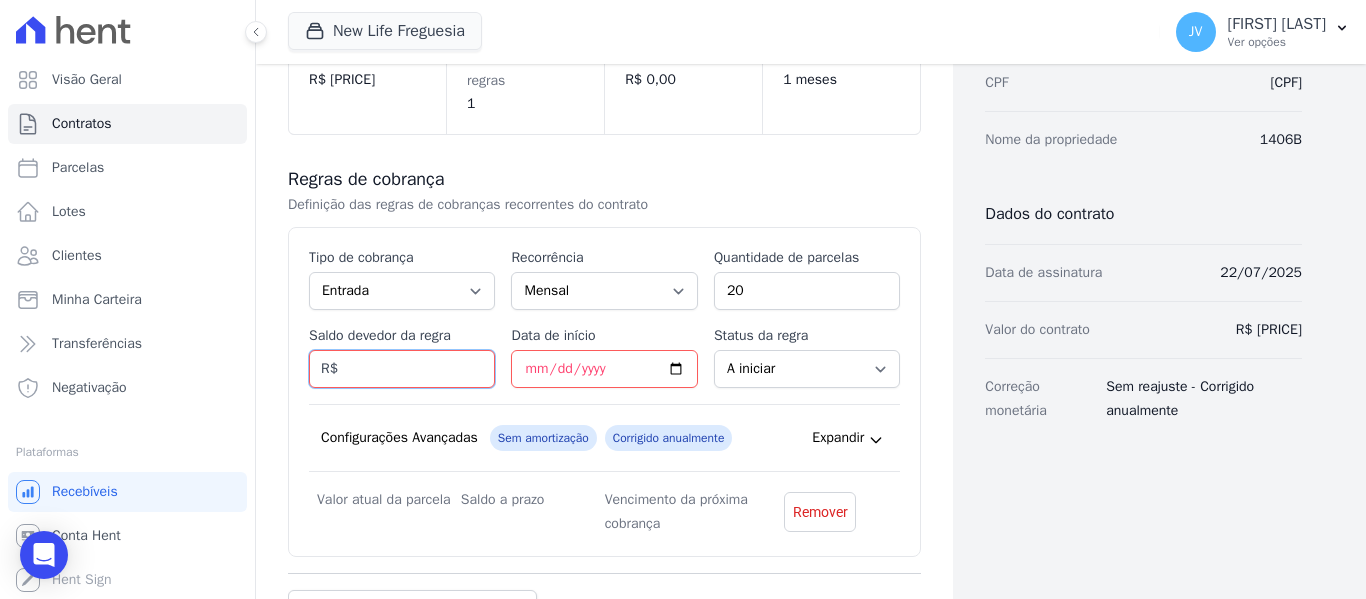 click on "Saldo devedor da regra" at bounding box center (402, 369) 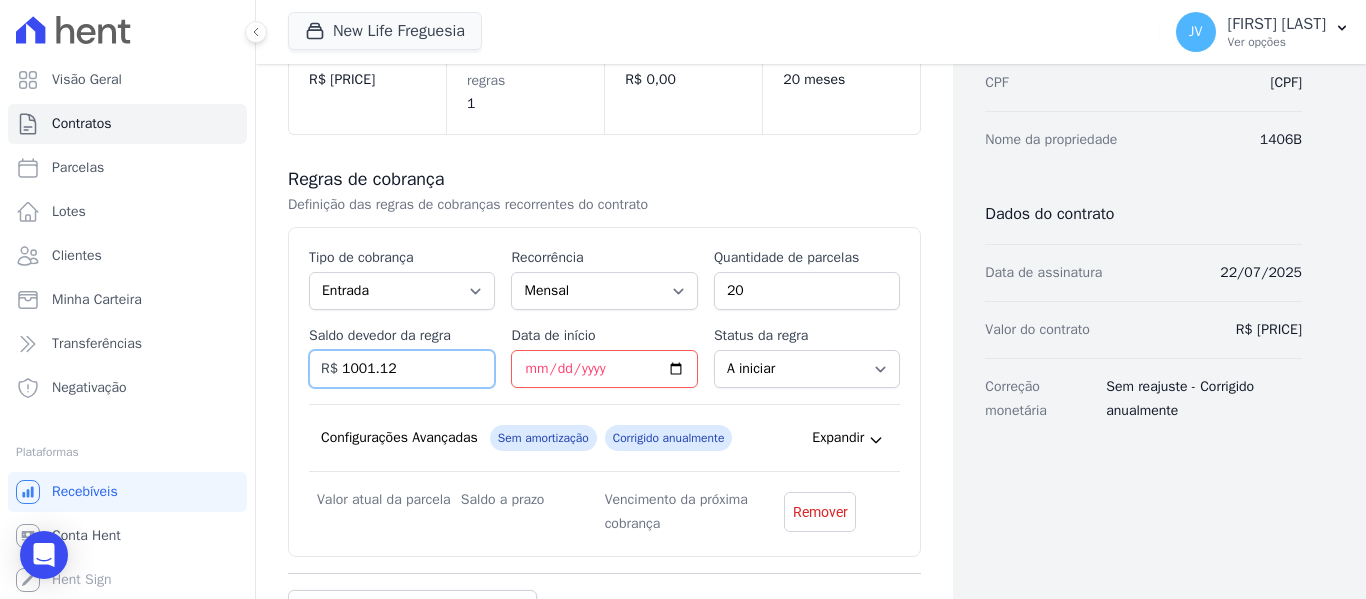 type on "1001.12" 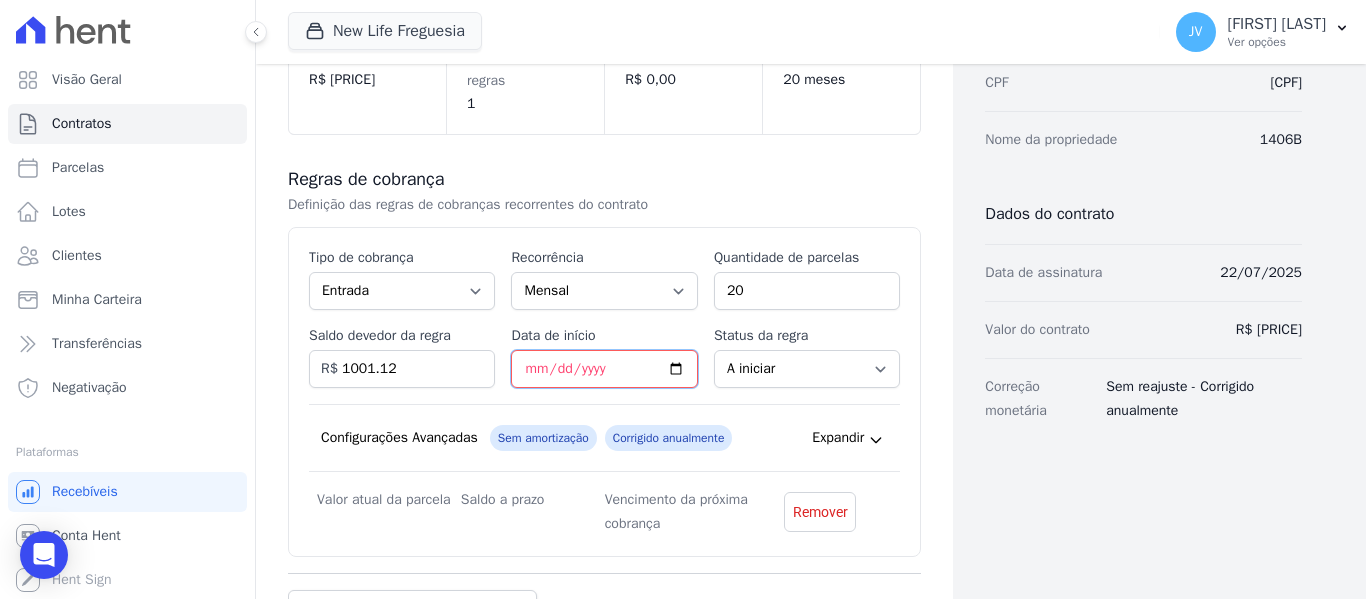 click on "Data de início" at bounding box center [604, 369] 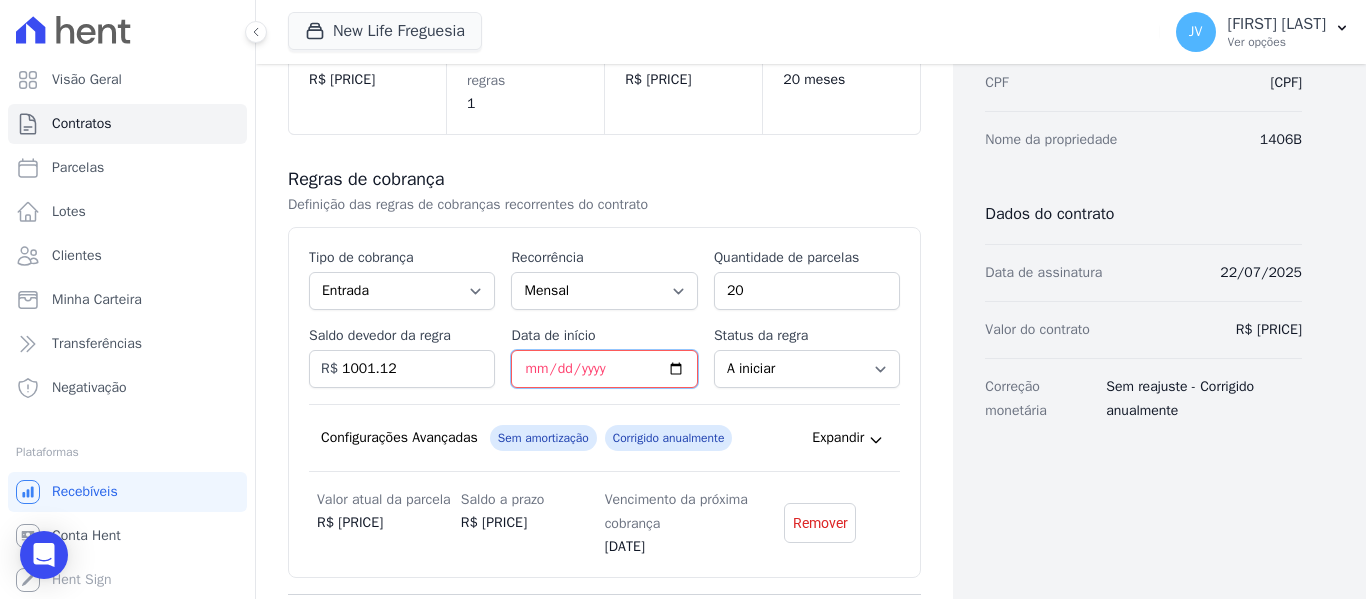 type on "2025-08-23" 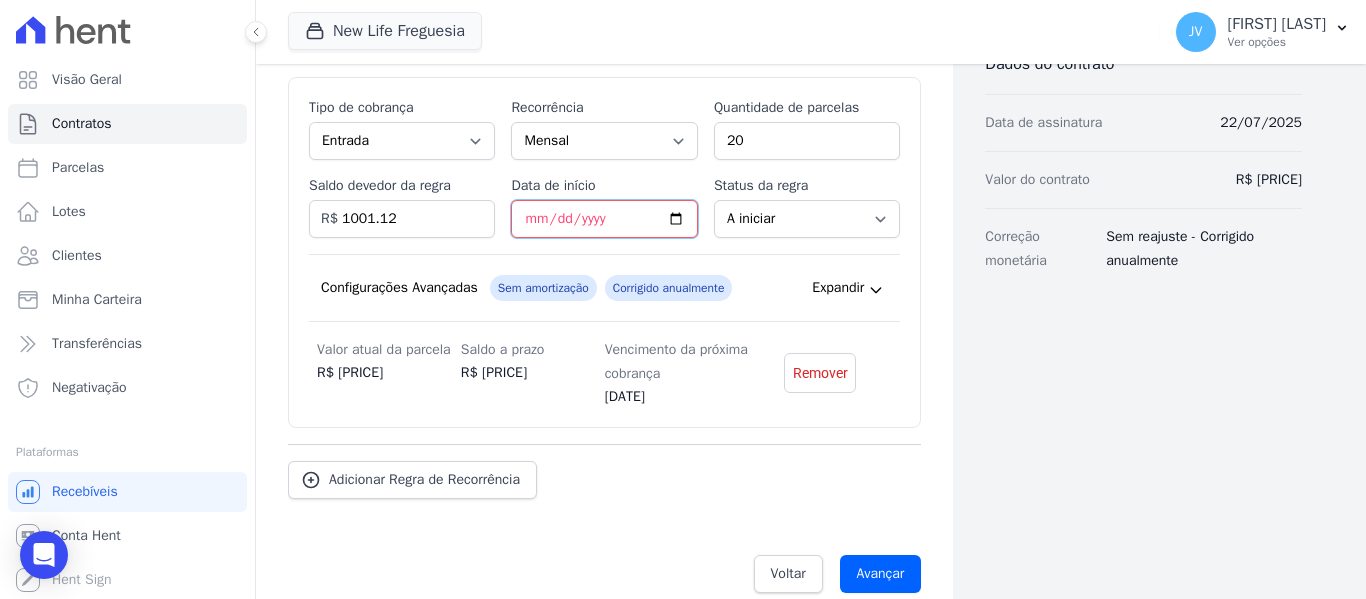 scroll, scrollTop: 476, scrollLeft: 0, axis: vertical 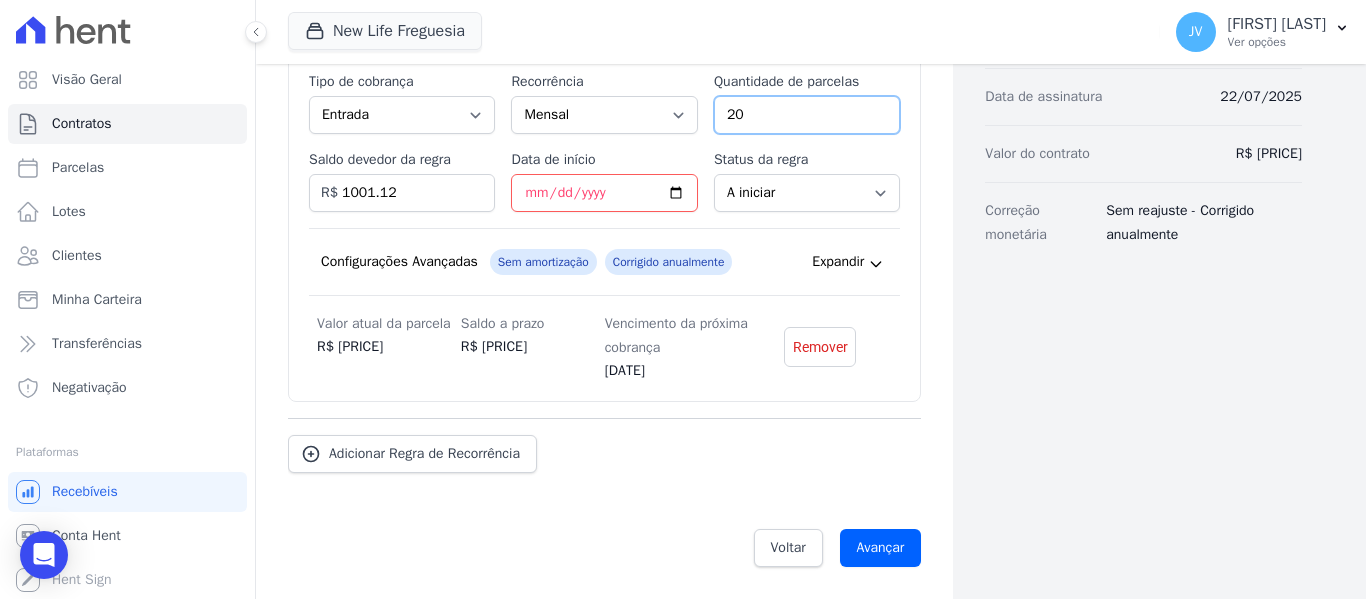 click on "20" at bounding box center [807, 115] 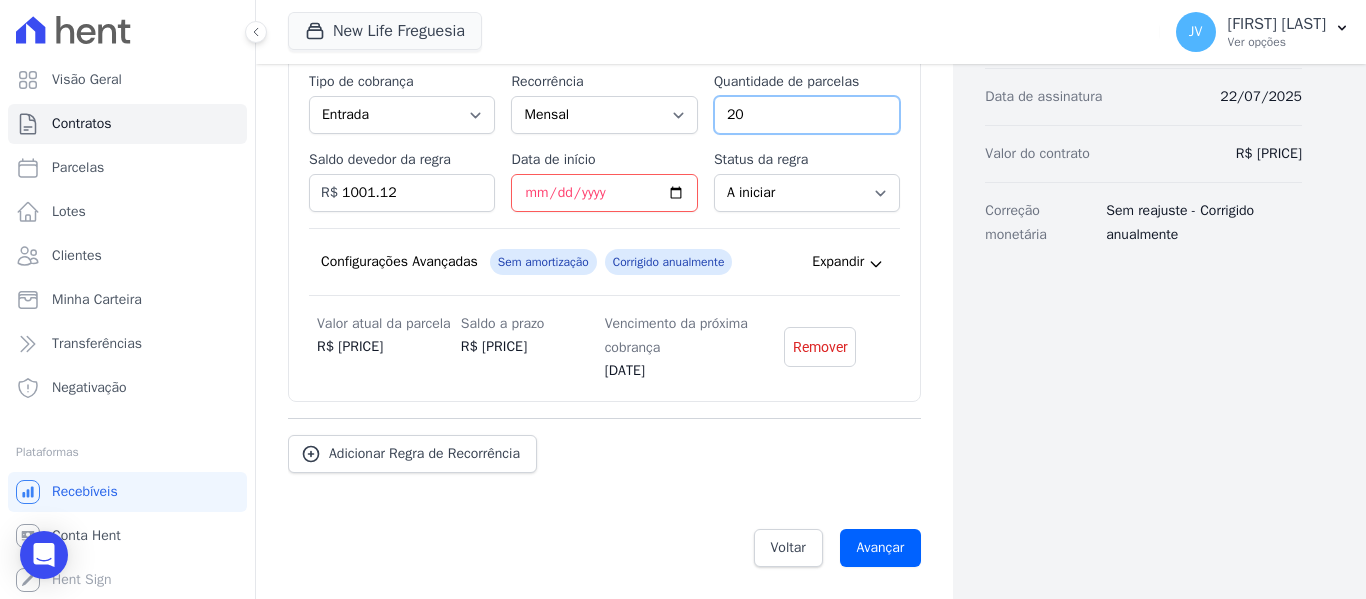 drag, startPoint x: 777, startPoint y: 115, endPoint x: 652, endPoint y: 109, distance: 125.14392 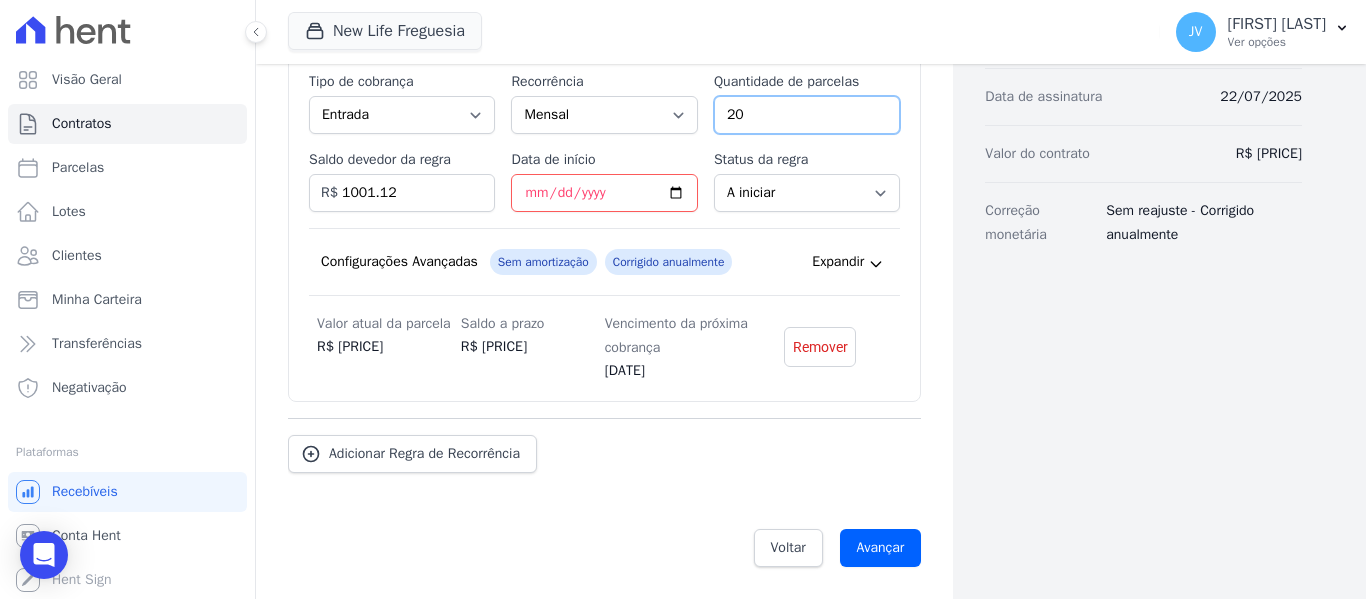 click on "Esse tipo de parcela não entra no saldo devedor do contrato.
Tipo de cobrança
Parcela Normal
Entrada
Sinal
Intercalada
Chaves
Pré-chaves
Pós-chaves
Impostos
Quitação
Outro
Financiamento Bancário
Recorrência
Mensal
Bimestral
Trimestral
Semestral
Anual
Quantidade de parcelas
20
Saldo devedor da regra
1001.12
R$
Data de início
2025-08-23
Status da regra
A iniciar
Em aberto
Quantidade de parcelas pagas
0
Valor atual da parcela
R$
Vencimento da próxima cobrança" at bounding box center (604, 226) 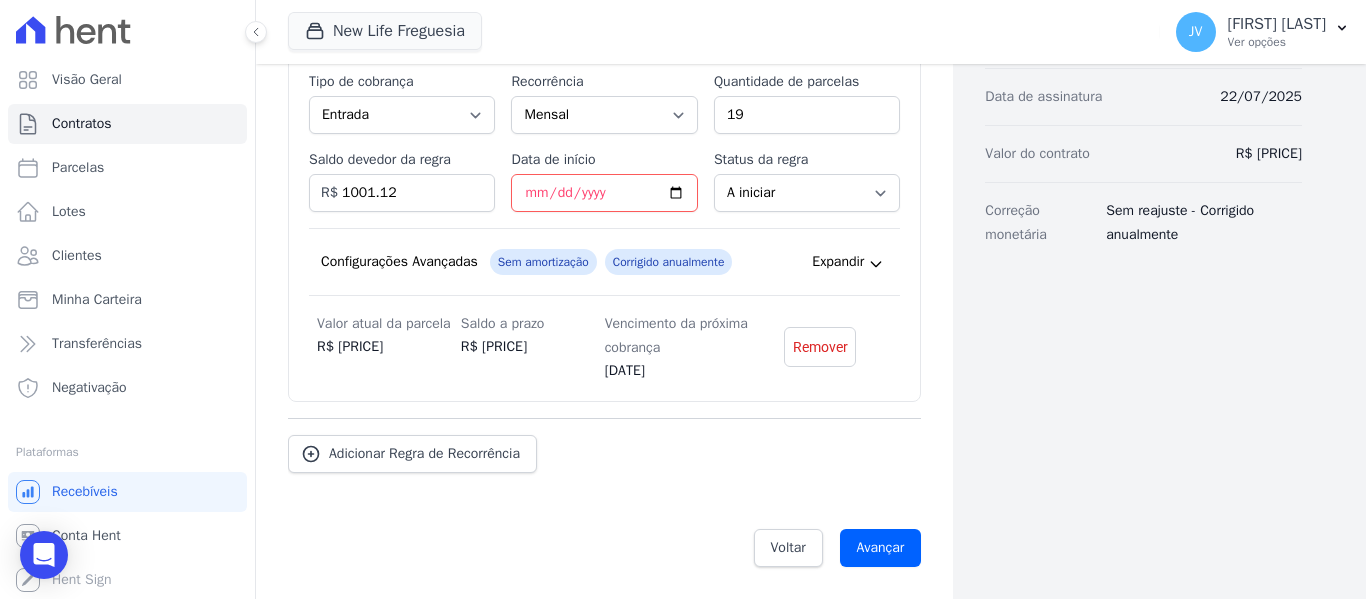 click on "Dados cadastrais
Empreendimento
New Life Freguesia
Nome
Nethellen Matos Vieira
CPF
425.336.388-11
Nome da propriedade
1406B
Dados do contrato
Data de assinatura
22/07/2025
Valor do contrato
R$ 308.422,50
Correção monetária
Sem reajuste - Corrigido anualmente" at bounding box center [1127, 93] 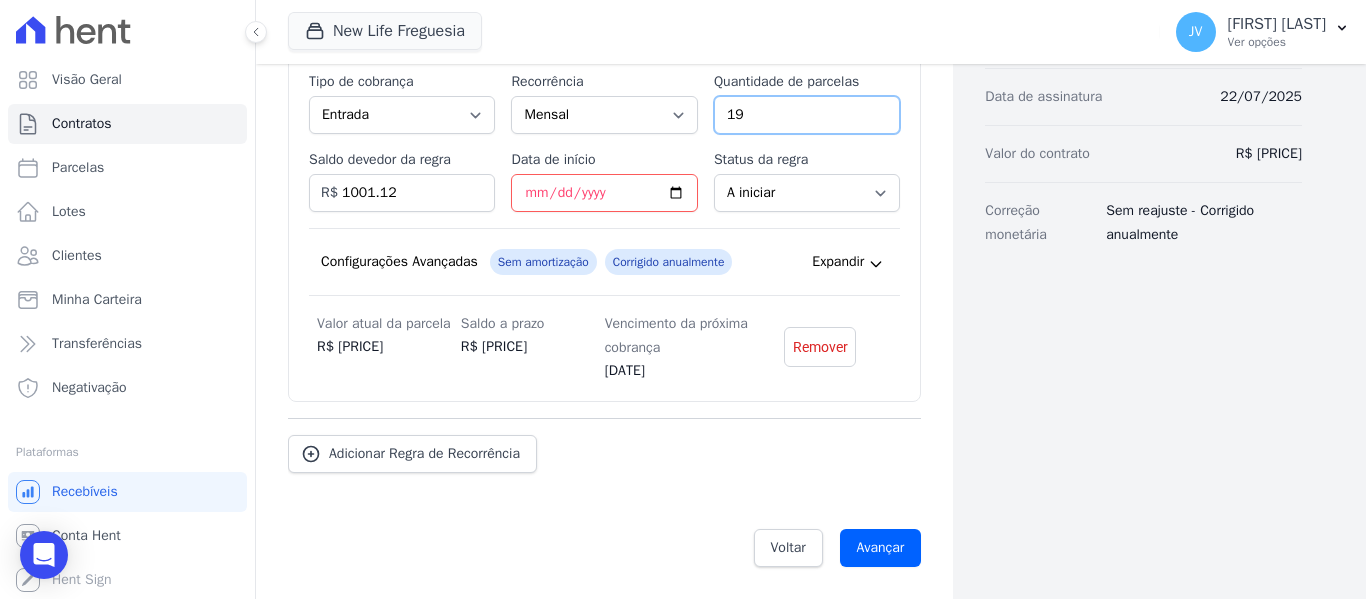 drag, startPoint x: 755, startPoint y: 114, endPoint x: 649, endPoint y: 94, distance: 107.87029 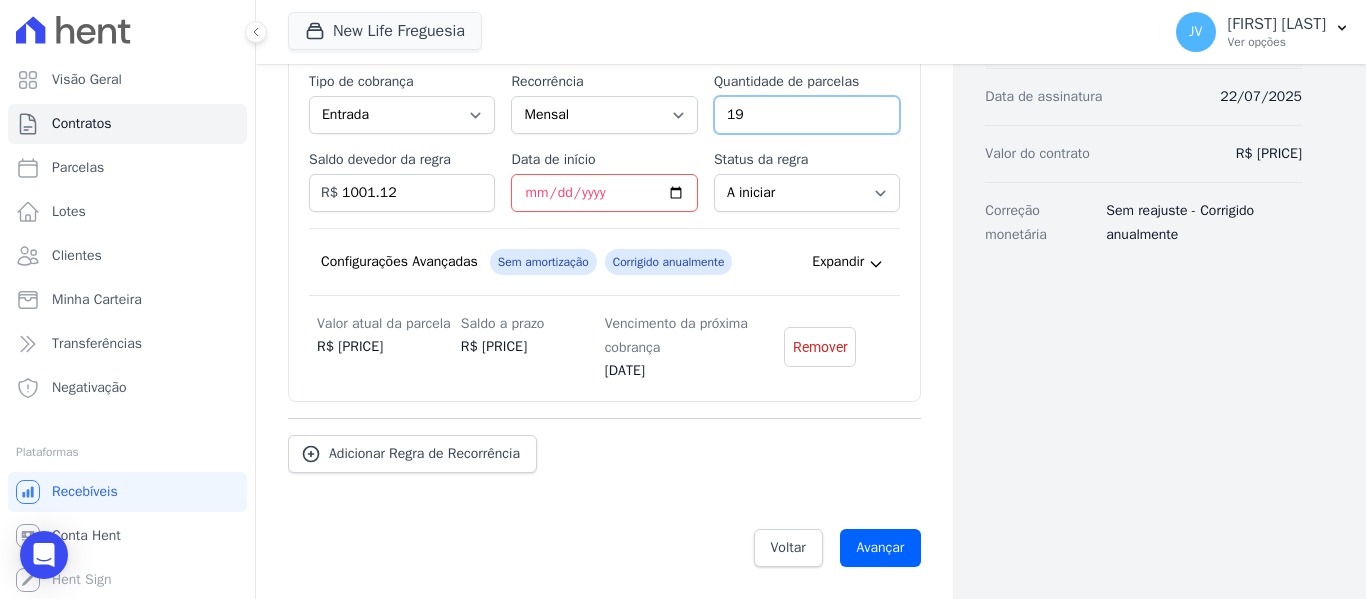 click on "Esse tipo de parcela não entra no saldo devedor do contrato.
Tipo de cobrança
Parcela Normal
Entrada
Sinal
Intercalada
Chaves
Pré-chaves
Pós-chaves
Impostos
Quitação
Outro
Financiamento Bancário
Recorrência
Mensal
Bimestral
Trimestral
Semestral
Anual
Quantidade de parcelas
19
Saldo devedor da regra
1001.12
R$
Data de início
2025-08-23
Status da regra
A iniciar
Em aberto
Quantidade de parcelas pagas
0
Valor atual da parcela
R$
Vencimento da próxima cobrança" at bounding box center (604, 226) 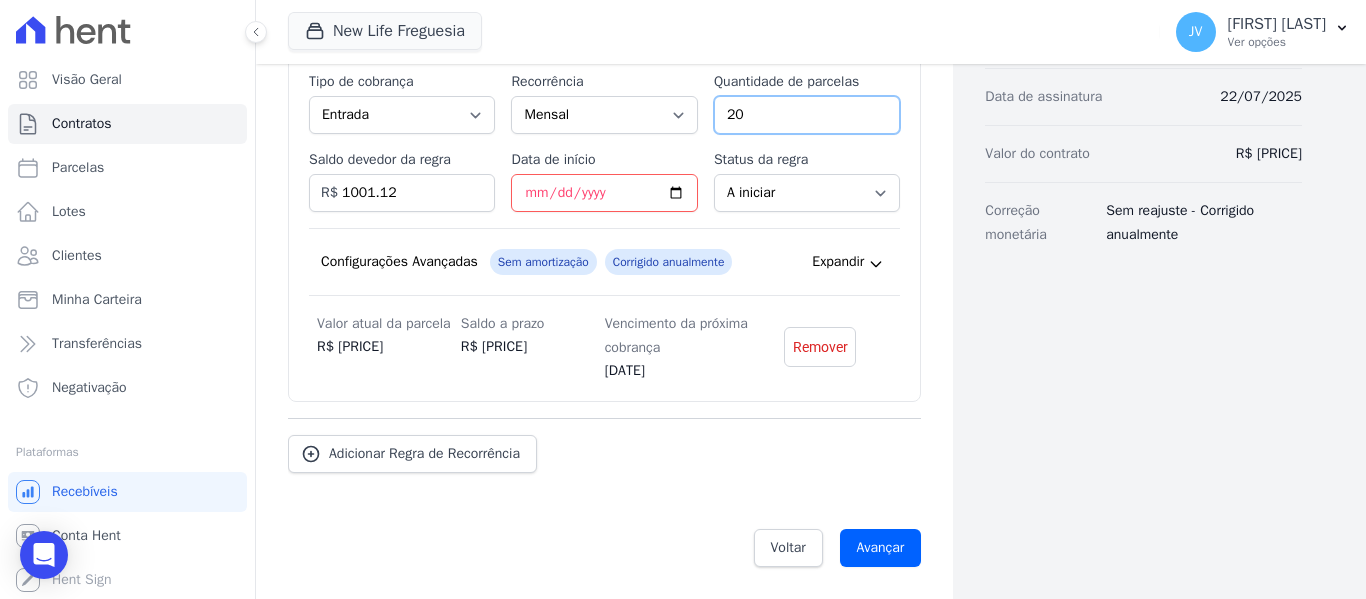 type on "20" 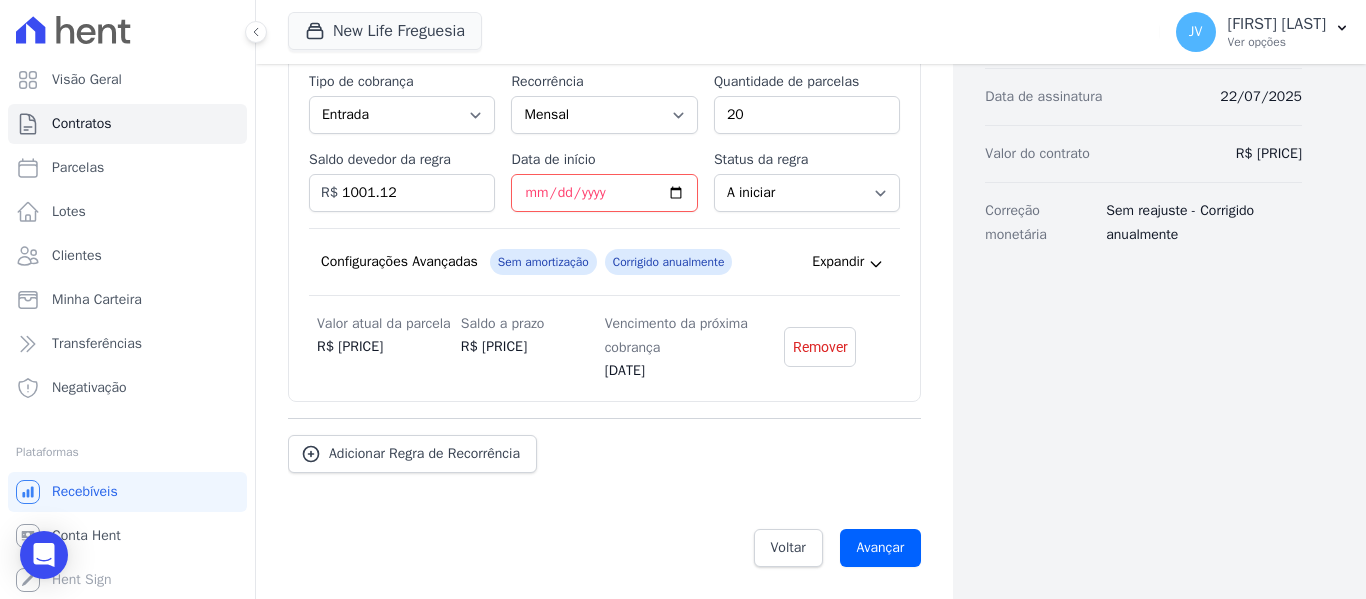 click on "Dados cadastrais
Empreendimento
New Life Freguesia
Nome
Nethellen Matos Vieira
CPF
425.336.388-11
Nome da propriedade
1406B
Dados do contrato
Data de assinatura
22/07/2025
Valor do contrato
R$ 308.422,50
Correção monetária
Sem reajuste - Corrigido anualmente" at bounding box center [1127, 93] 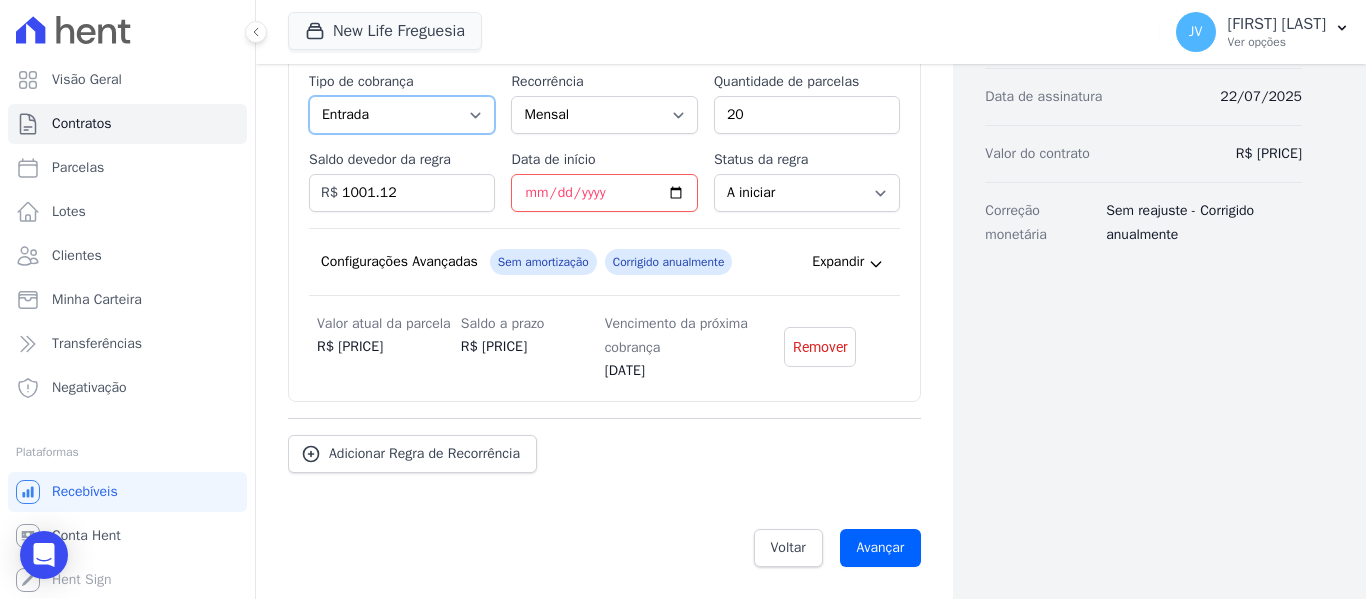 click on "Parcela Normal
Entrada
Sinal
Intercalada
Chaves
Pré-chaves
Pós-chaves
Impostos
Quitação
Outro
Financiamento Bancário" at bounding box center (402, 115) 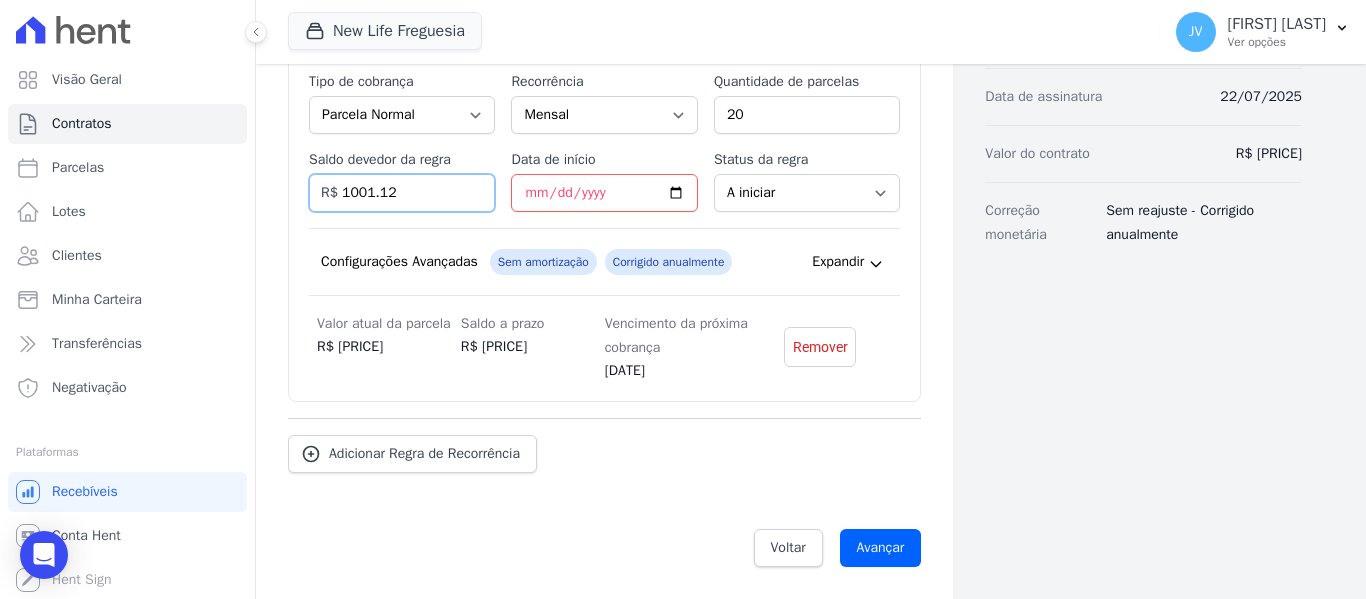drag, startPoint x: 412, startPoint y: 195, endPoint x: 289, endPoint y: 187, distance: 123.25989 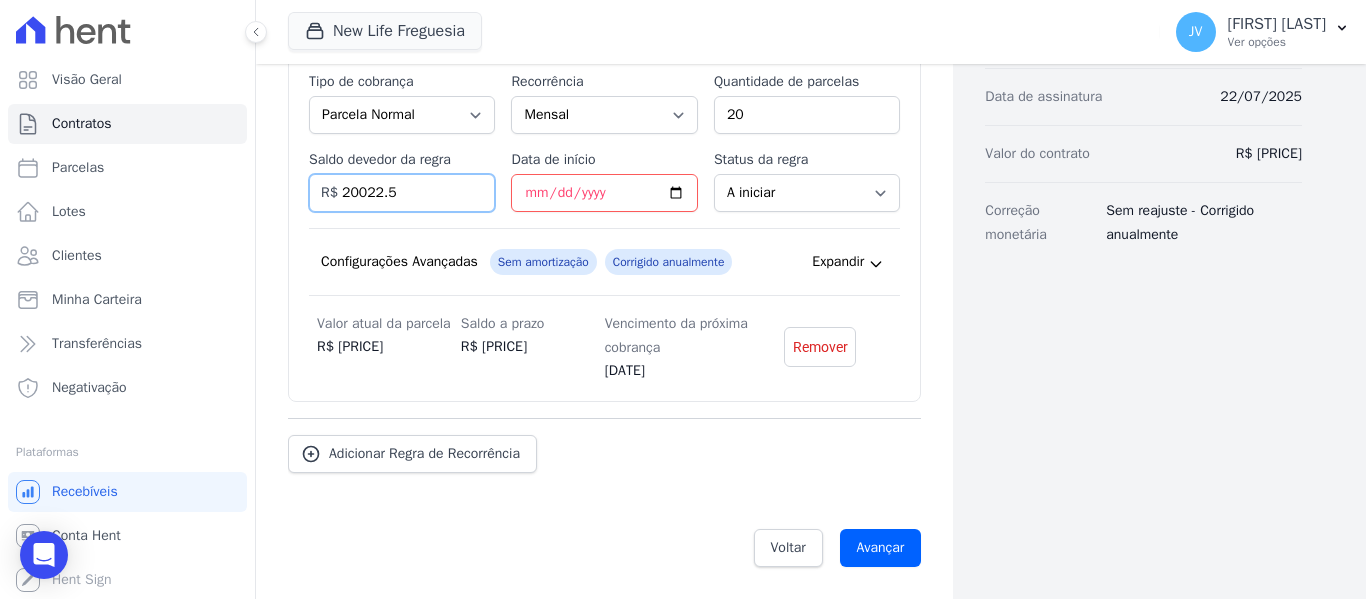 type on "20022.5" 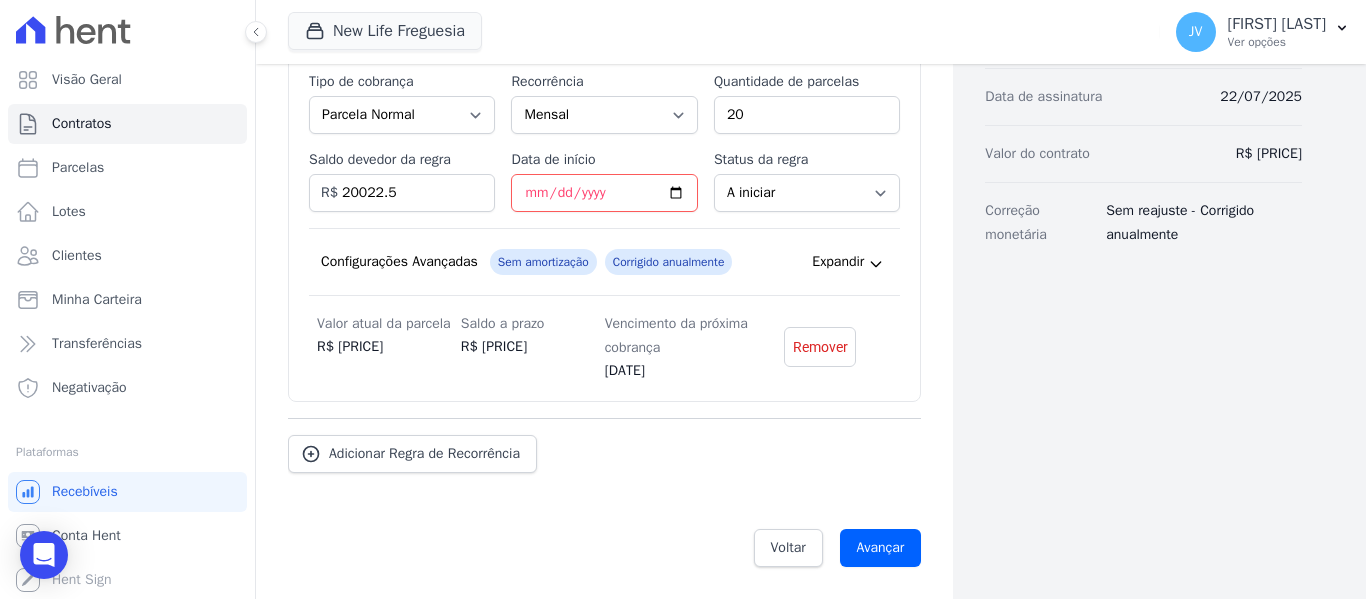 click on "Contratos
Adicionar Contrato
Adicionar Contrato
Passo 1
Dados cadastrais
Passo 2
Detalhes do contrato
Passo 3
Regras de cobrança
Passo 4
Revise as informações
Valor do contrato
R$ 308.422,50
Quantidade de regras
1
Valor das regras
R$ 1.001,12
Prazo do contrato
20 meses" at bounding box center [604, 93] 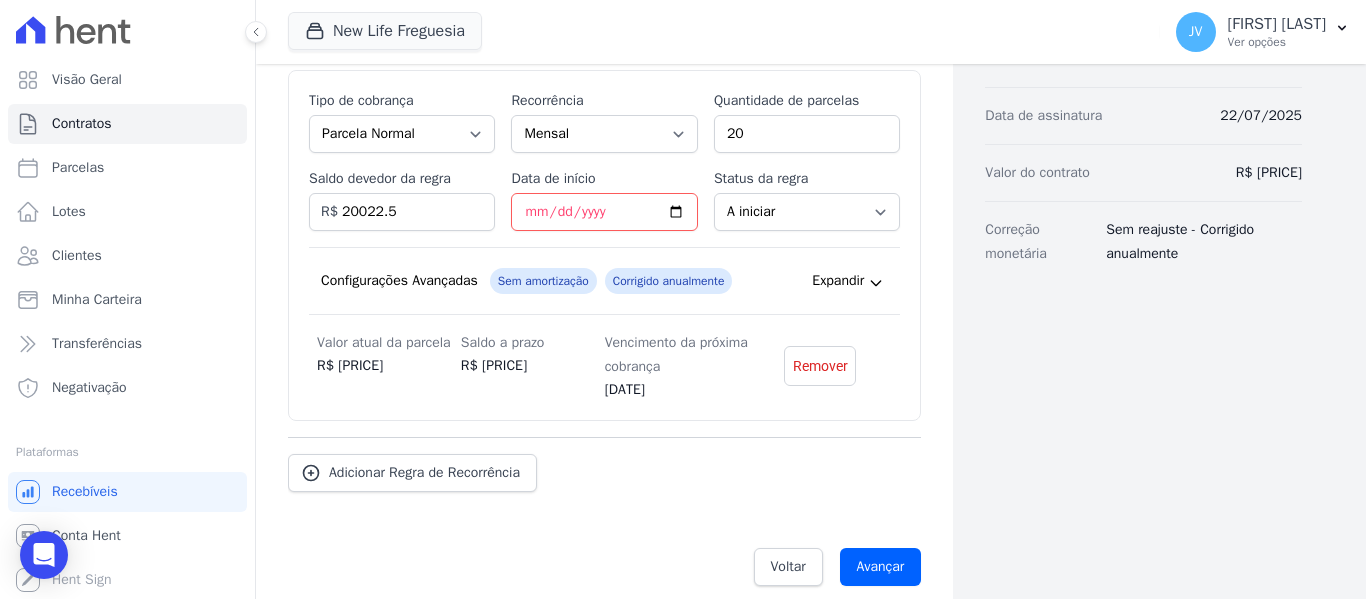 scroll, scrollTop: 476, scrollLeft: 0, axis: vertical 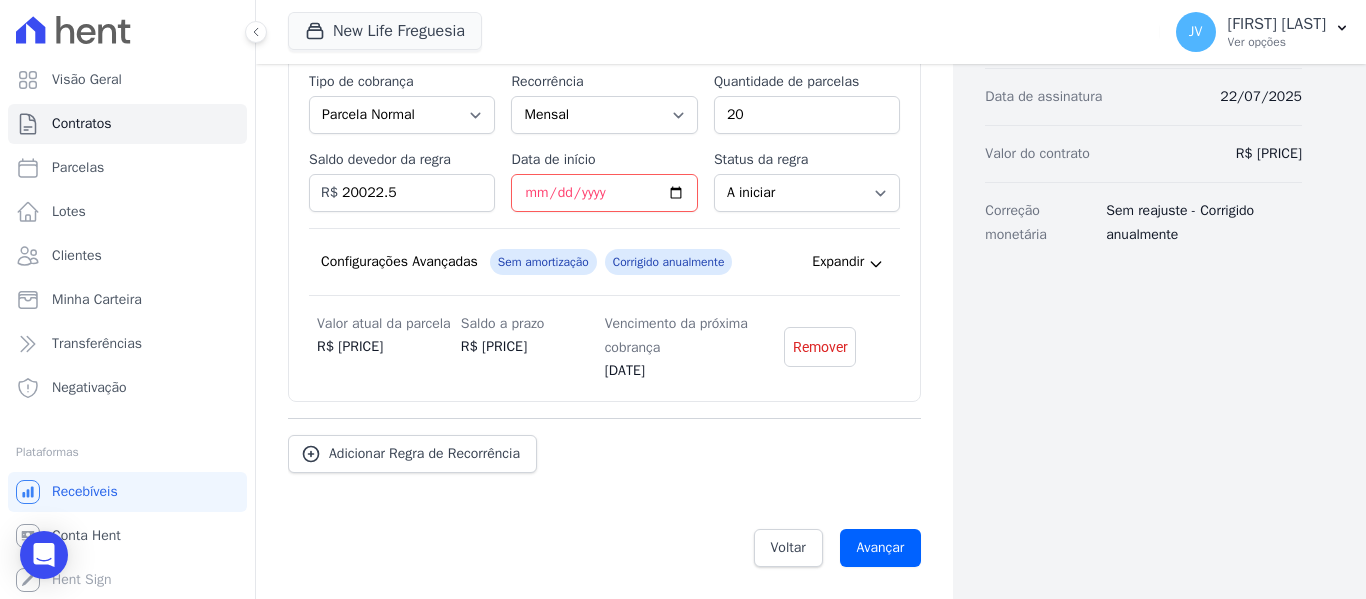 click on "Expandir" at bounding box center (838, 262) 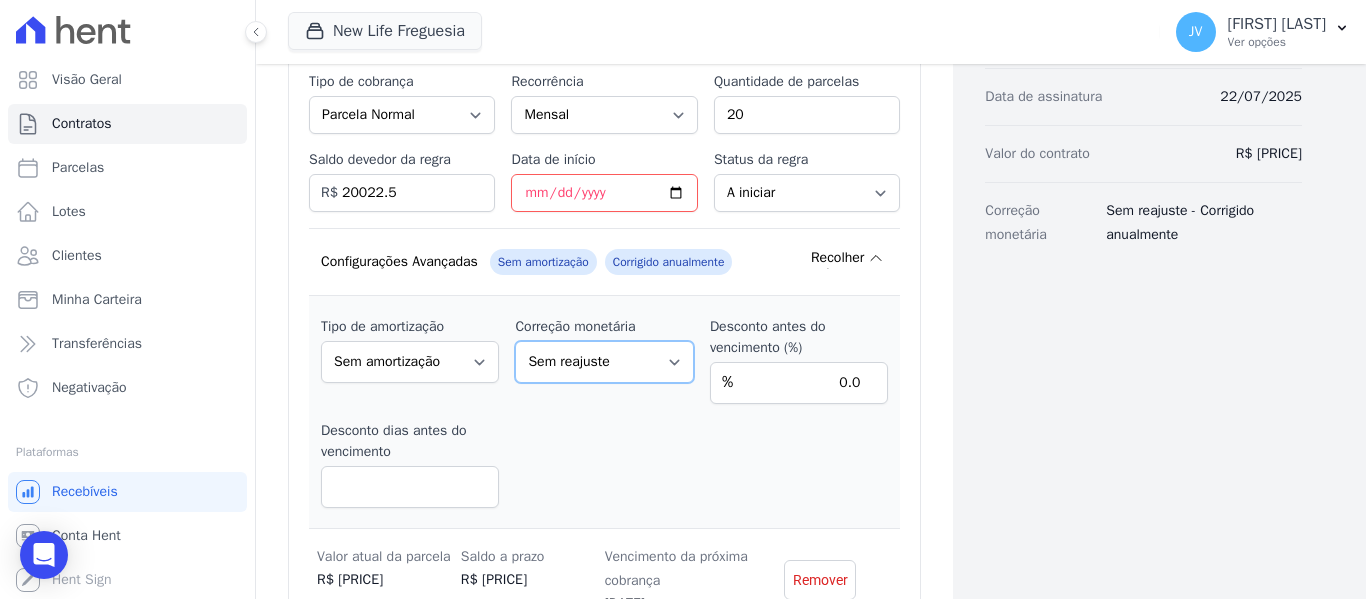 click on "Sem reajuste
Média dos últimos 12 meses acumulado de INCCM
Média dos últimos 12 meses acumulado de IPCA
DI
Reajuste fixo
ICCRJ
IGPDI
IGPM
INCCDI
INCCM
INPC
IPCA
TR" at bounding box center (604, 362) 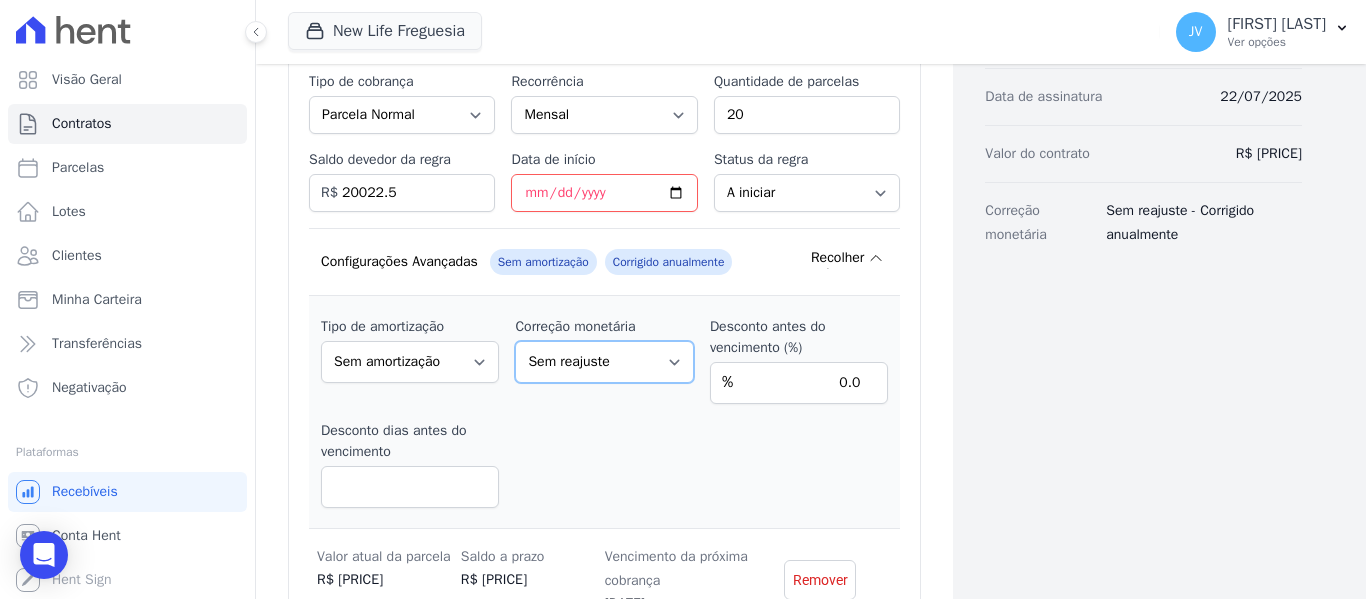 select on "inccdi" 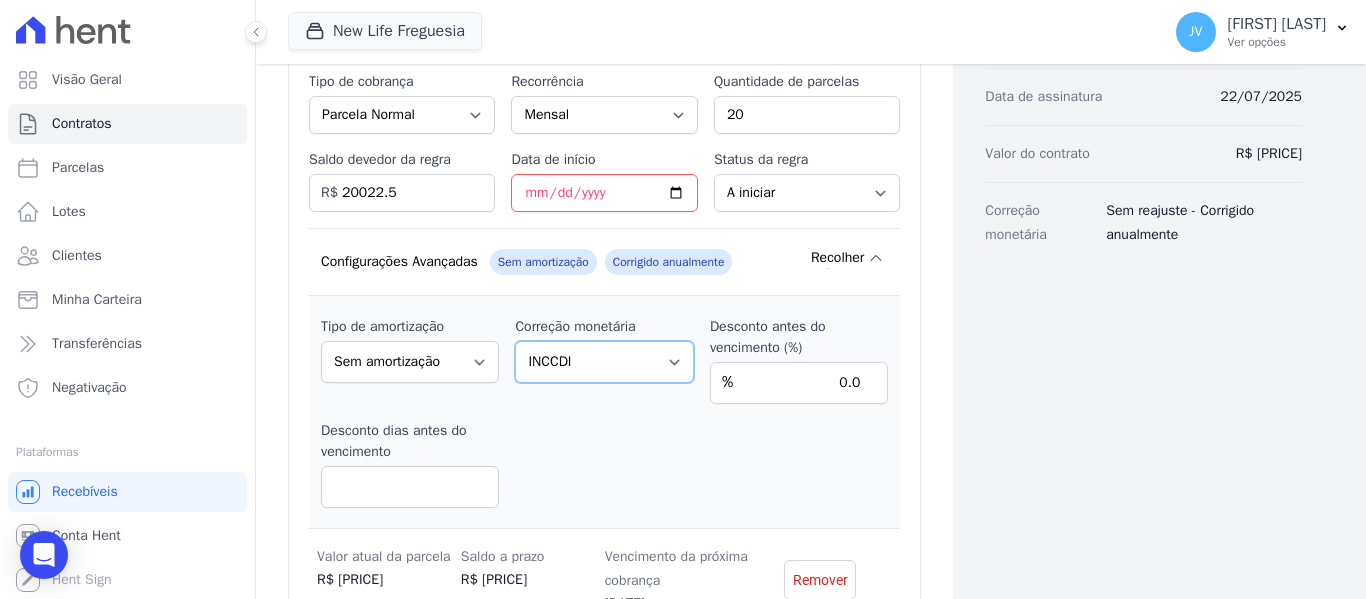click on "Sem reajuste
Média dos últimos 12 meses acumulado de INCCM
Média dos últimos 12 meses acumulado de IPCA
DI
Reajuste fixo
ICCRJ
IGPDI
IGPM
INCCDI
INCCM
INPC
IPCA
TR" at bounding box center [604, 362] 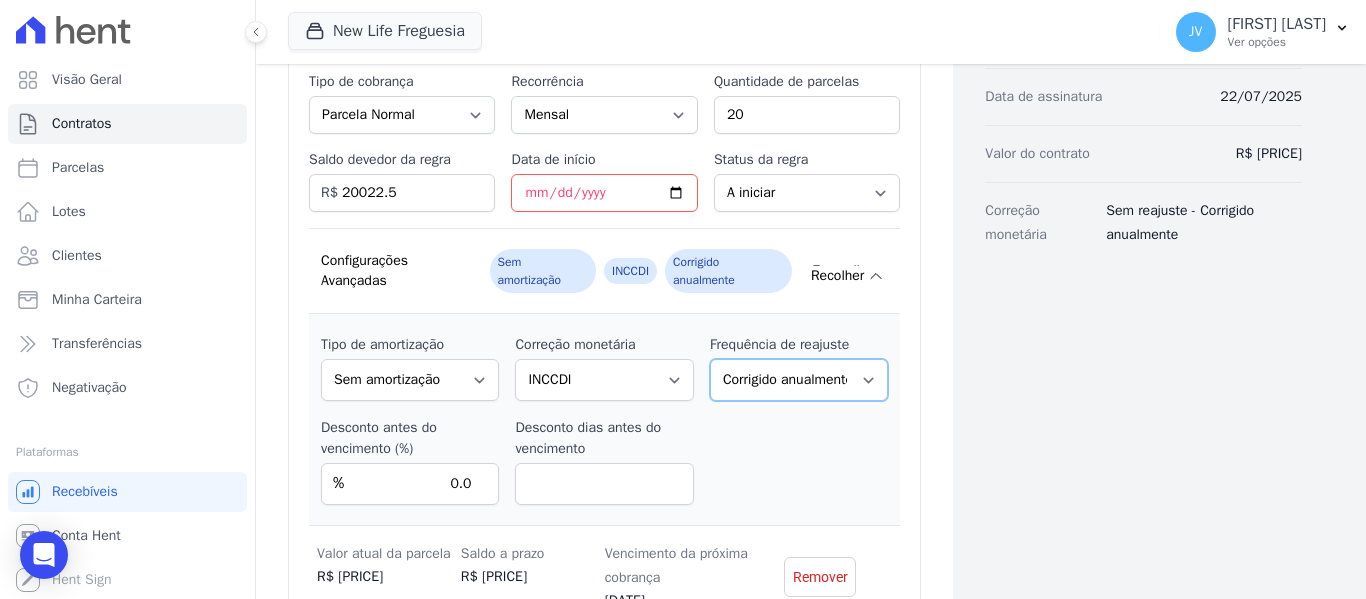 click on "Corrigido semestralmente
Corrigido mensalmente
Corrigido anualmente" at bounding box center (799, 380) 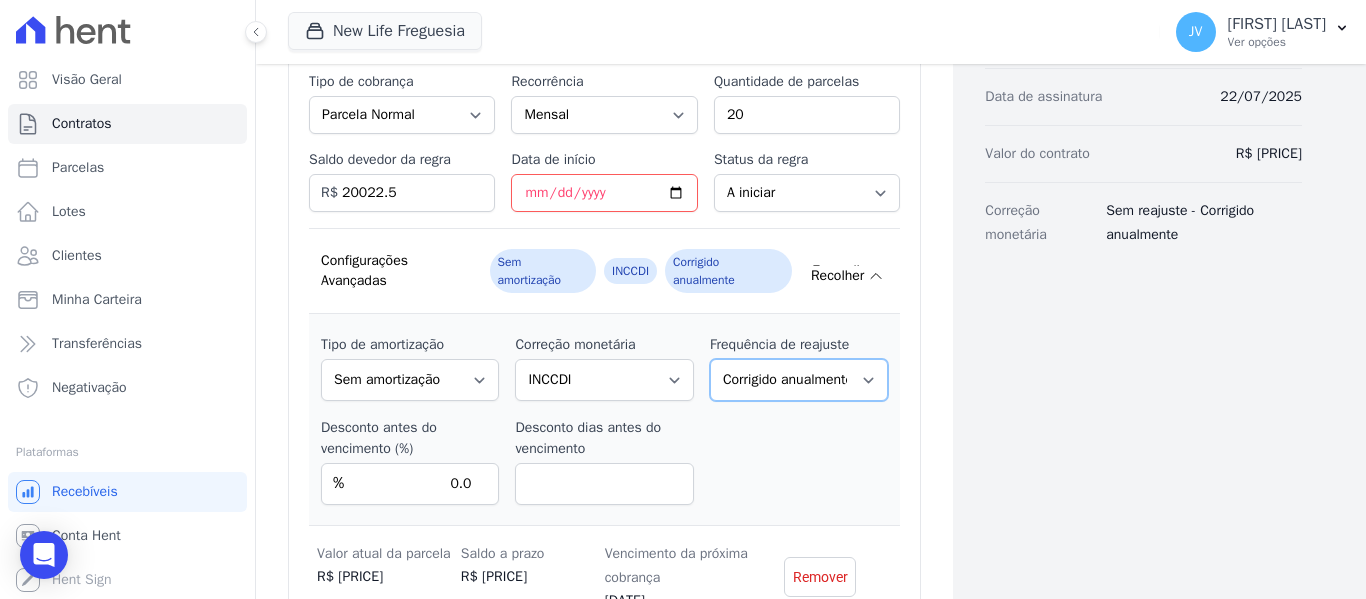 select on "monthly" 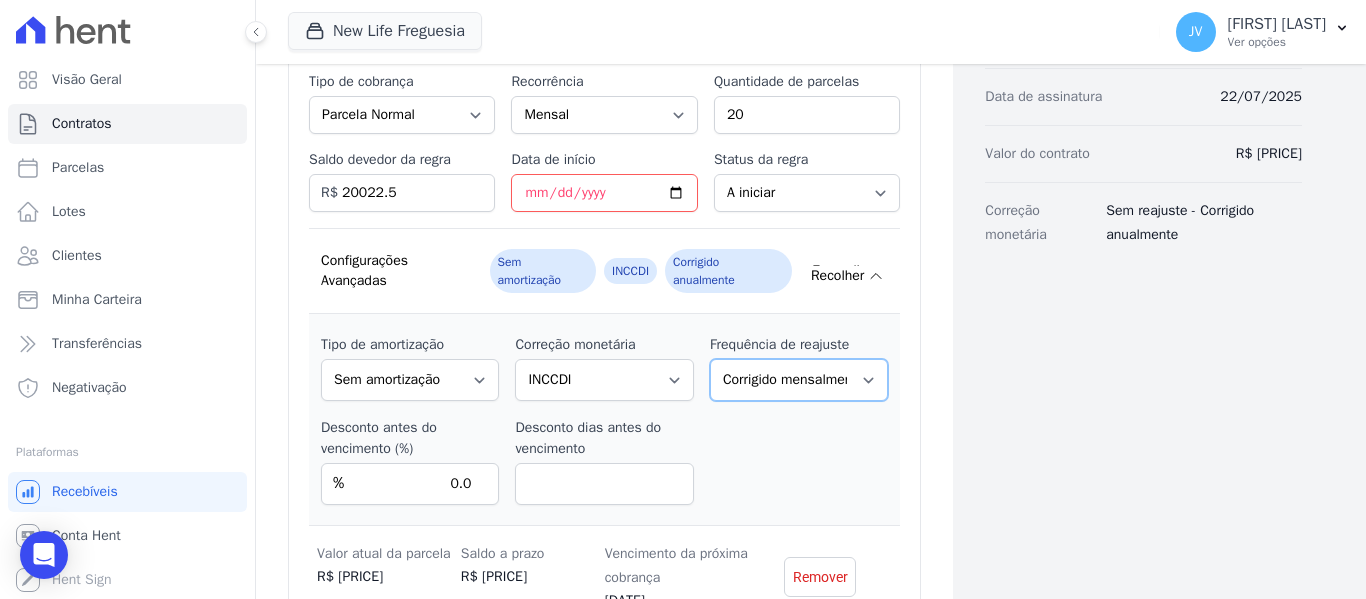 click on "Corrigido semestralmente
Corrigido mensalmente
Corrigido anualmente" at bounding box center (799, 380) 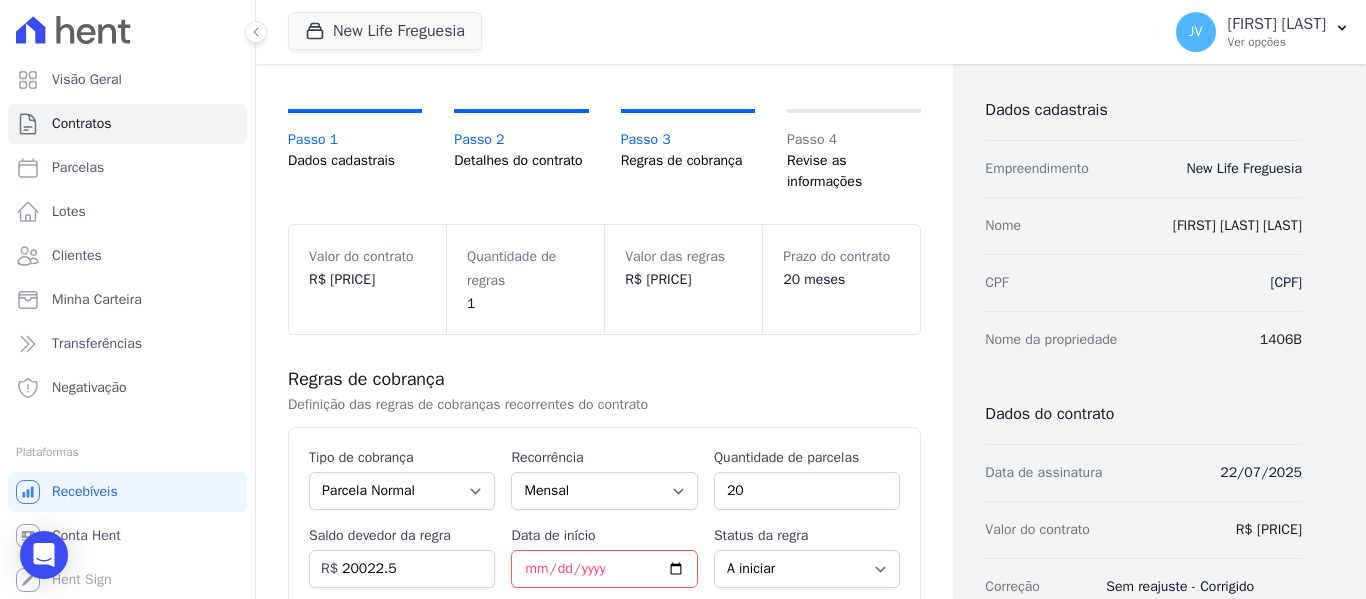 scroll, scrollTop: 706, scrollLeft: 0, axis: vertical 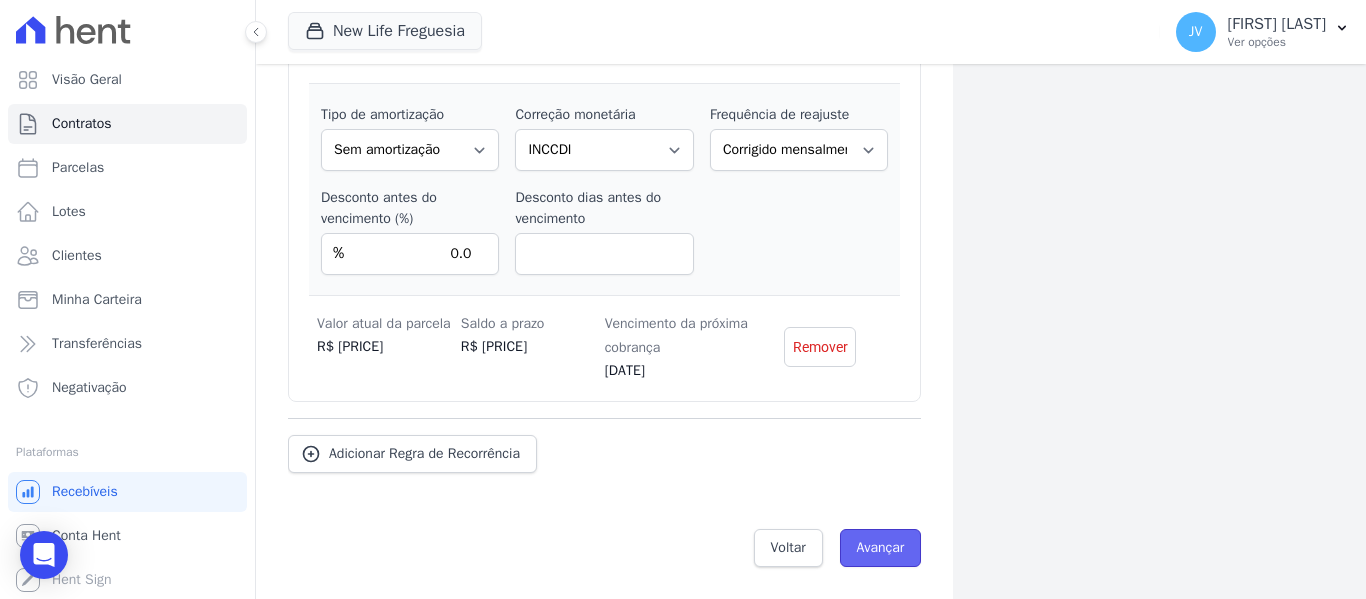 click on "Avançar" at bounding box center [881, 548] 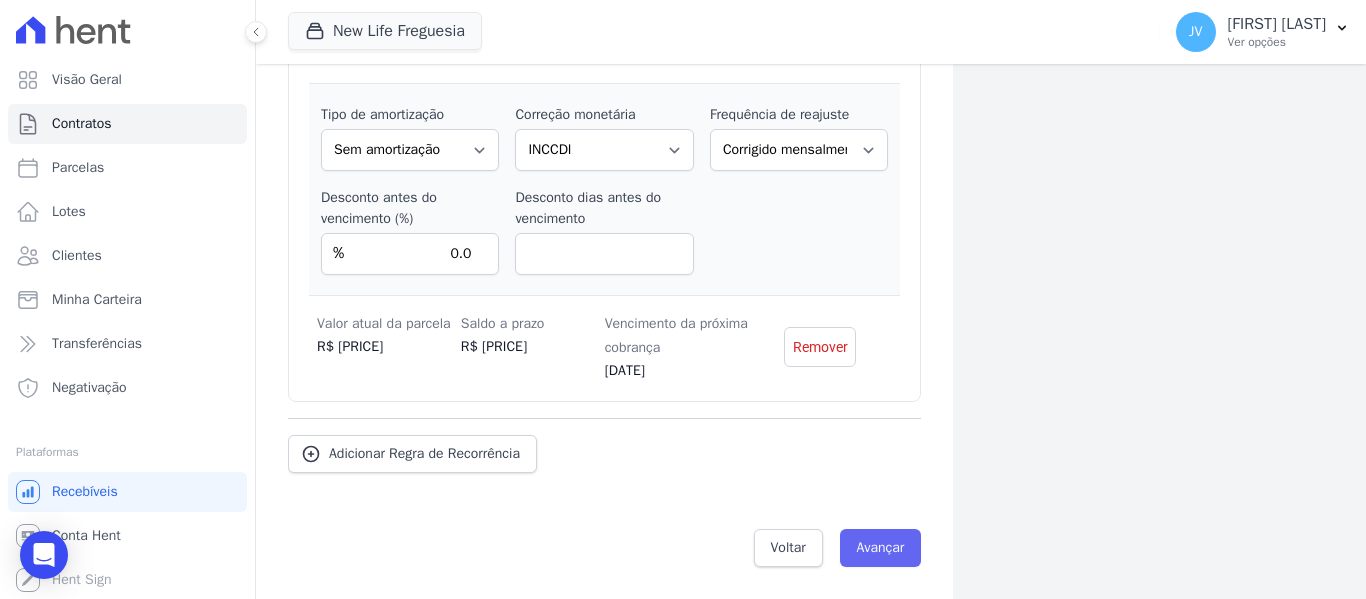 scroll, scrollTop: 494, scrollLeft: 0, axis: vertical 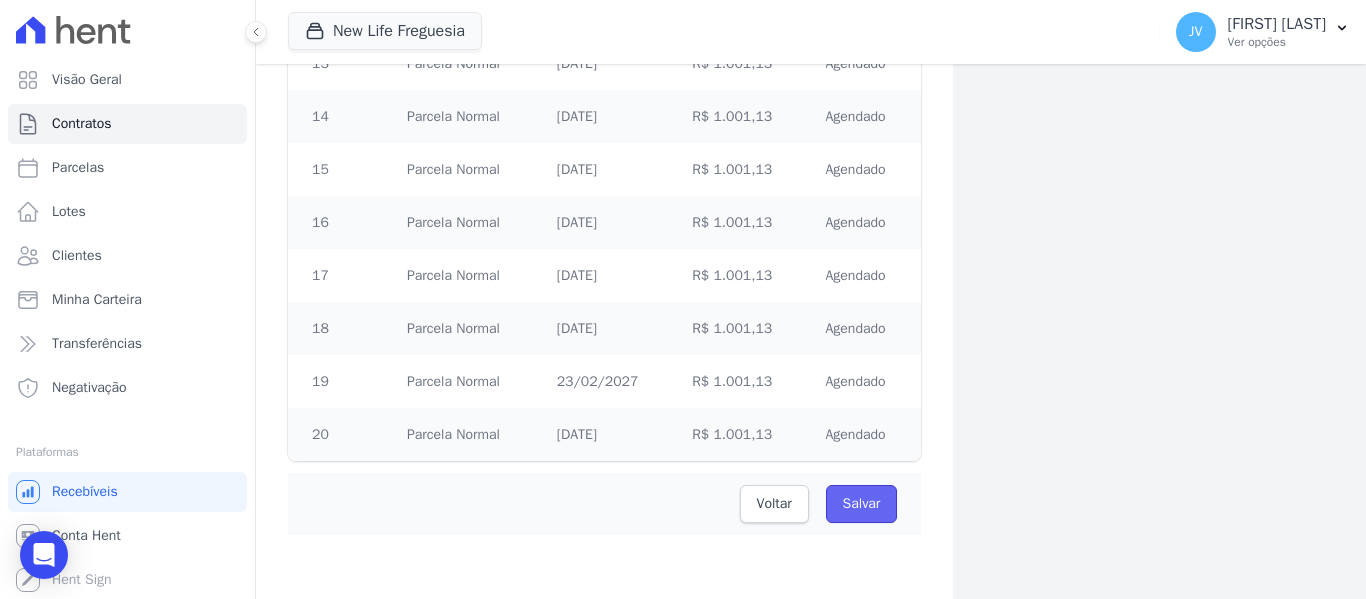 click on "Salvar" at bounding box center (862, 504) 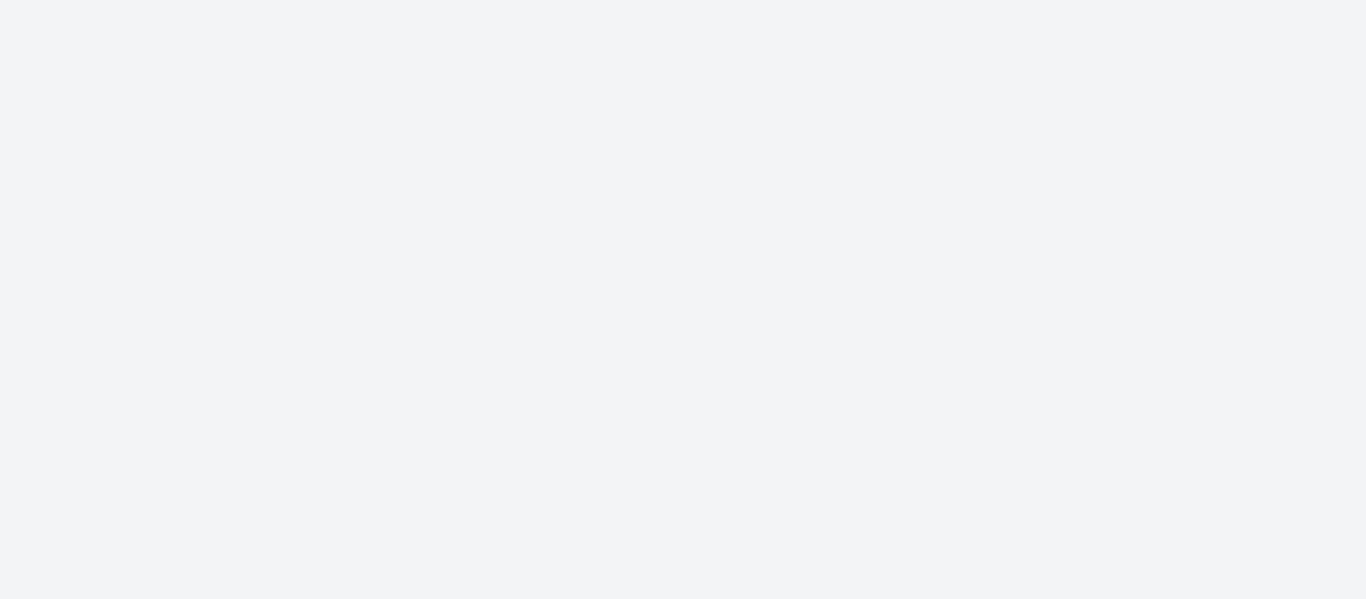 scroll, scrollTop: 0, scrollLeft: 0, axis: both 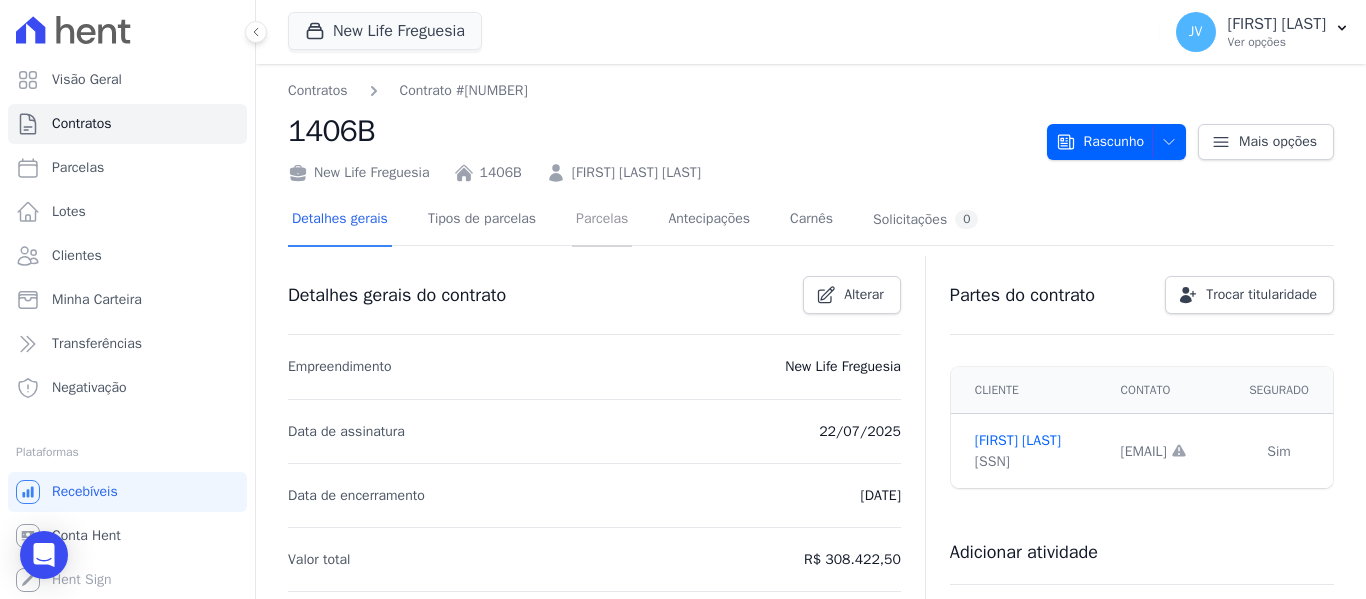 click on "Parcelas" at bounding box center [602, 220] 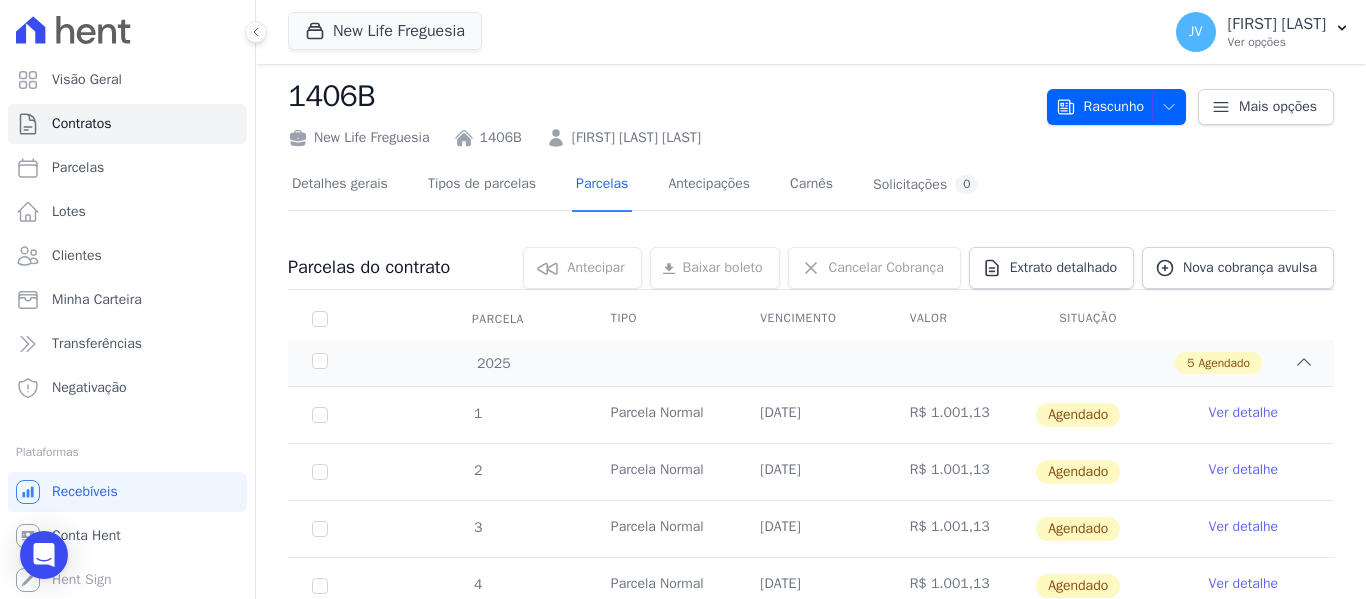 scroll, scrollTop: 0, scrollLeft: 0, axis: both 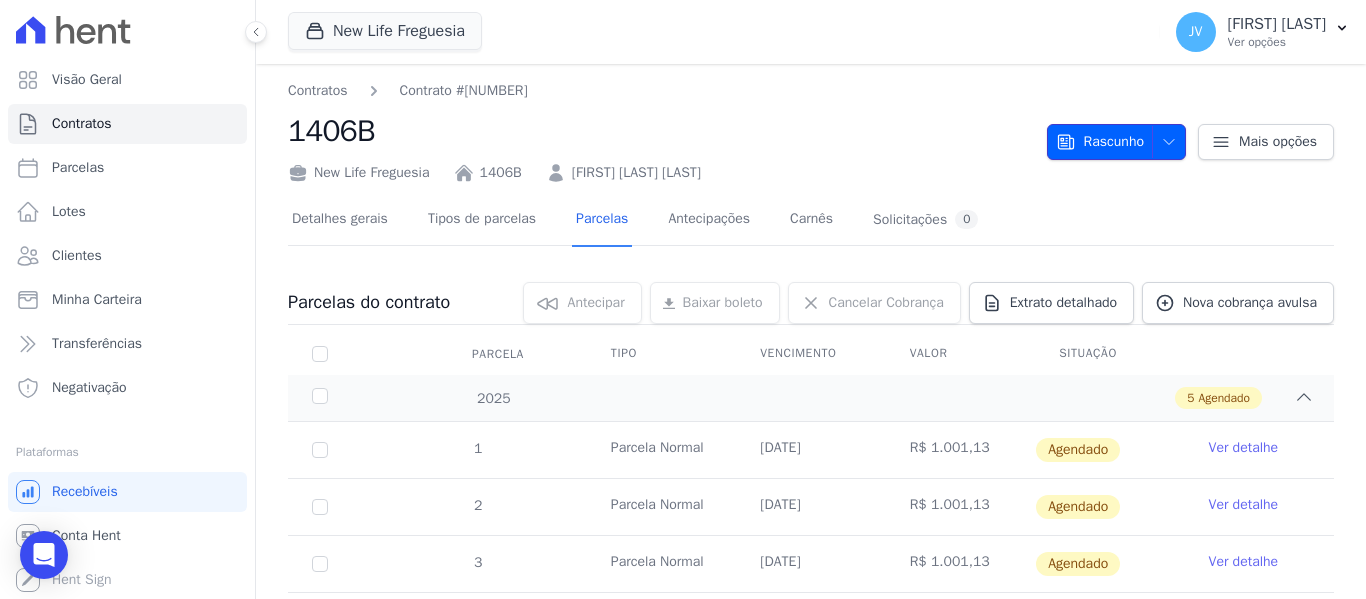 click on "Rascunho" at bounding box center [1100, 142] 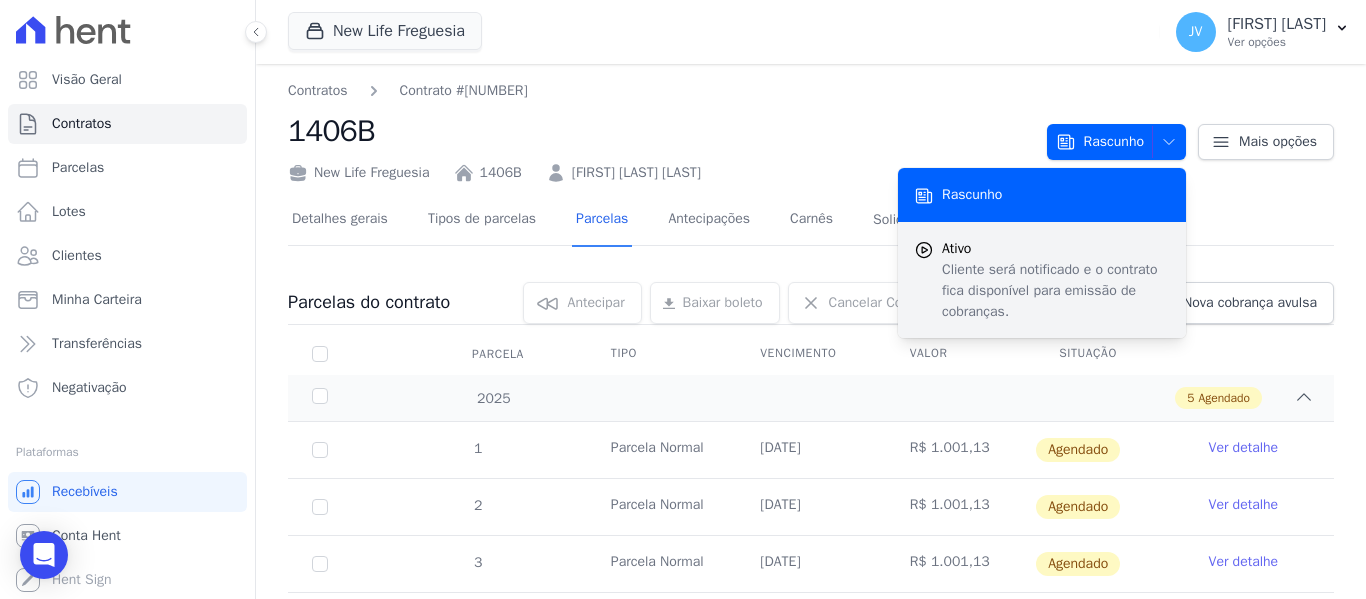 click on "Ativo" at bounding box center [1056, 248] 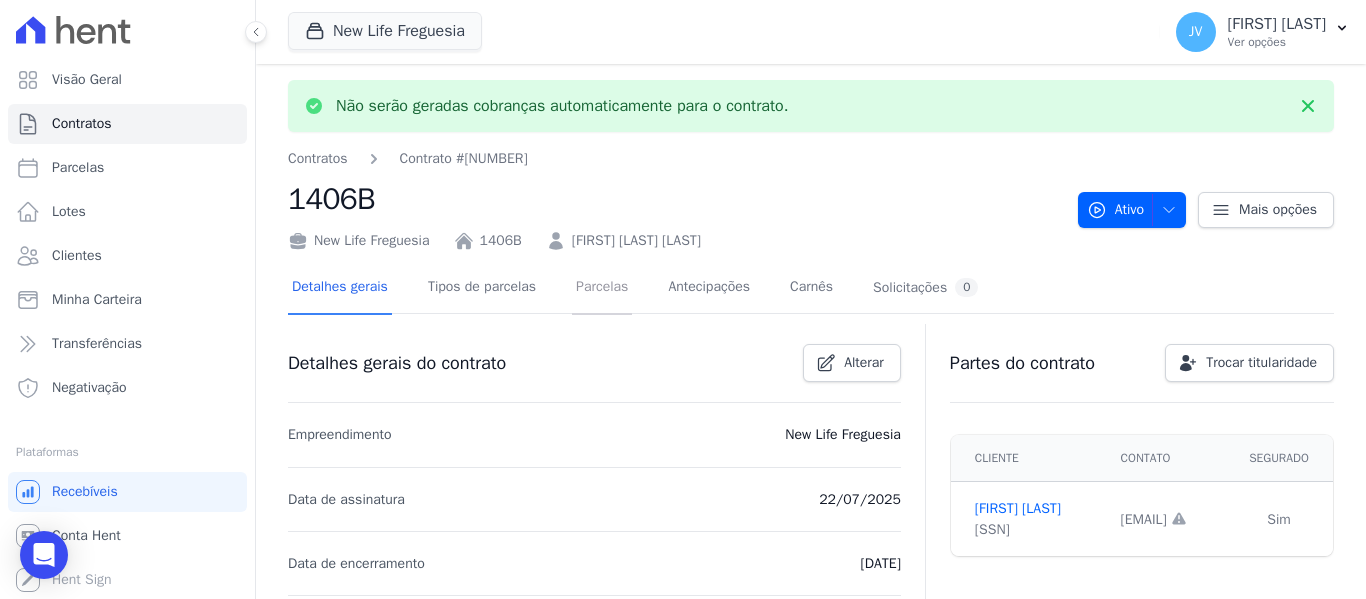 click on "Parcelas" at bounding box center [602, 288] 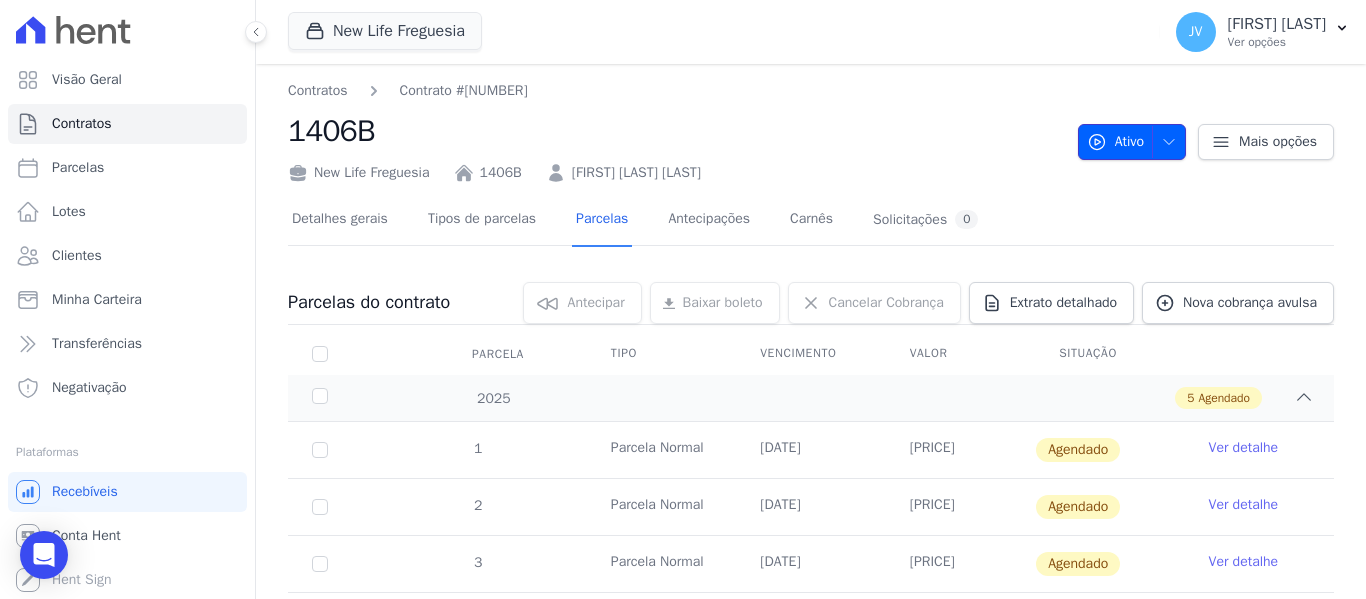 click 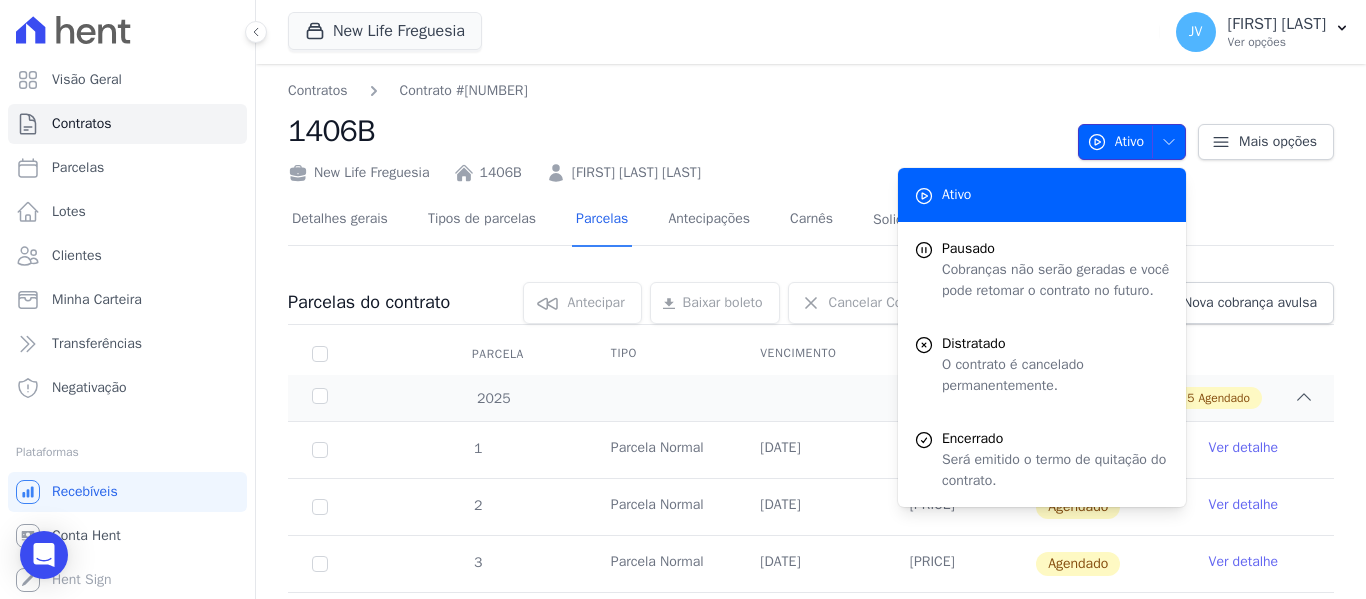 click 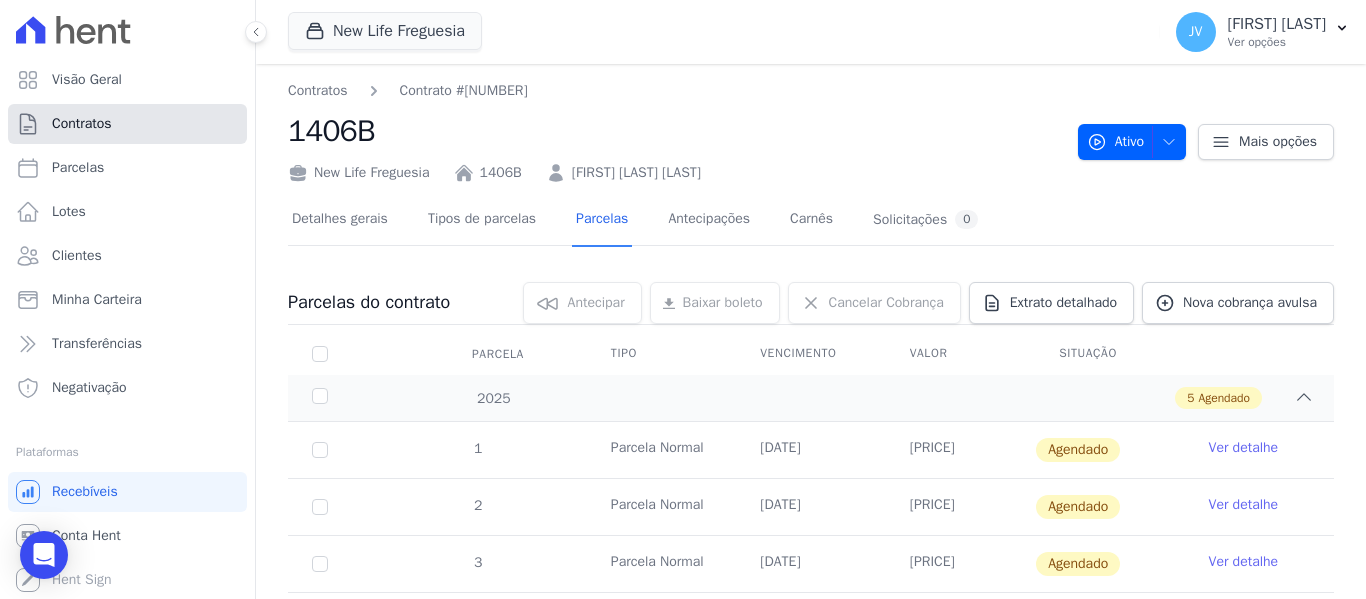 click on "Contratos" at bounding box center [82, 124] 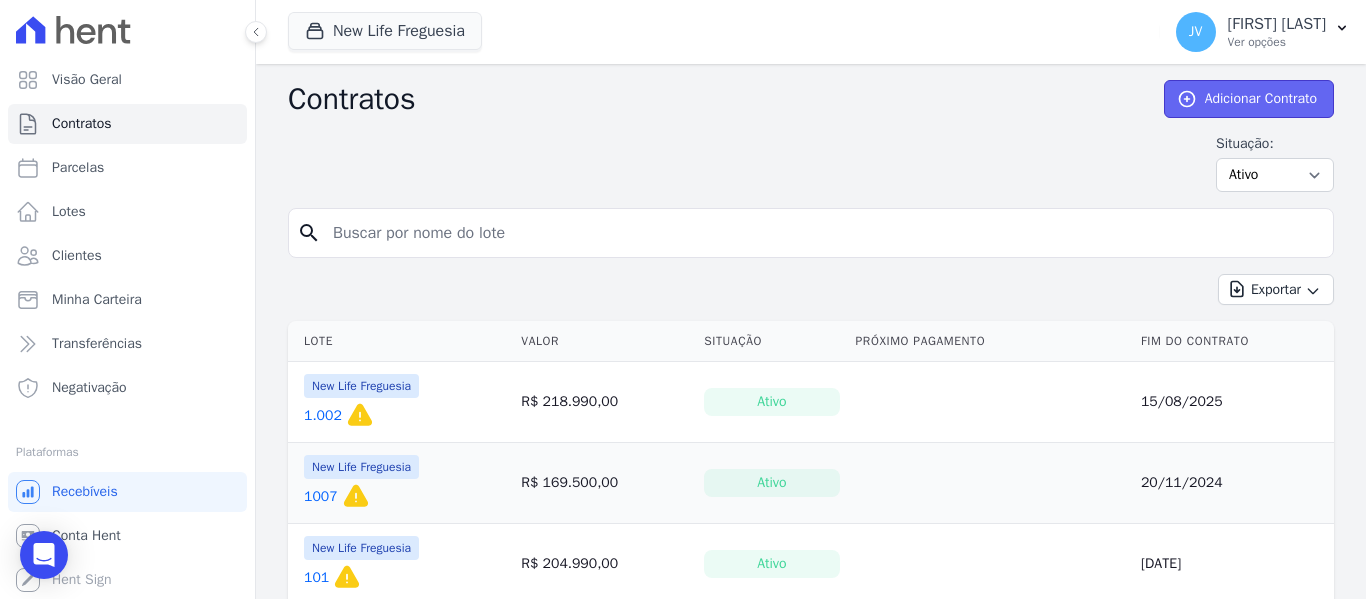 click on "Adicionar Contrato" at bounding box center (1249, 99) 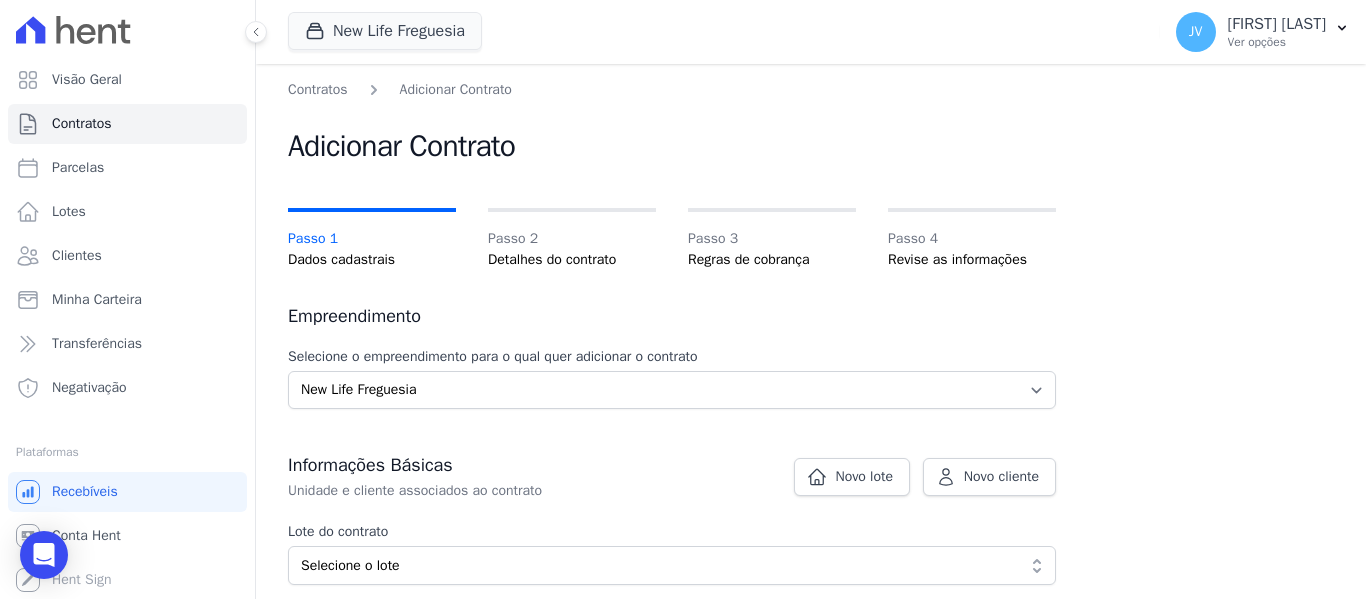 scroll, scrollTop: 0, scrollLeft: 0, axis: both 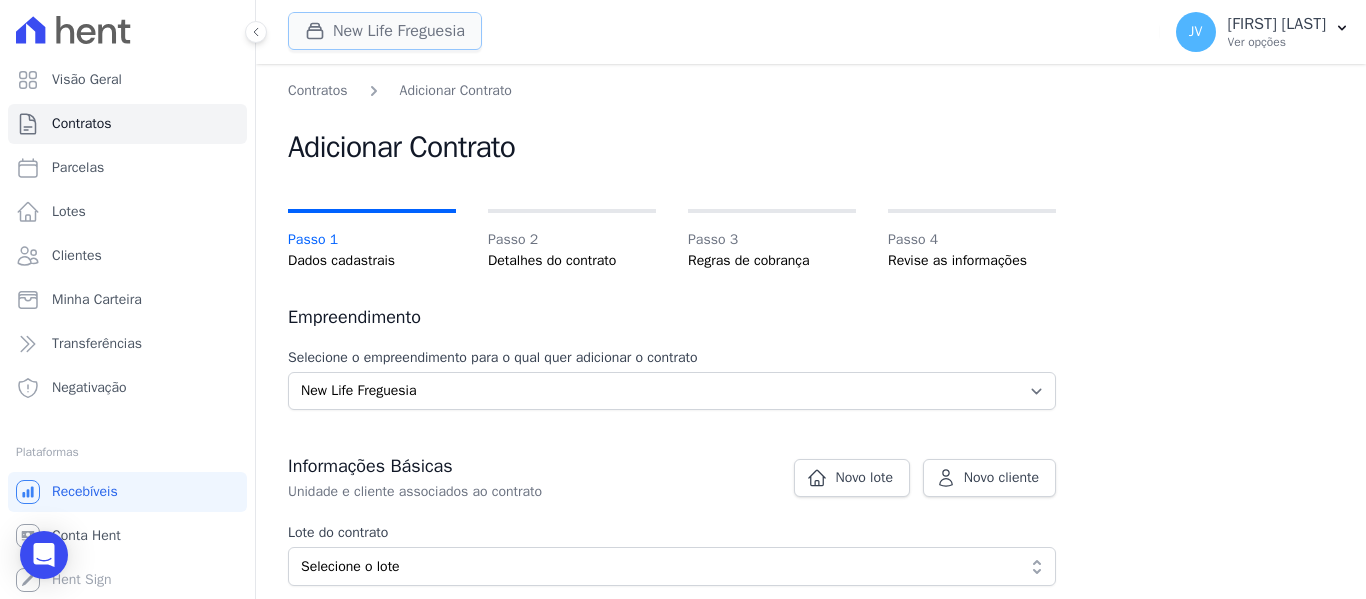 click on "New Life Freguesia" at bounding box center (385, 31) 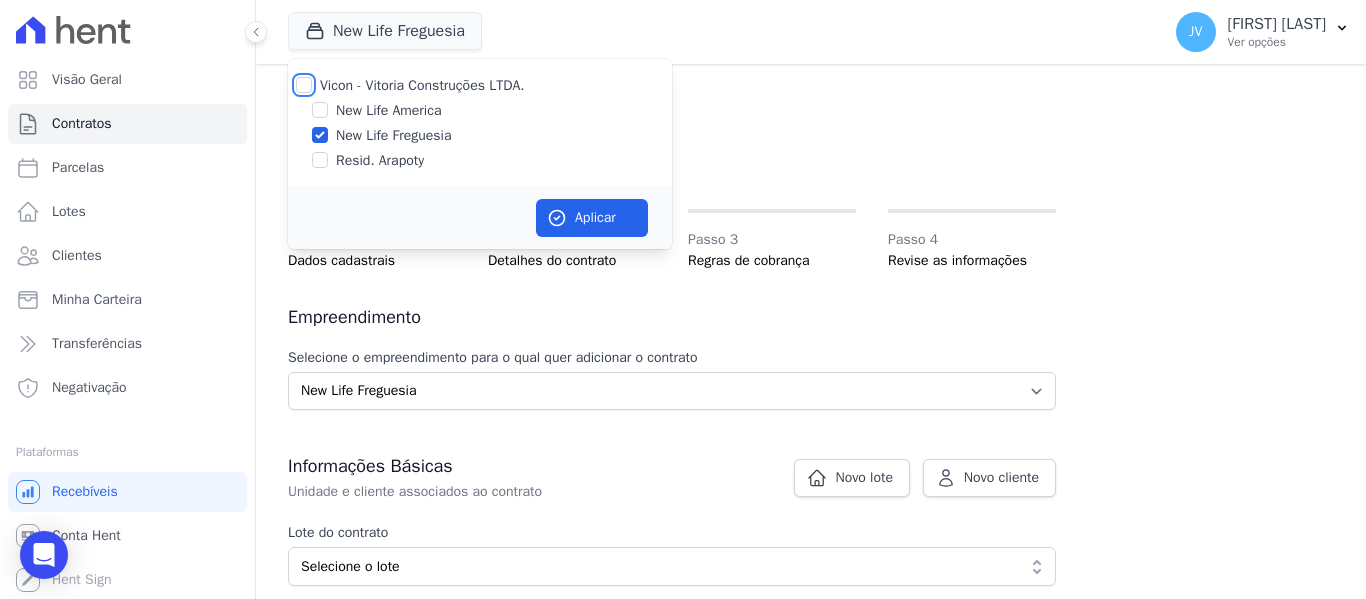 click on "Vicon - Vitoria Construções LTDA." at bounding box center (304, 85) 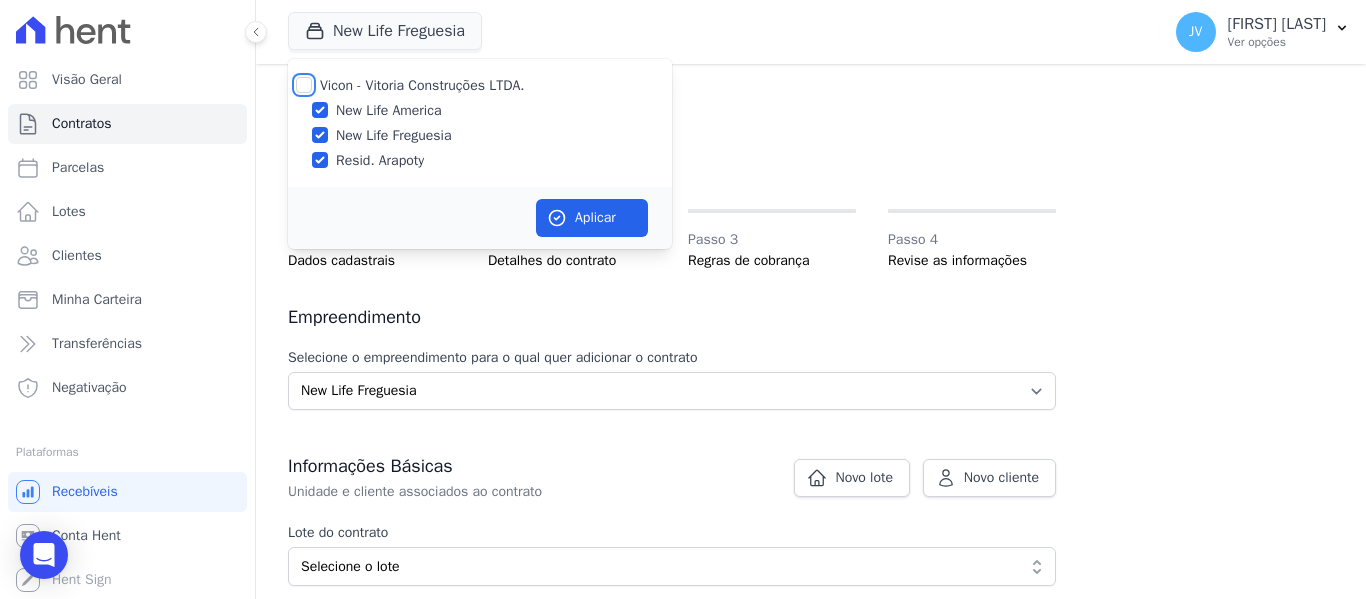 checkbox on "true" 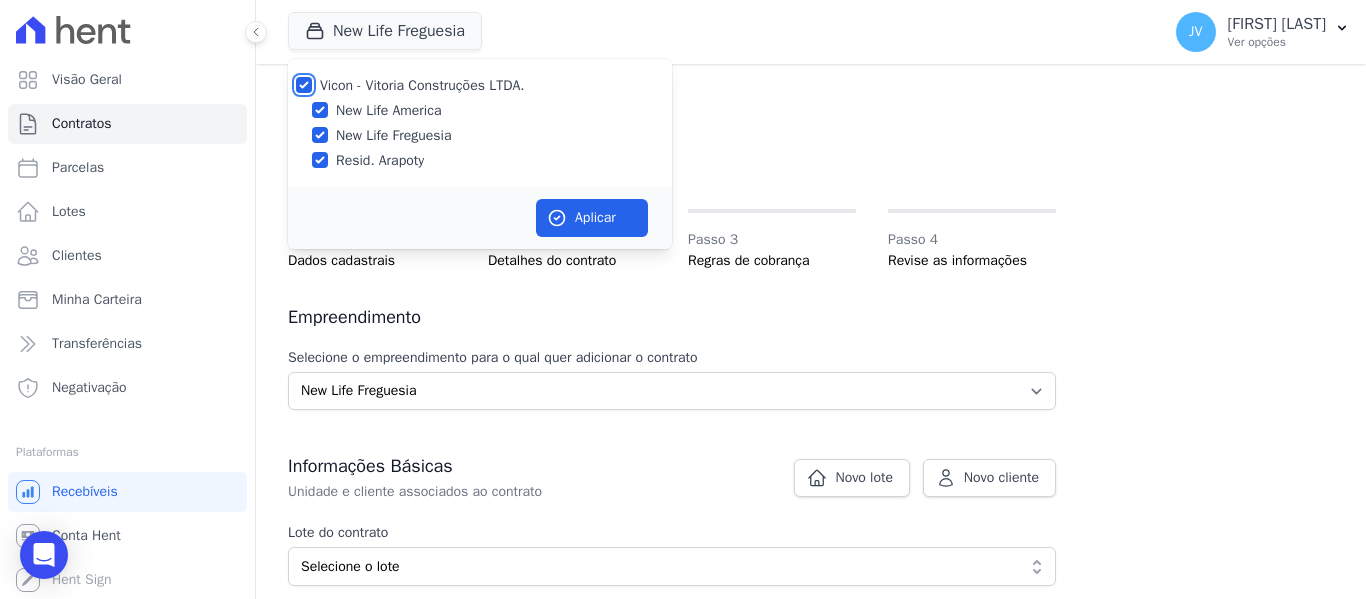 checkbox on "true" 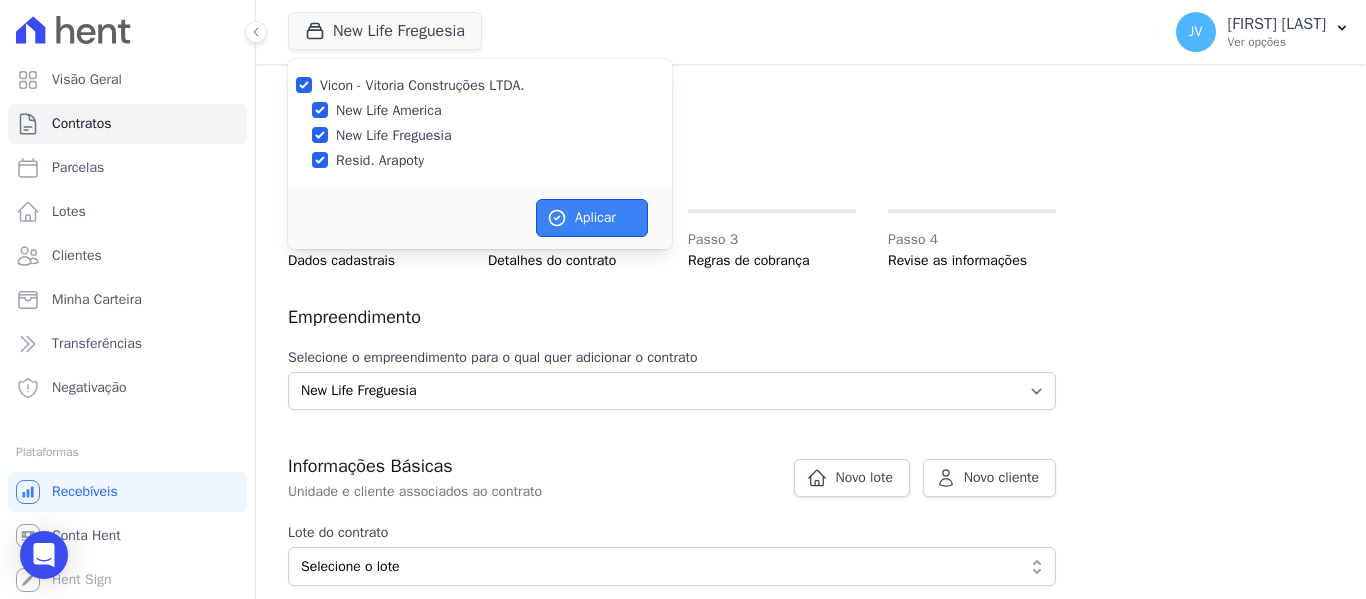 click on "Aplicar" at bounding box center [592, 218] 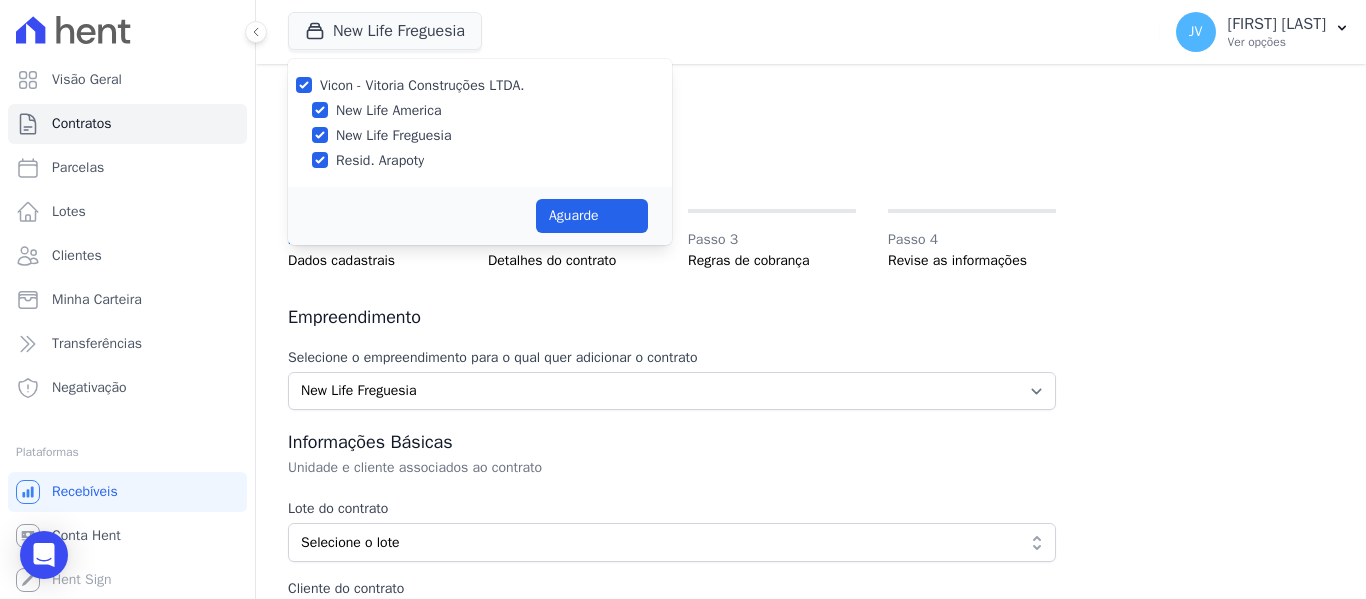 click on "Adicionar Contrato" at bounding box center [672, 147] 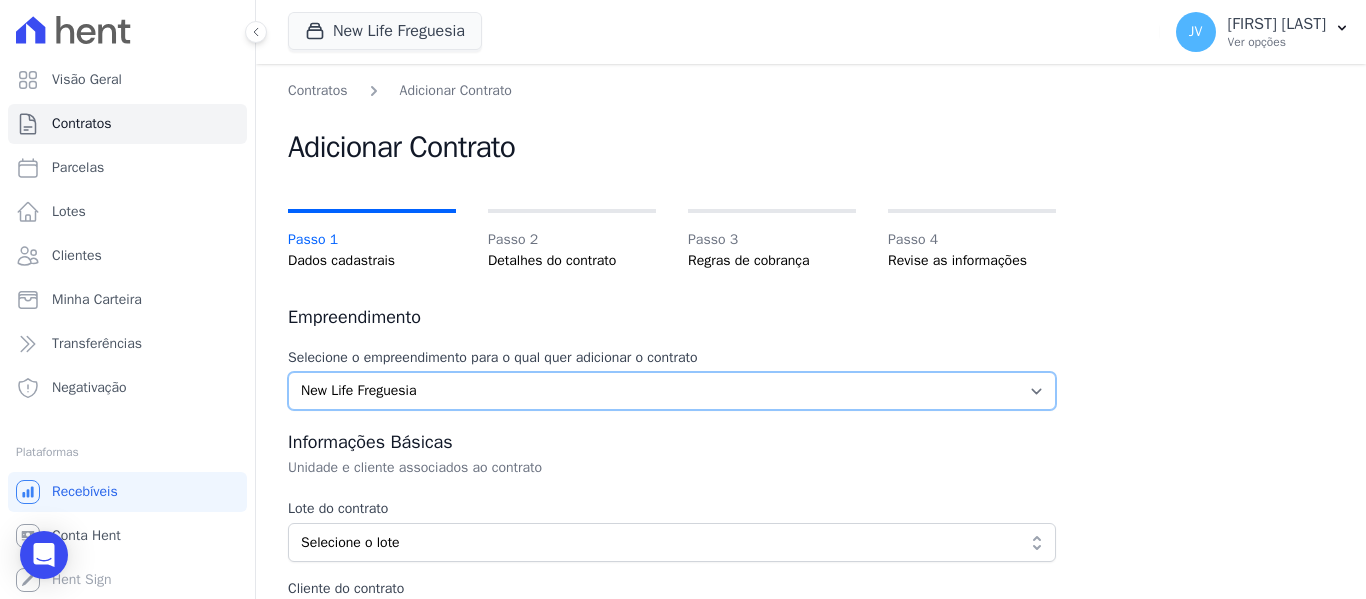 click on "Selecione o empreendimento New Life Freguesia" at bounding box center [672, 391] 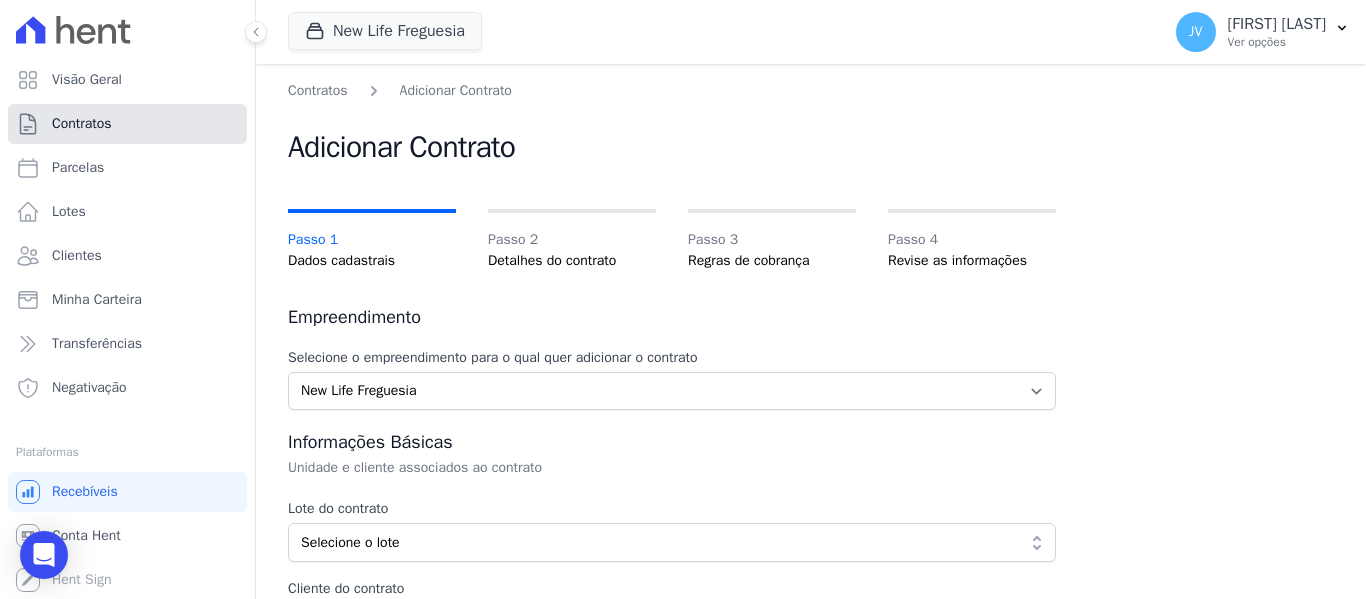 click on "Contratos" at bounding box center [127, 124] 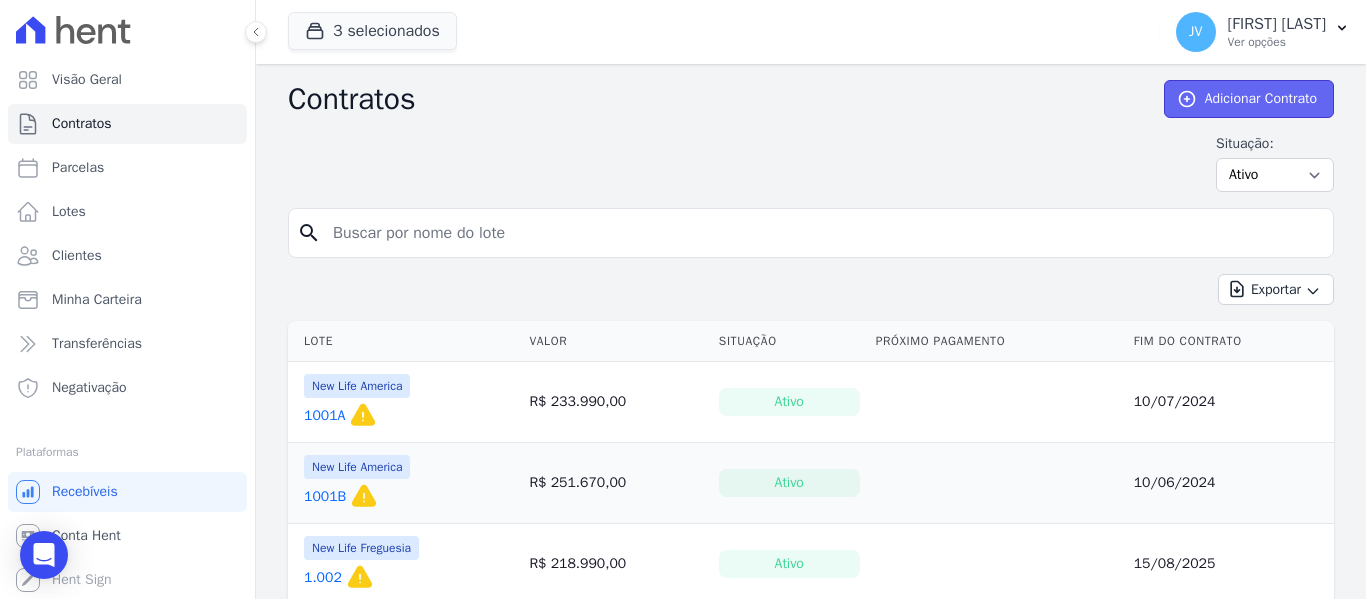 click on "Adicionar Contrato" at bounding box center (1249, 99) 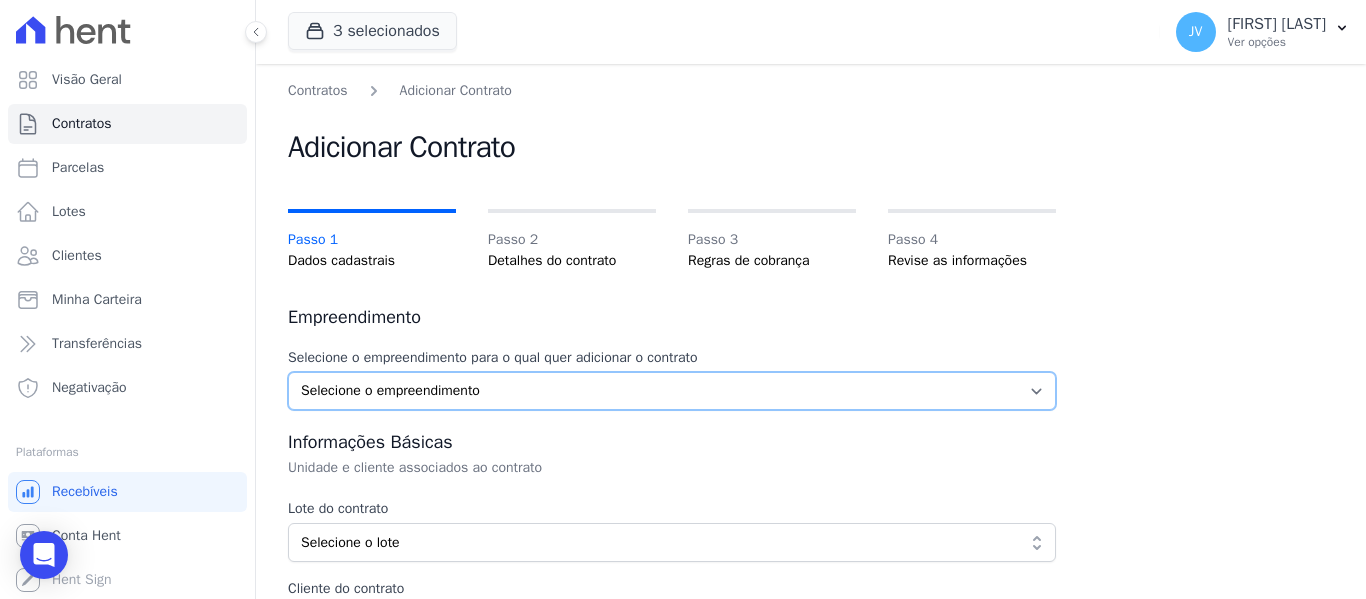 click on "Selecione o empreendimento New Life America
New Life Freguesia
Resid. Arapoty" at bounding box center [672, 391] 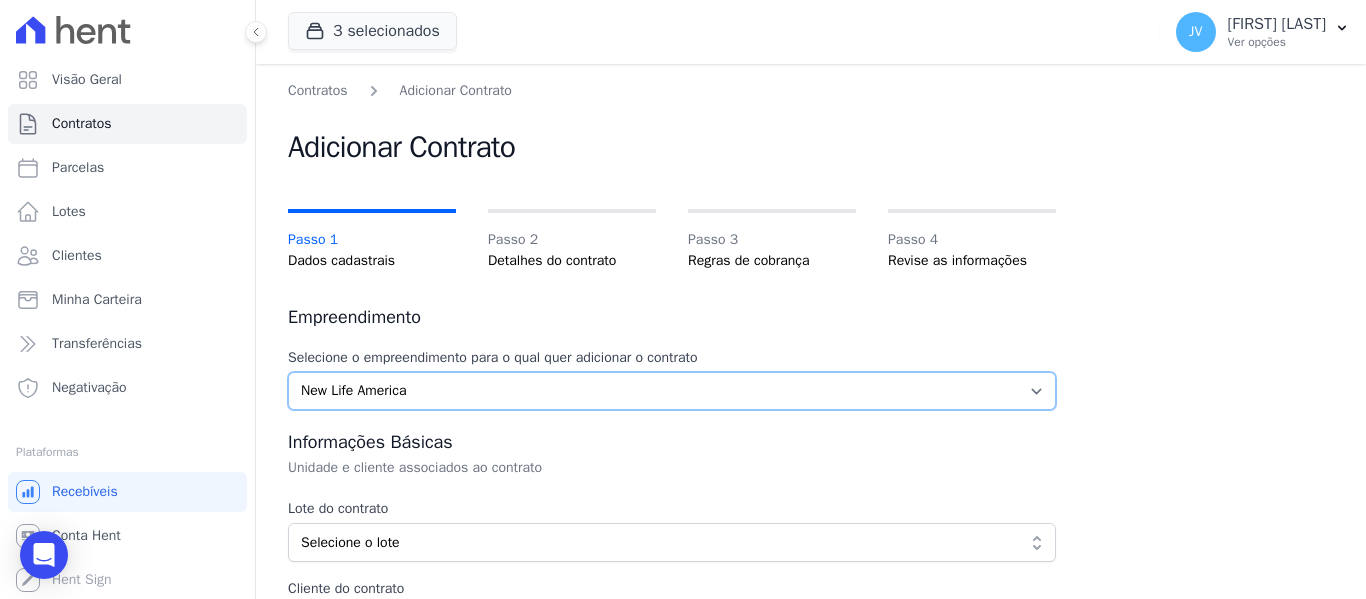 click on "Selecione o empreendimento New Life America
New Life Freguesia
Resid. Arapoty" at bounding box center (672, 391) 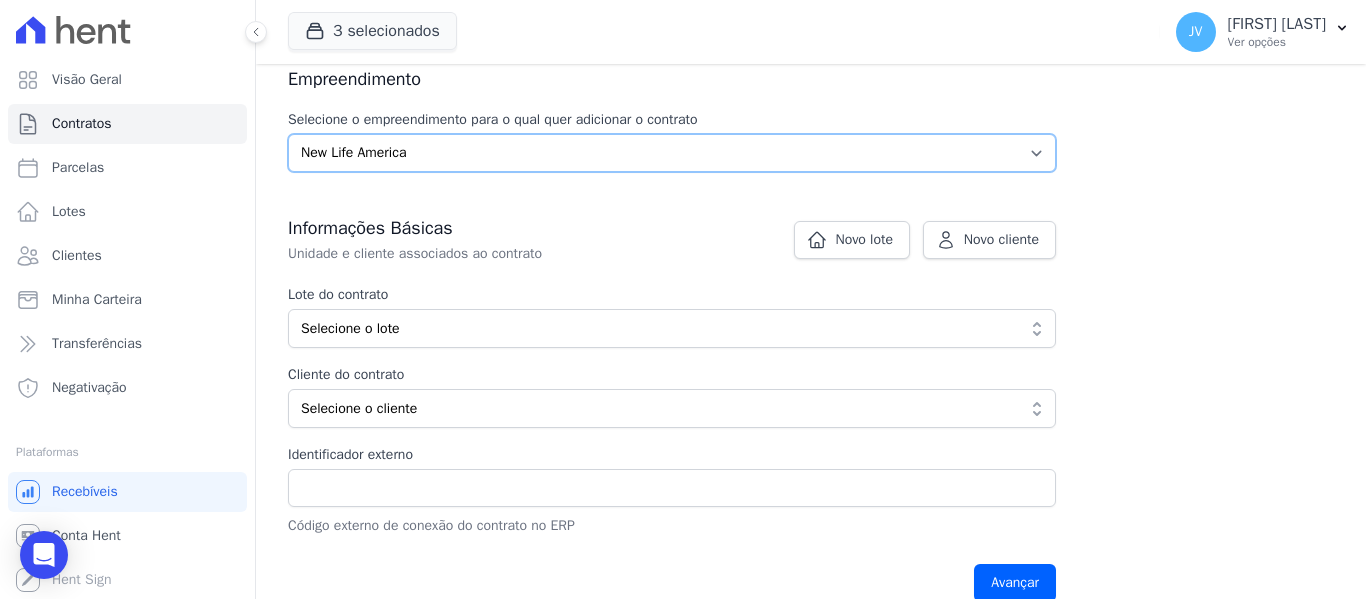 scroll, scrollTop: 300, scrollLeft: 0, axis: vertical 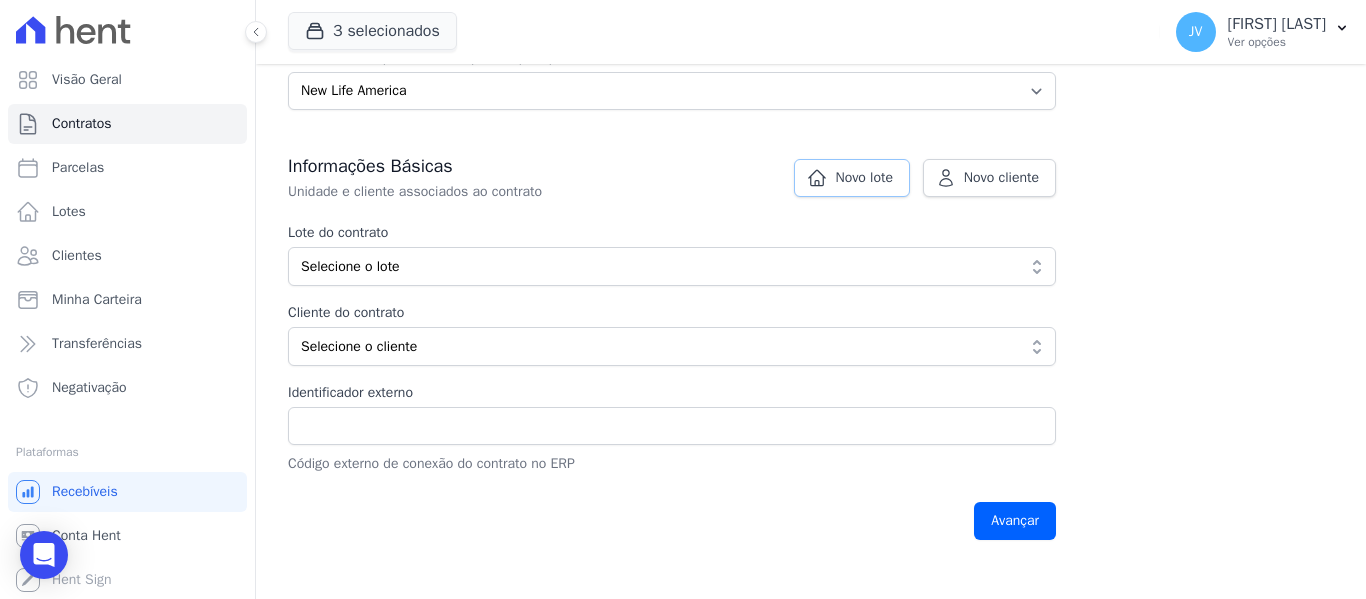 click on "Novo lote" at bounding box center [864, 178] 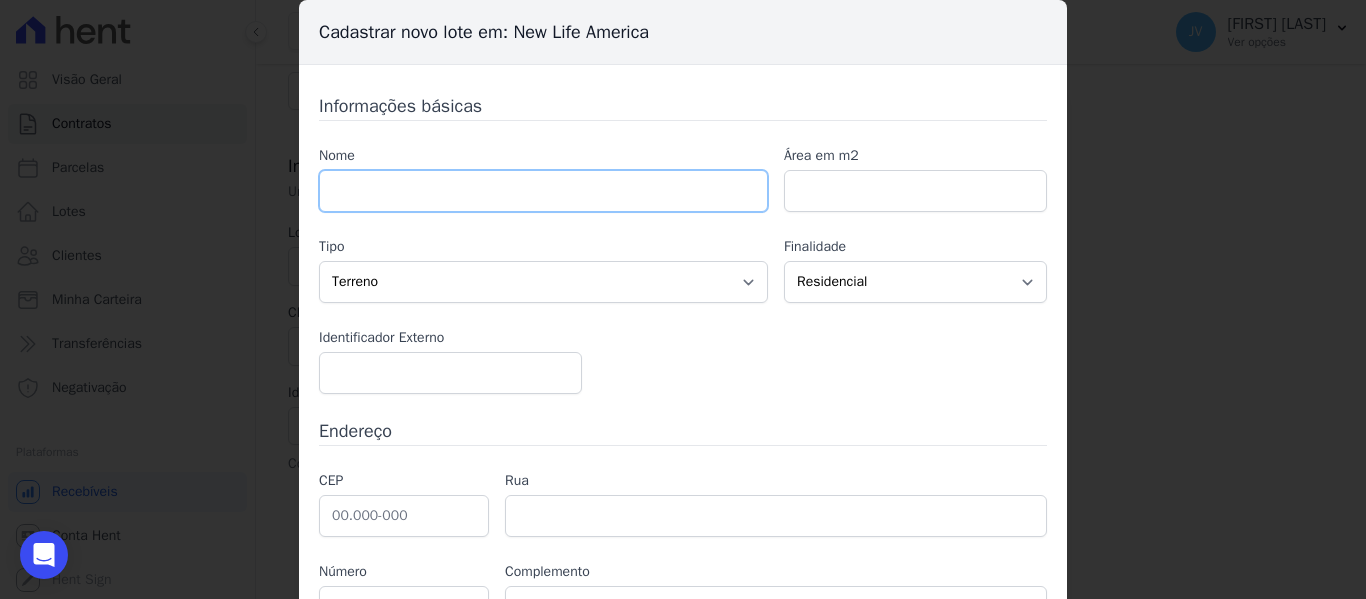 click at bounding box center [543, 191] 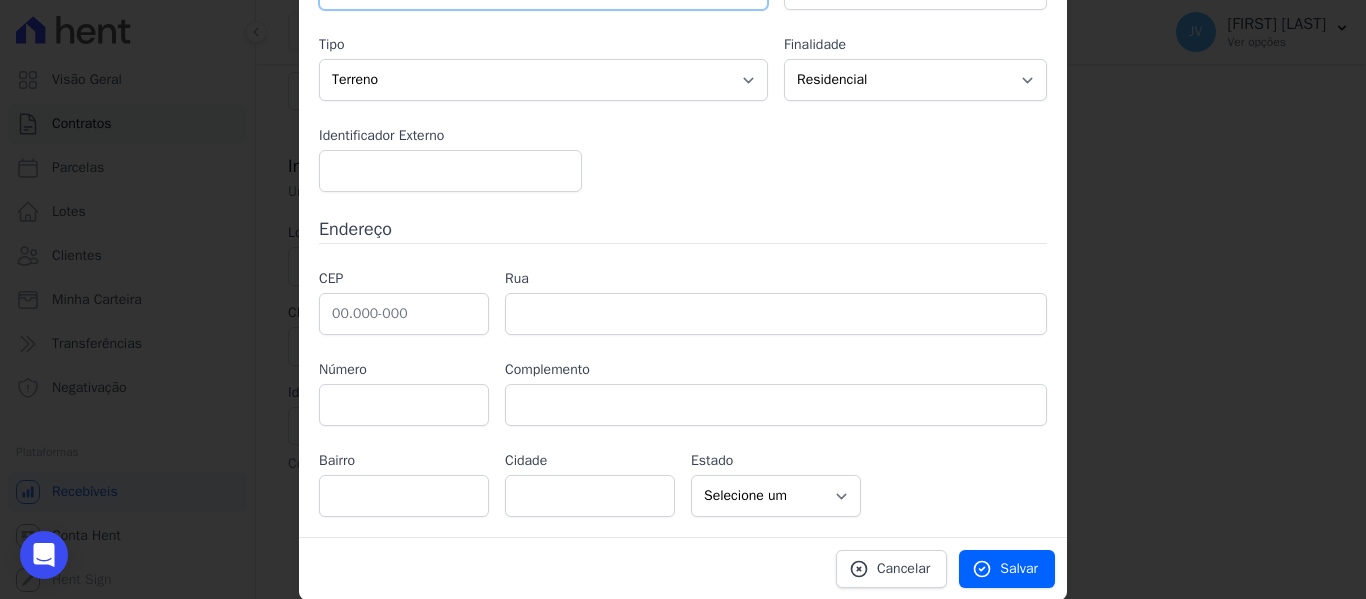 scroll, scrollTop: 203, scrollLeft: 0, axis: vertical 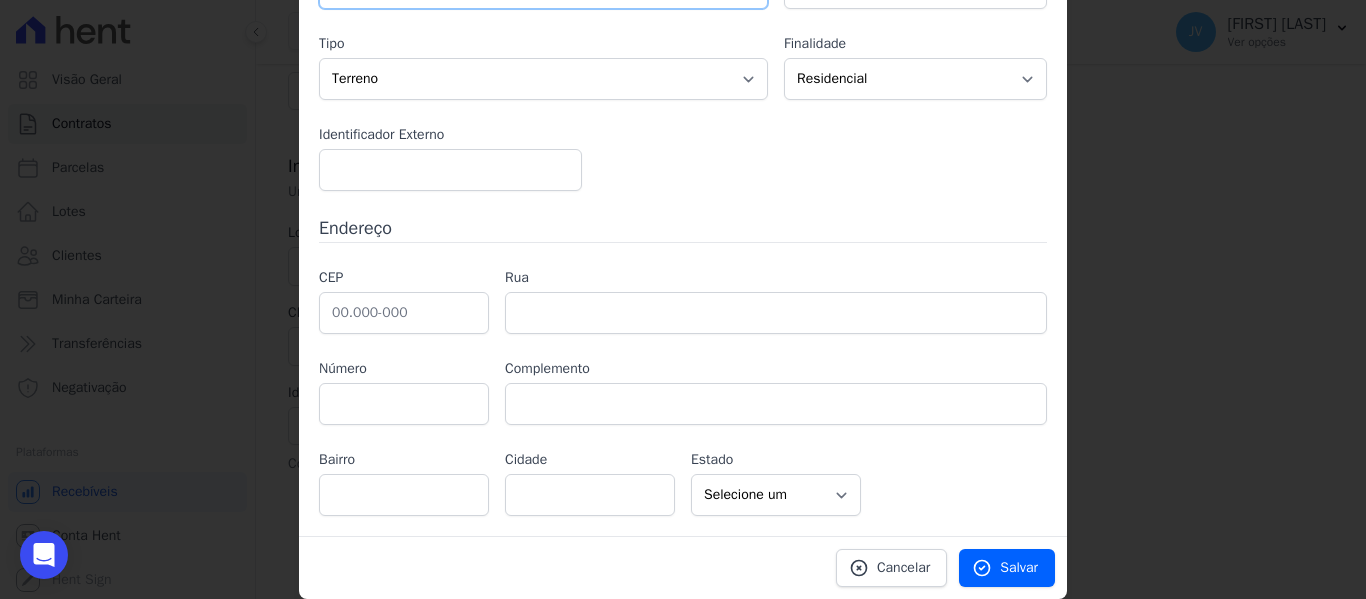 type on "905A" 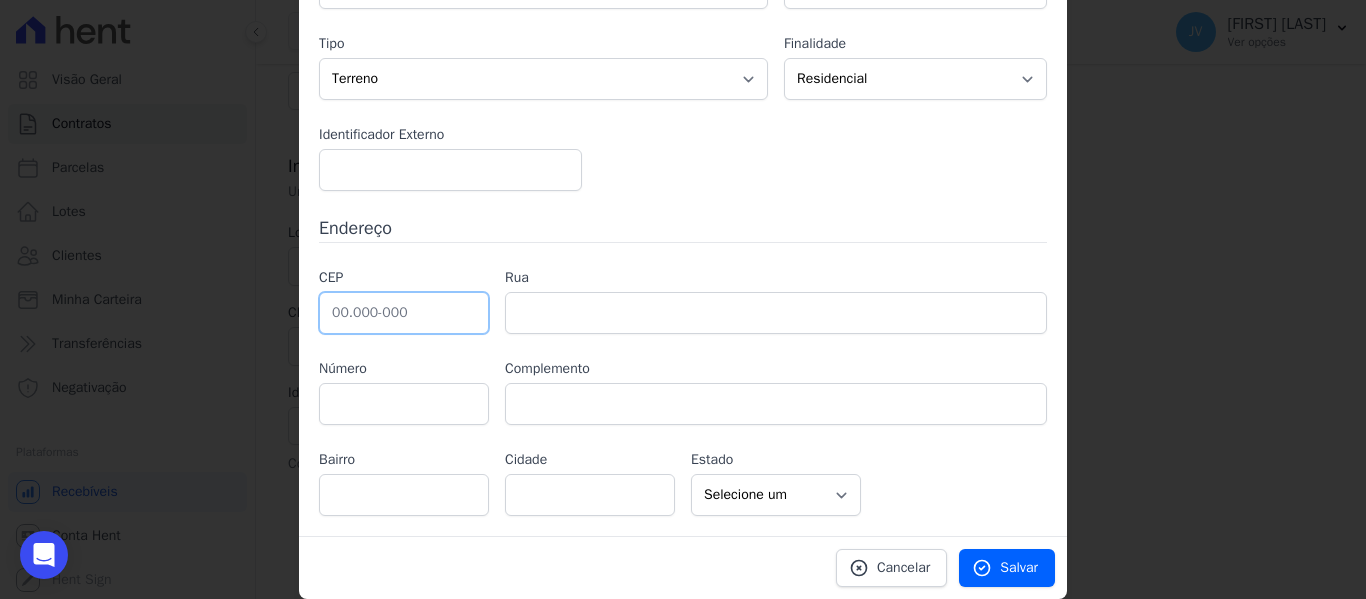 click at bounding box center (404, 313) 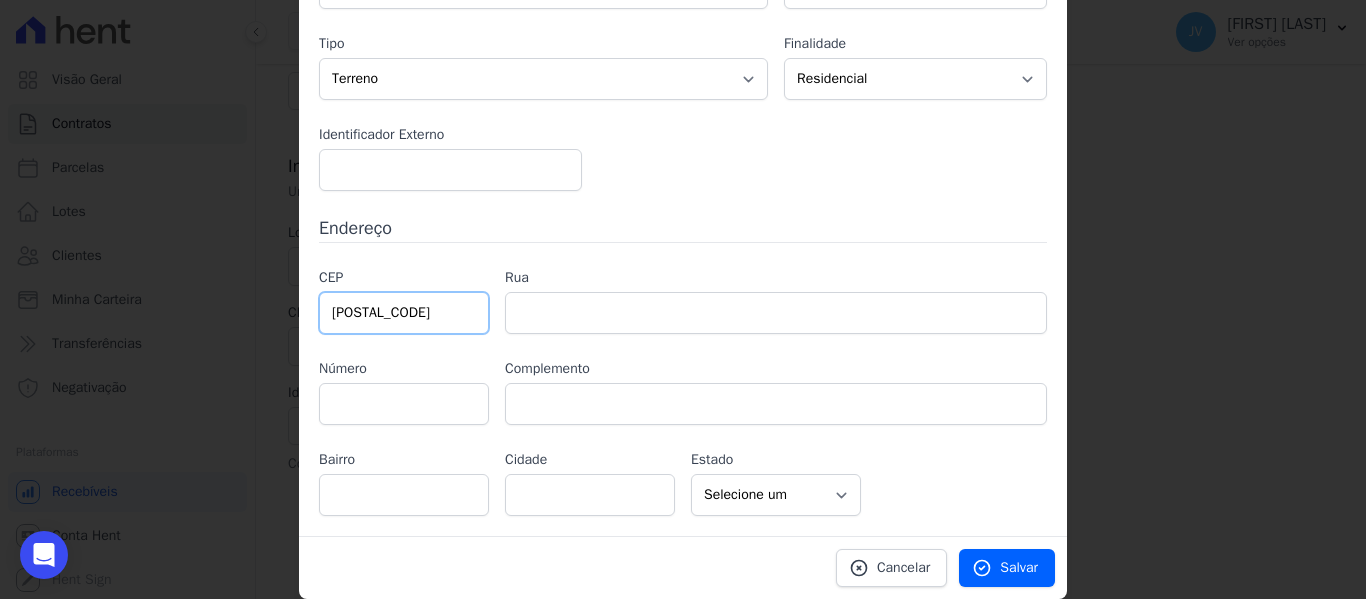 type on "04.428-010" 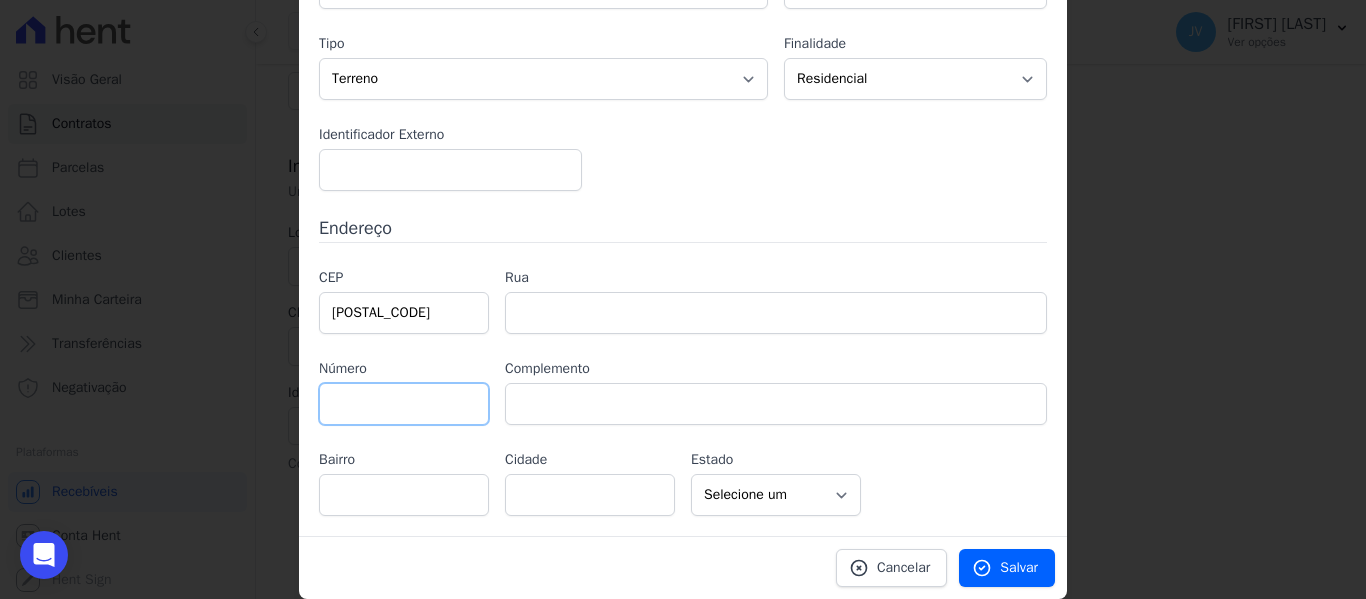 type on "Avenida Yervant Kissajikian" 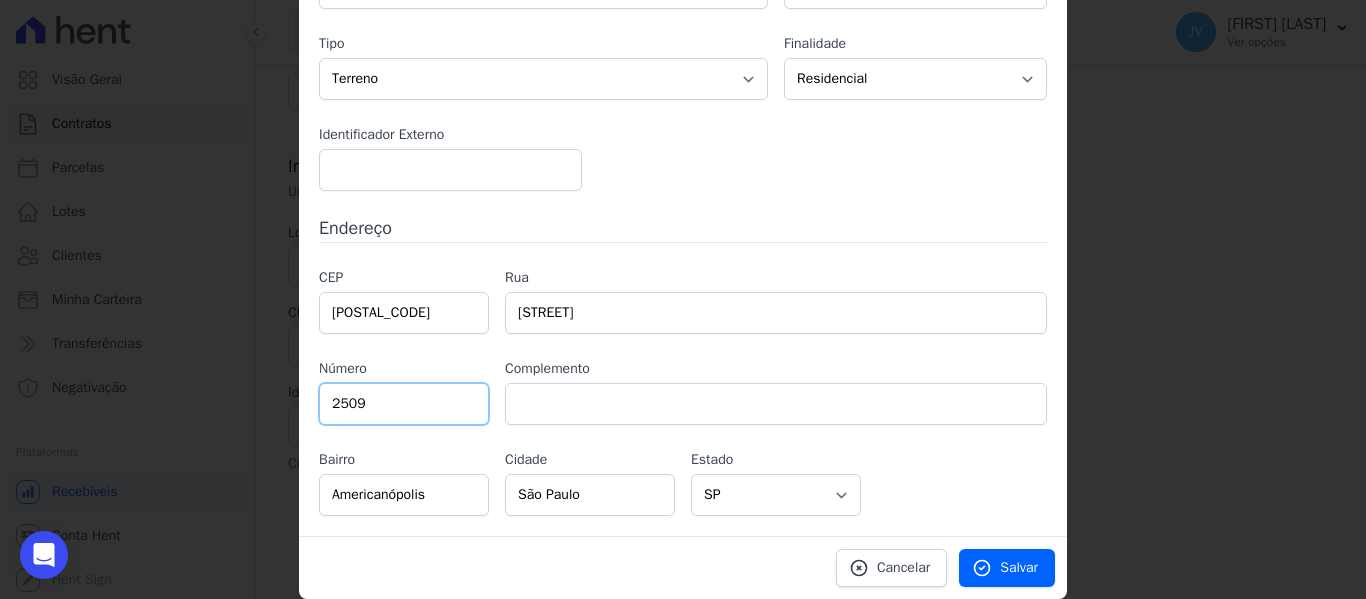 type on "2509" 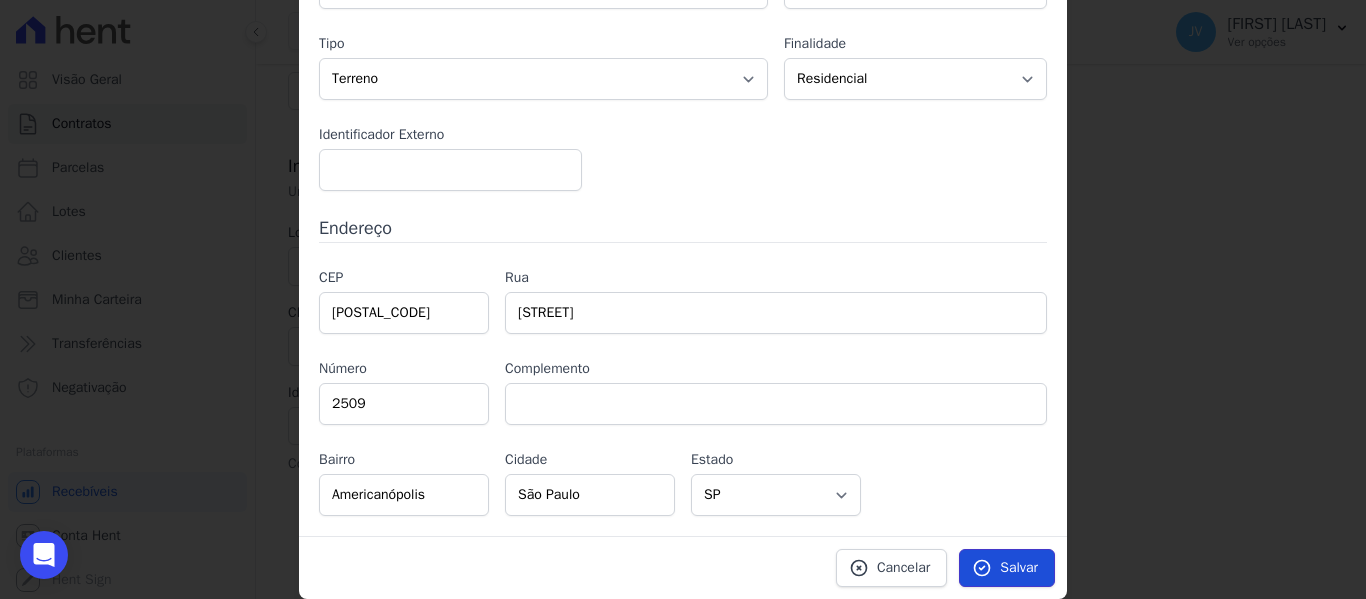 click on "Salvar" at bounding box center (1007, 568) 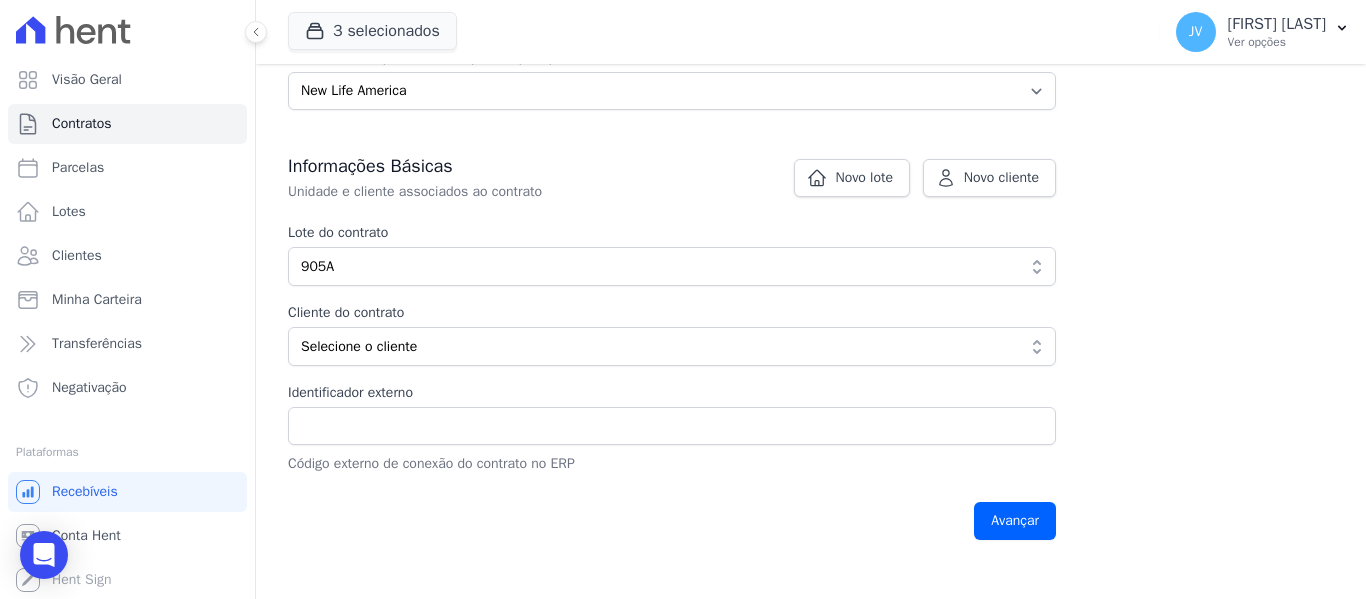 scroll, scrollTop: 400, scrollLeft: 0, axis: vertical 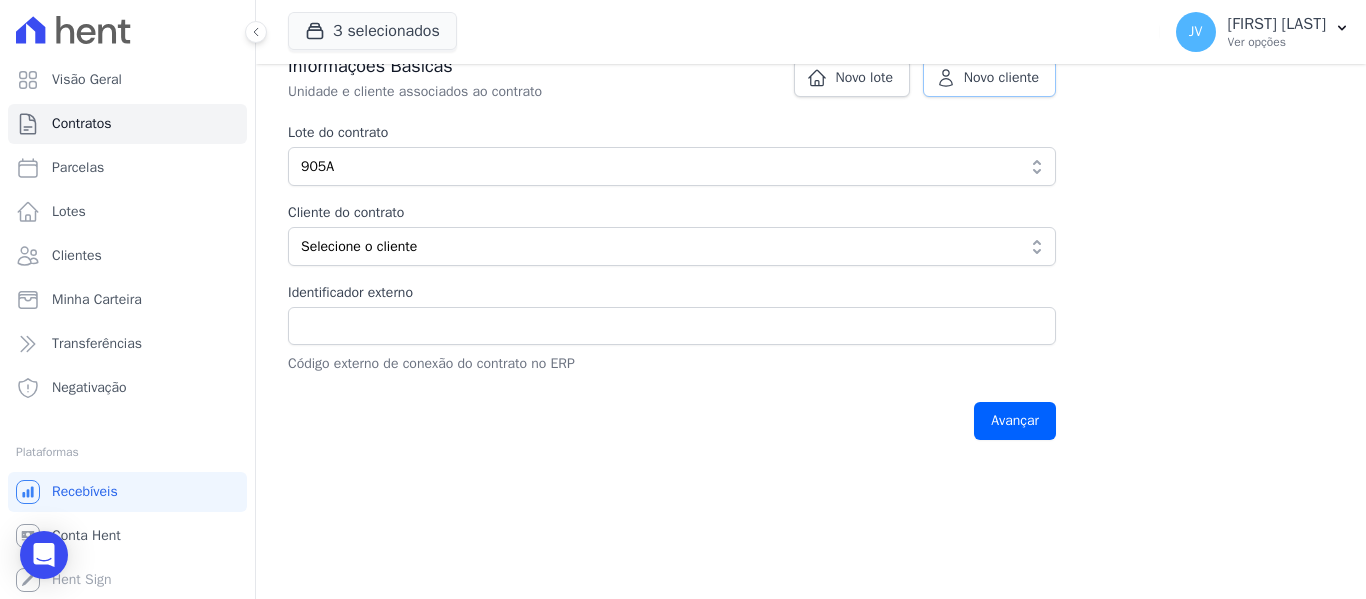 click on "Novo cliente" at bounding box center (1001, 78) 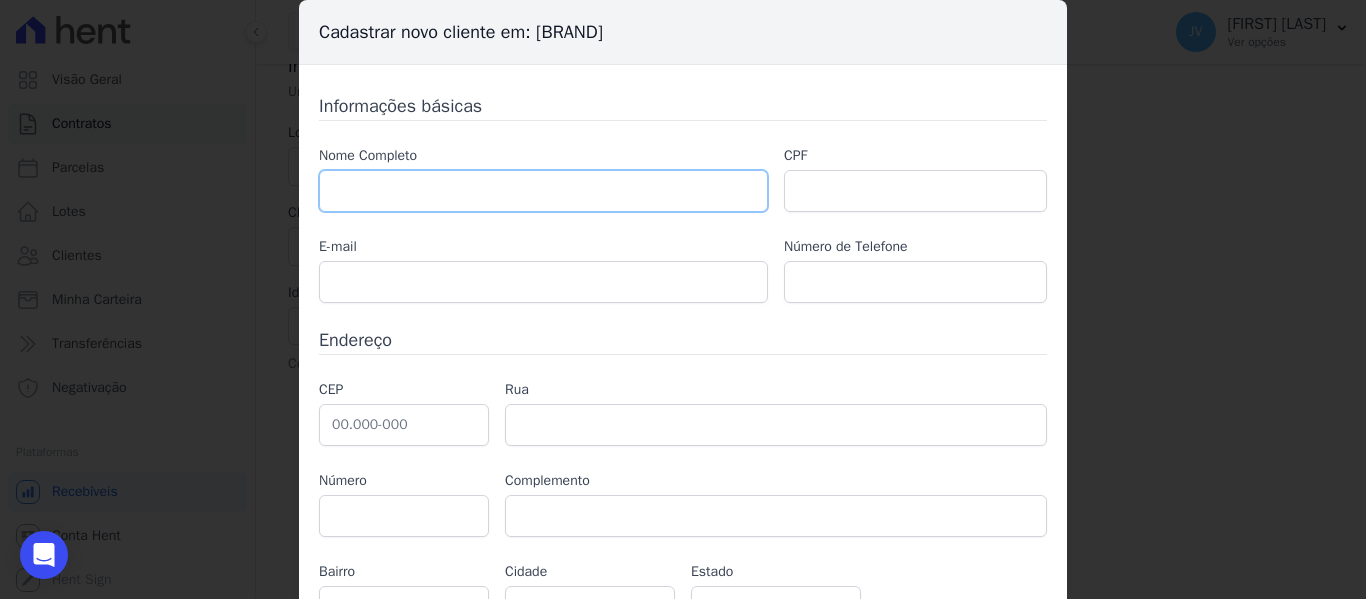 click at bounding box center (543, 191) 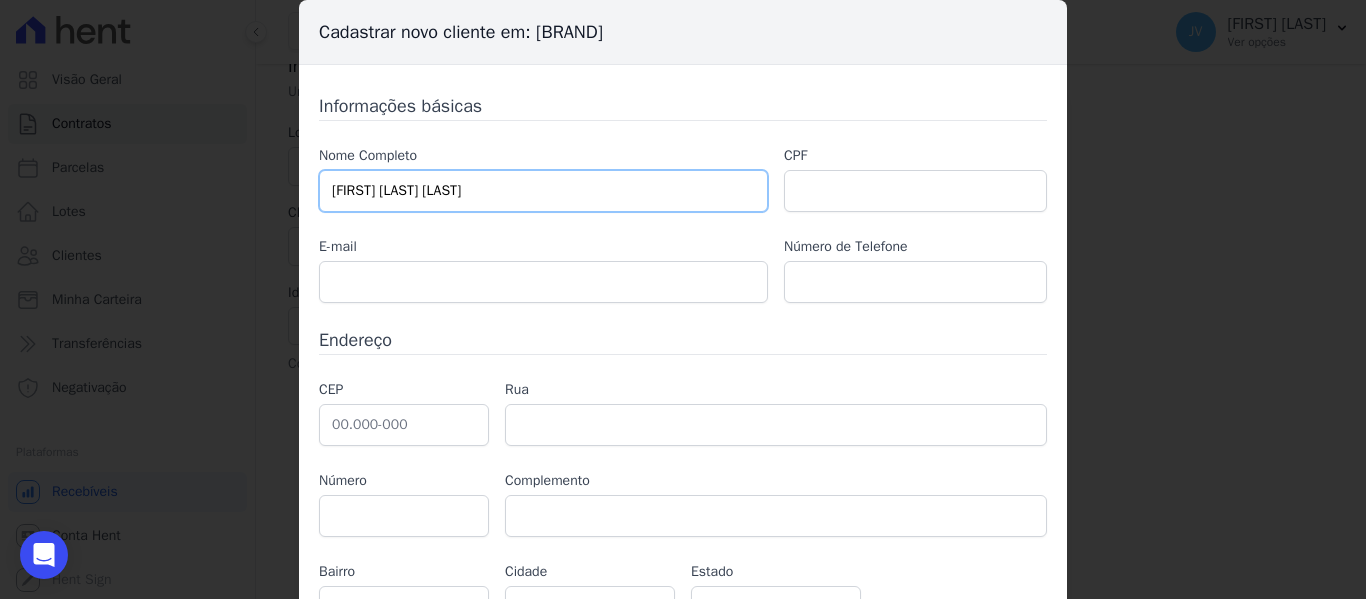 type on "[FIRST] [MIDDLE] [LAST]" 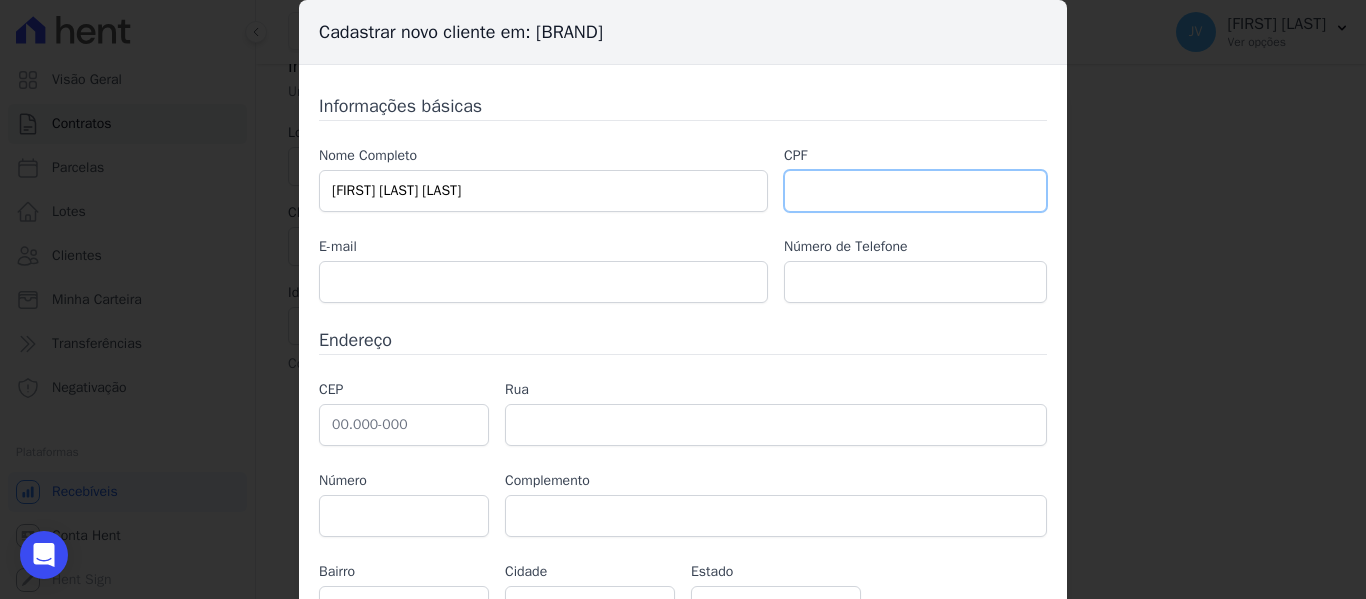 click at bounding box center (915, 191) 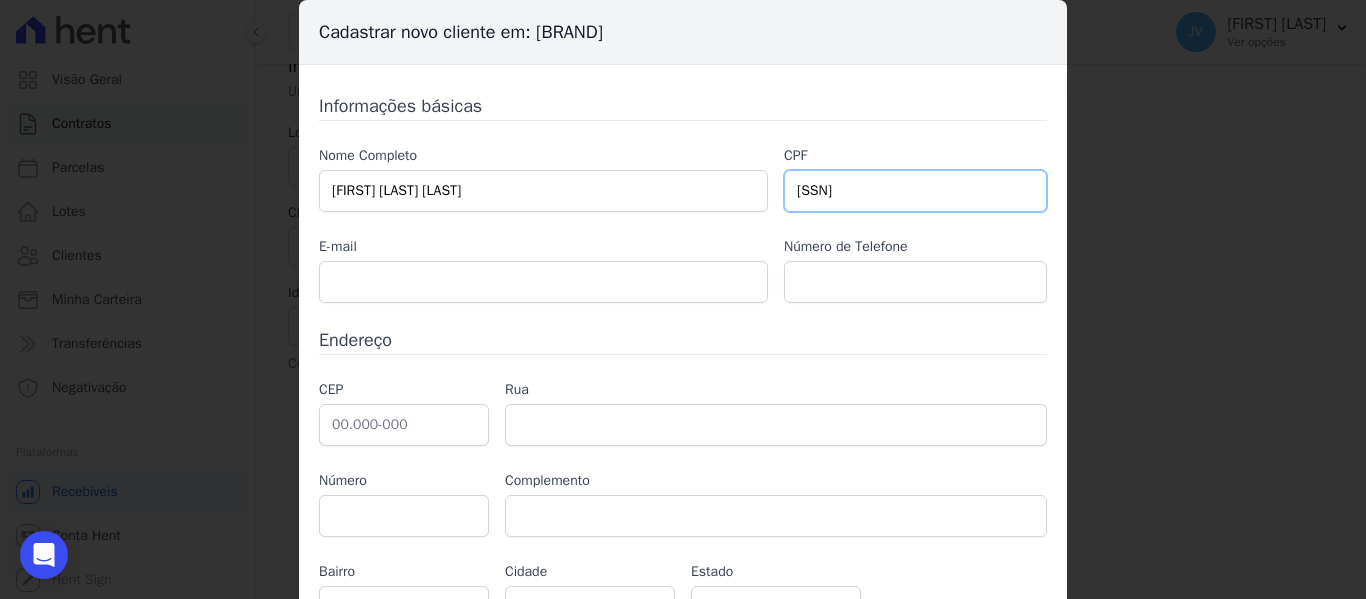 type on "[CPF]" 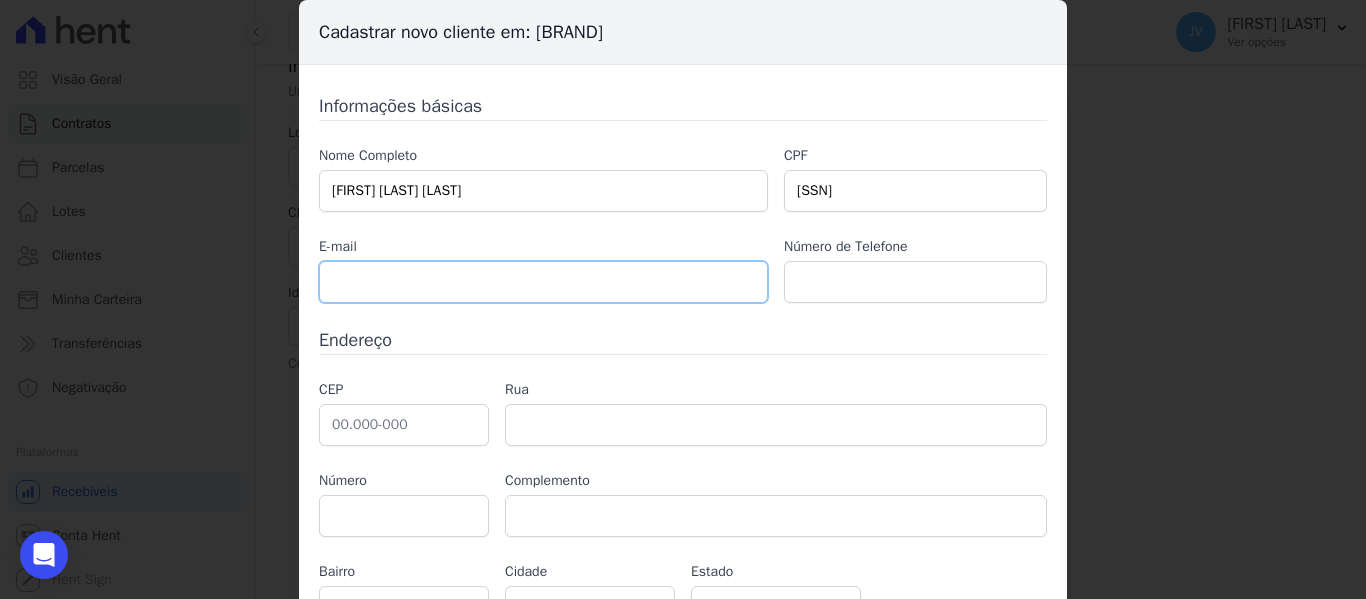 click at bounding box center [543, 282] 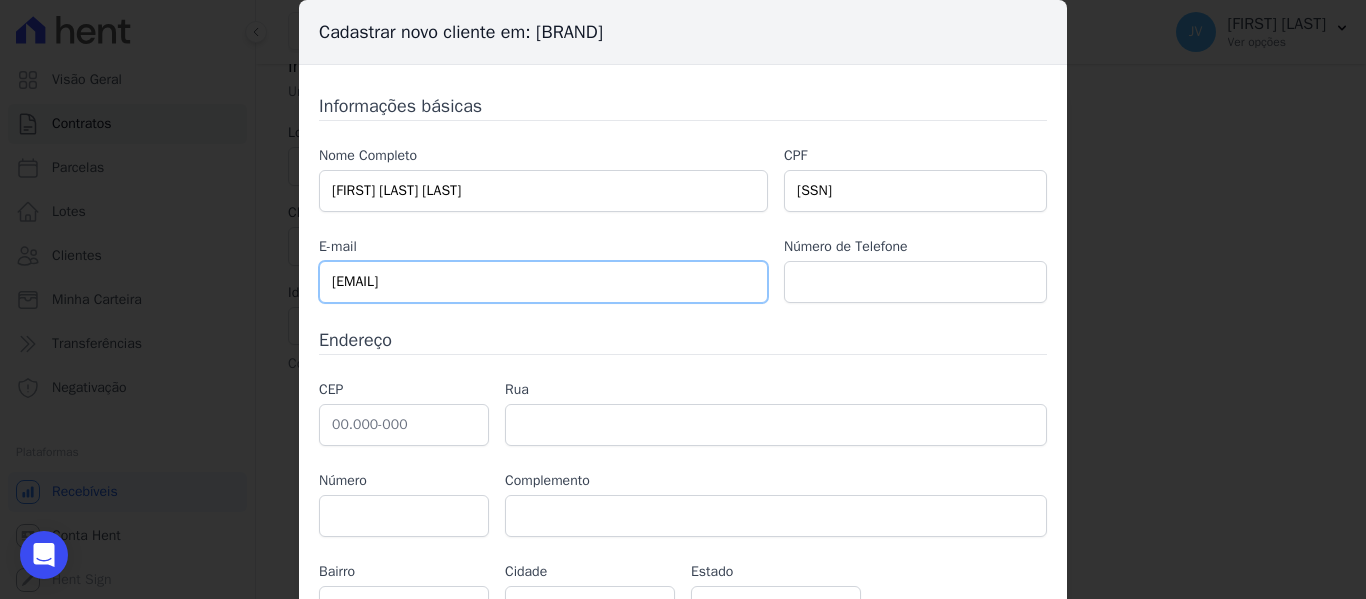 type on "[EMAIL]" 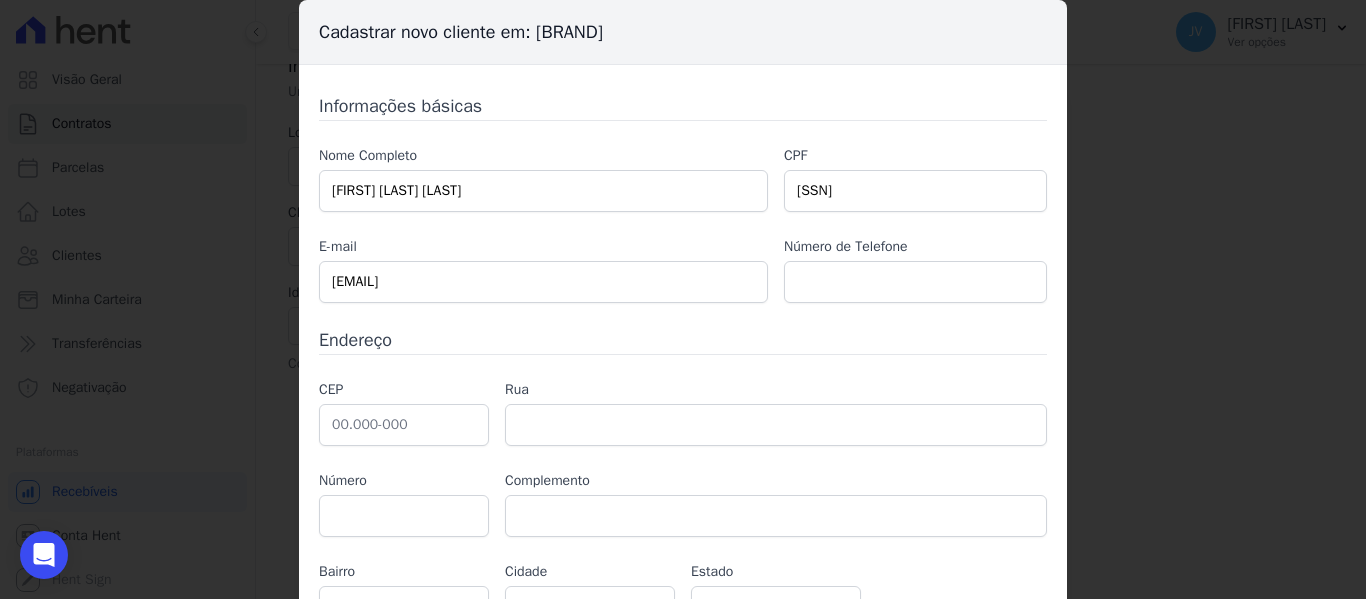 click on "Endereço" at bounding box center [683, 340] 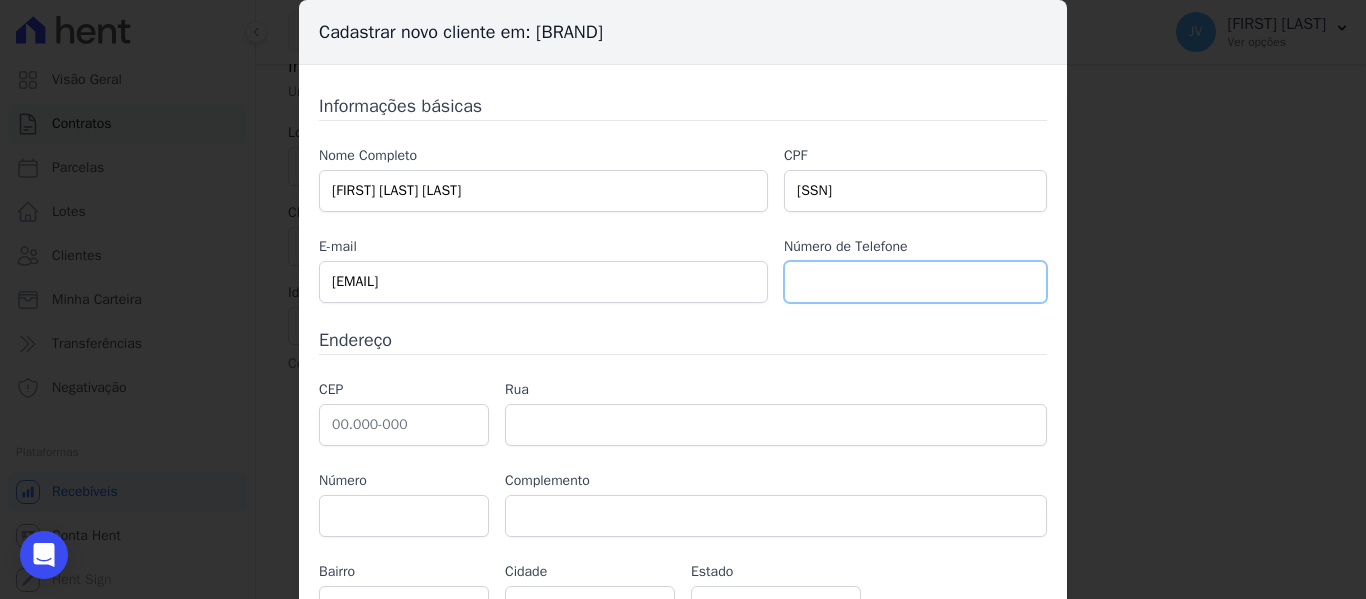 click at bounding box center [915, 282] 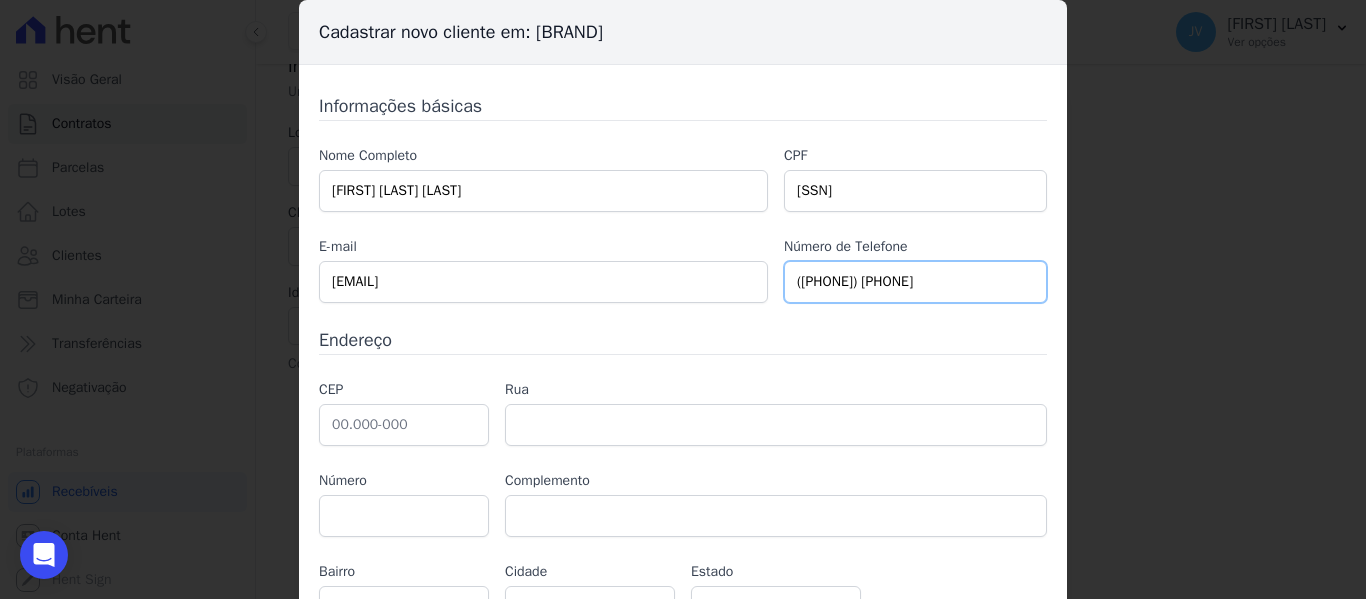 type on "(11) 98047-5191" 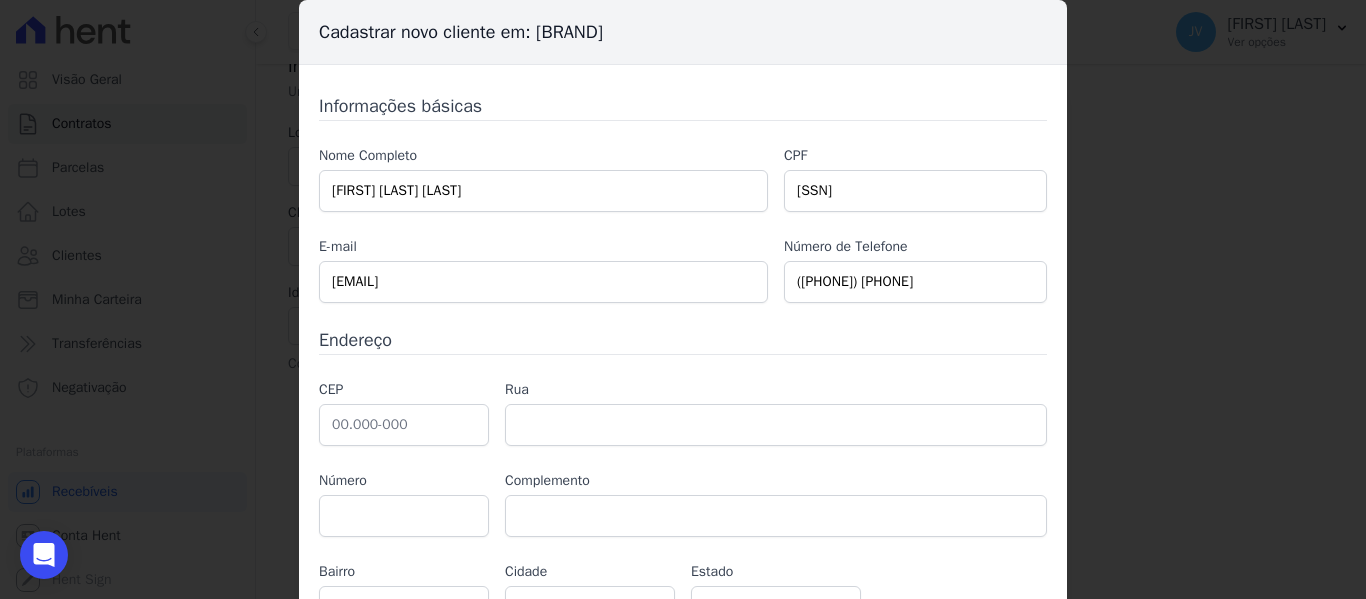 click on "Endereço" at bounding box center (683, 340) 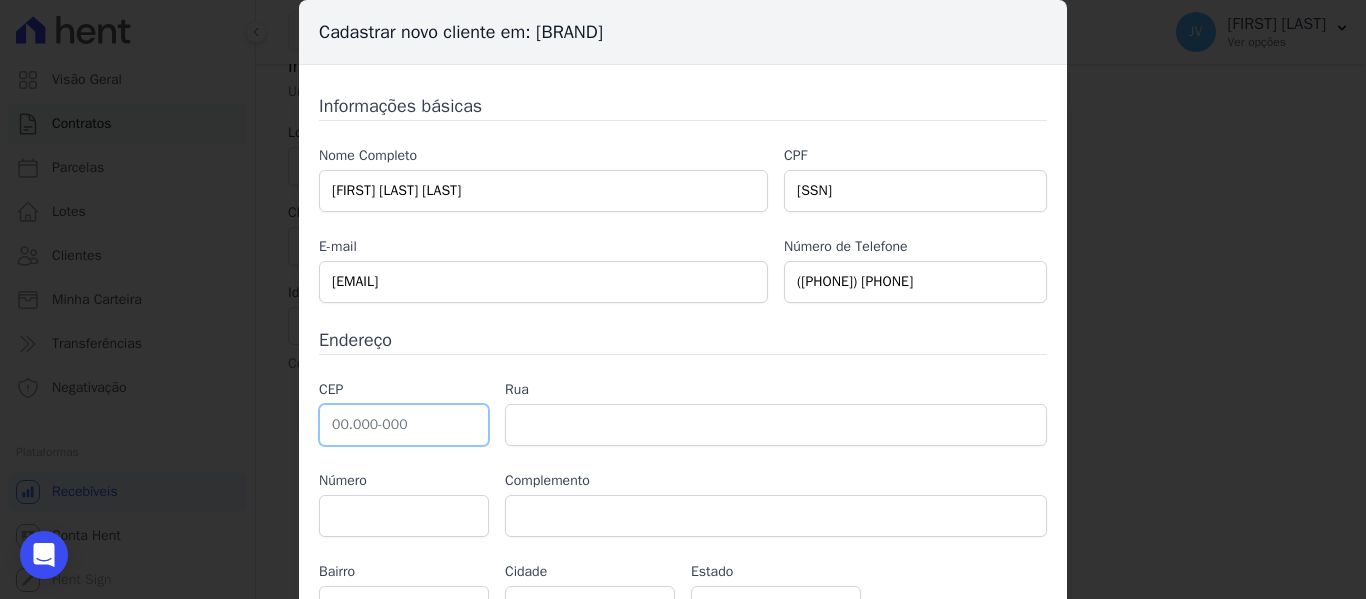 click at bounding box center (404, 425) 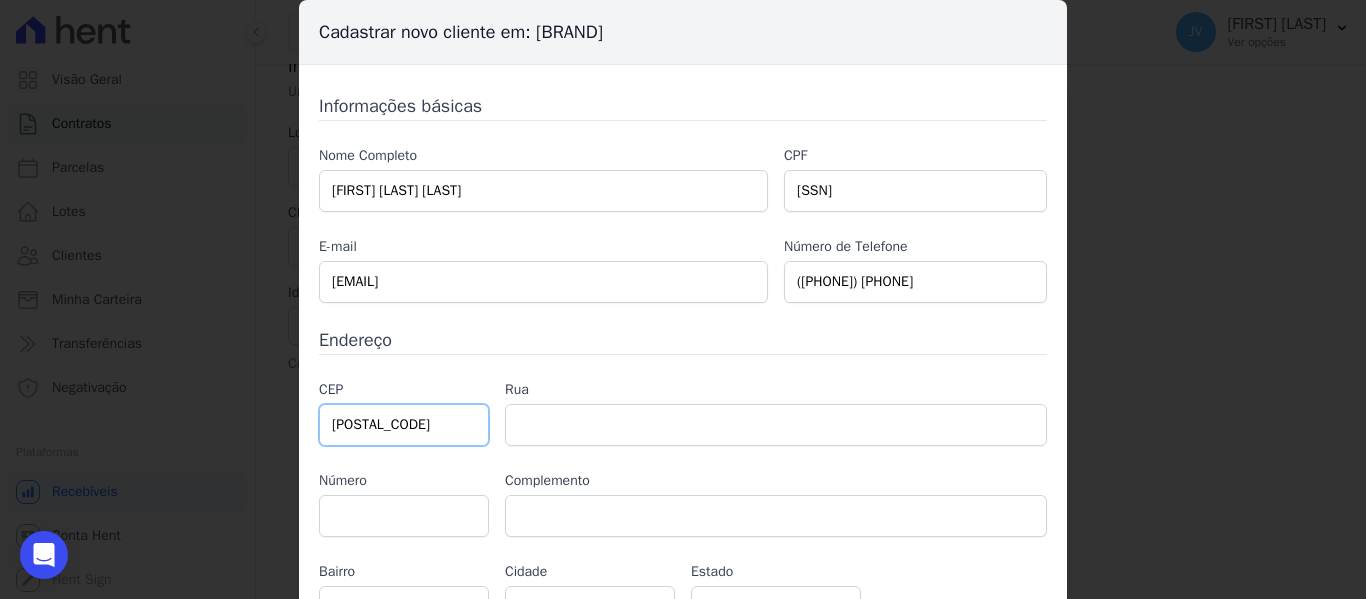 type on "04.824-100" 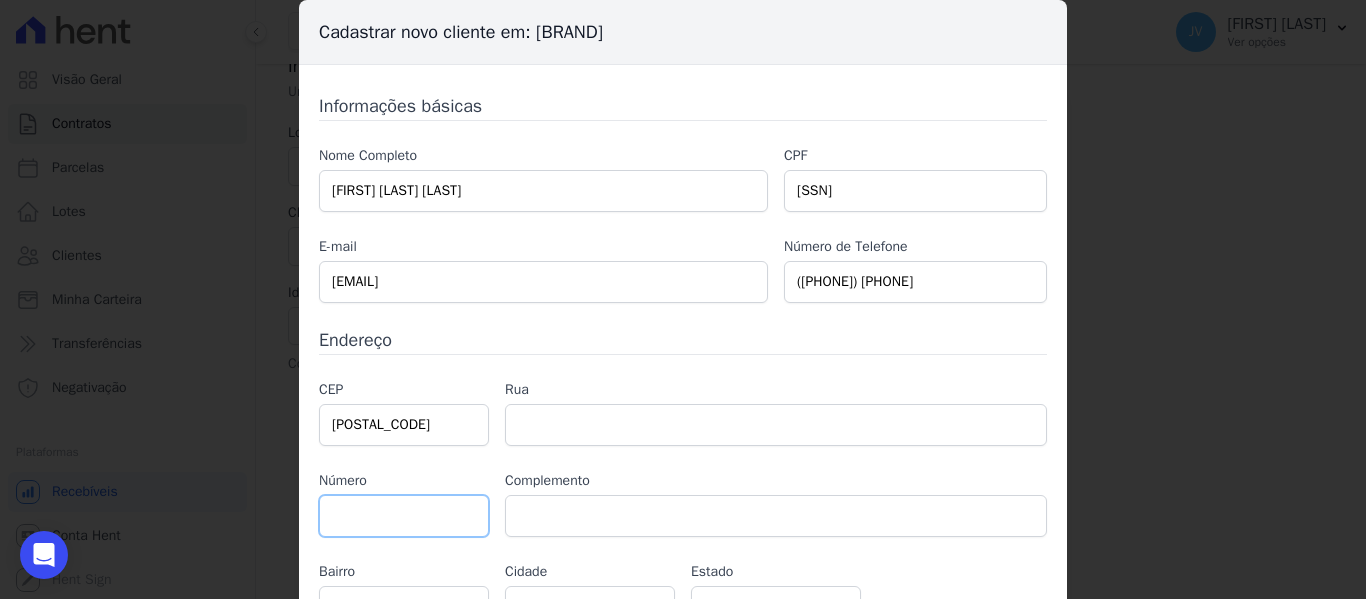 click at bounding box center [404, 516] 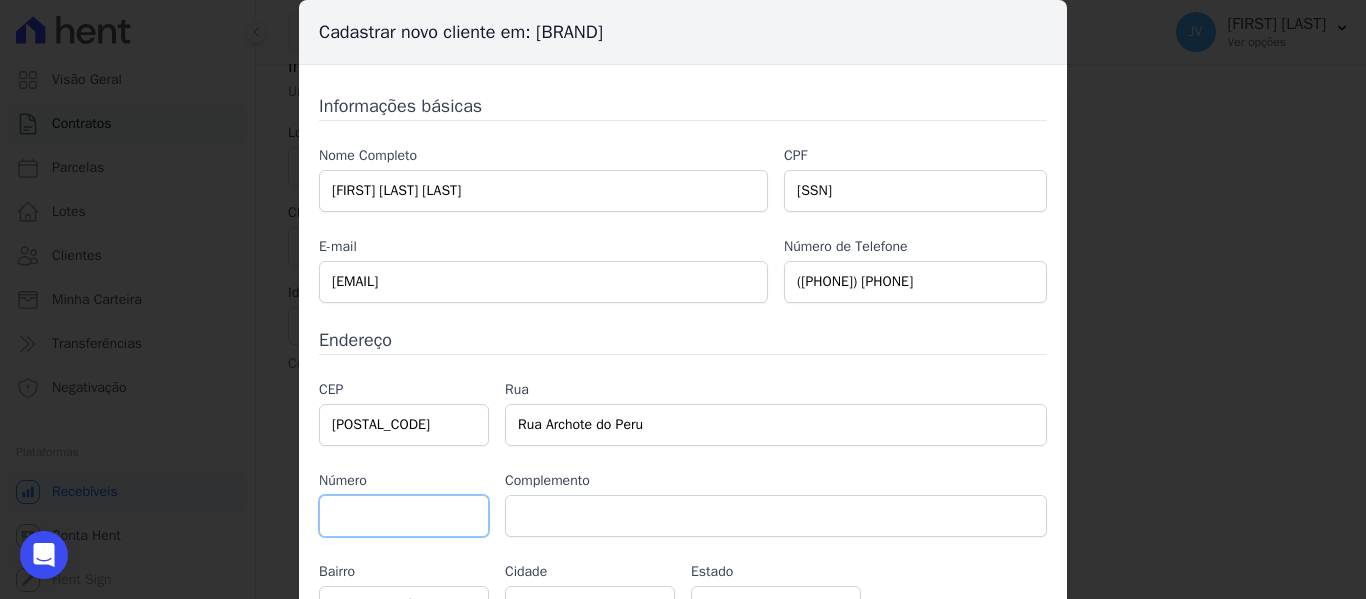 select on "SP" 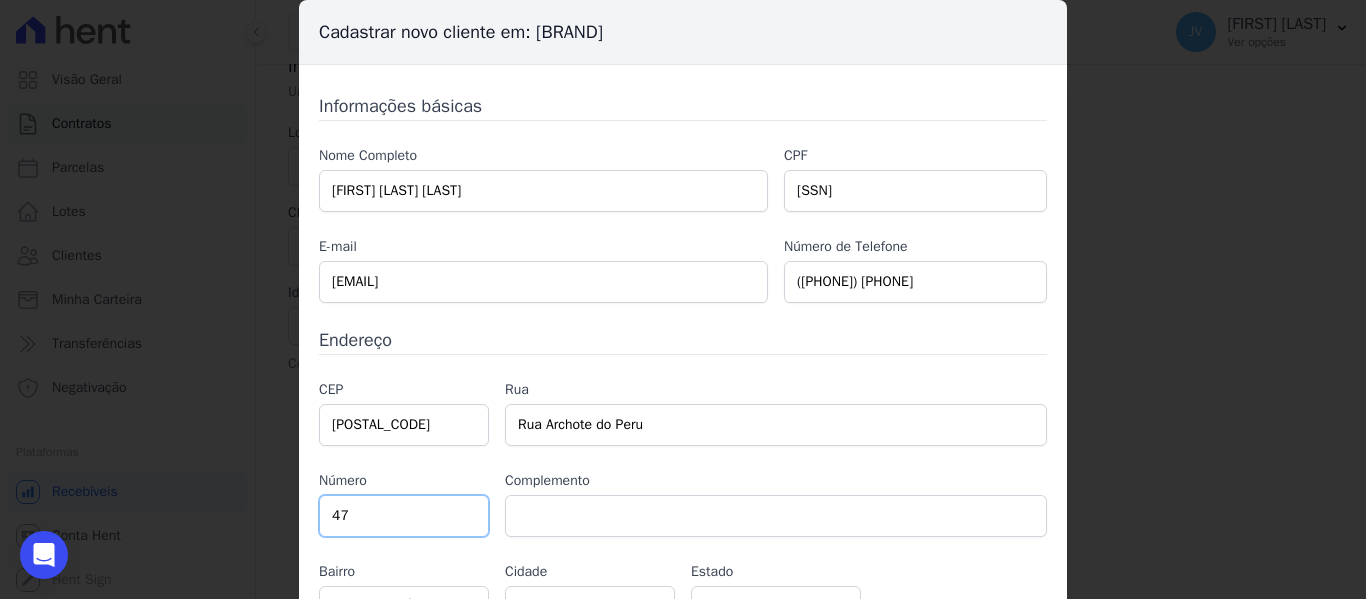 type on "47" 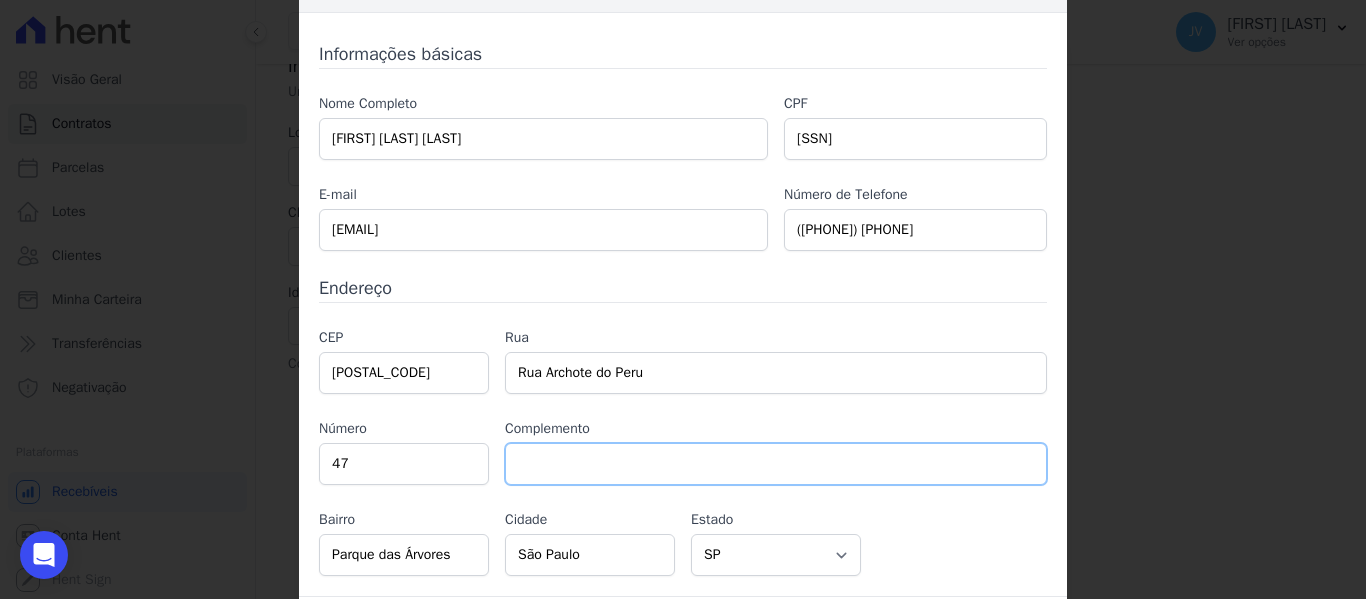 scroll, scrollTop: 112, scrollLeft: 0, axis: vertical 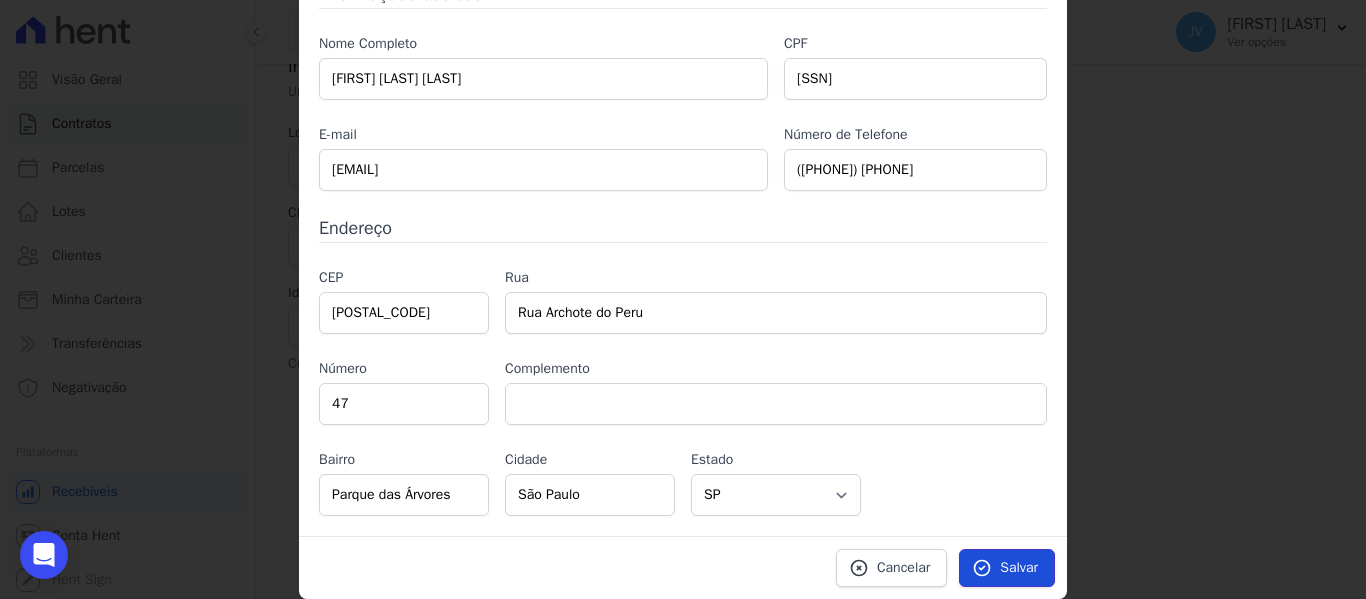 click on "Salvar" at bounding box center [1019, 568] 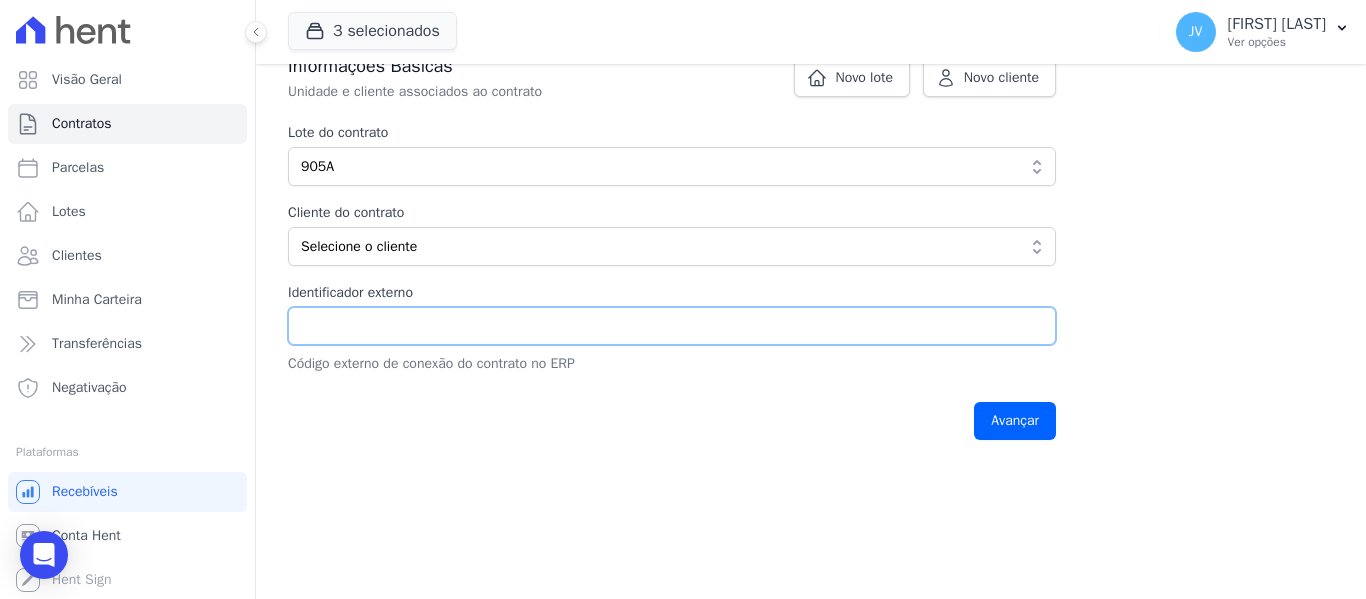 click on "Identificador externo" at bounding box center (672, 326) 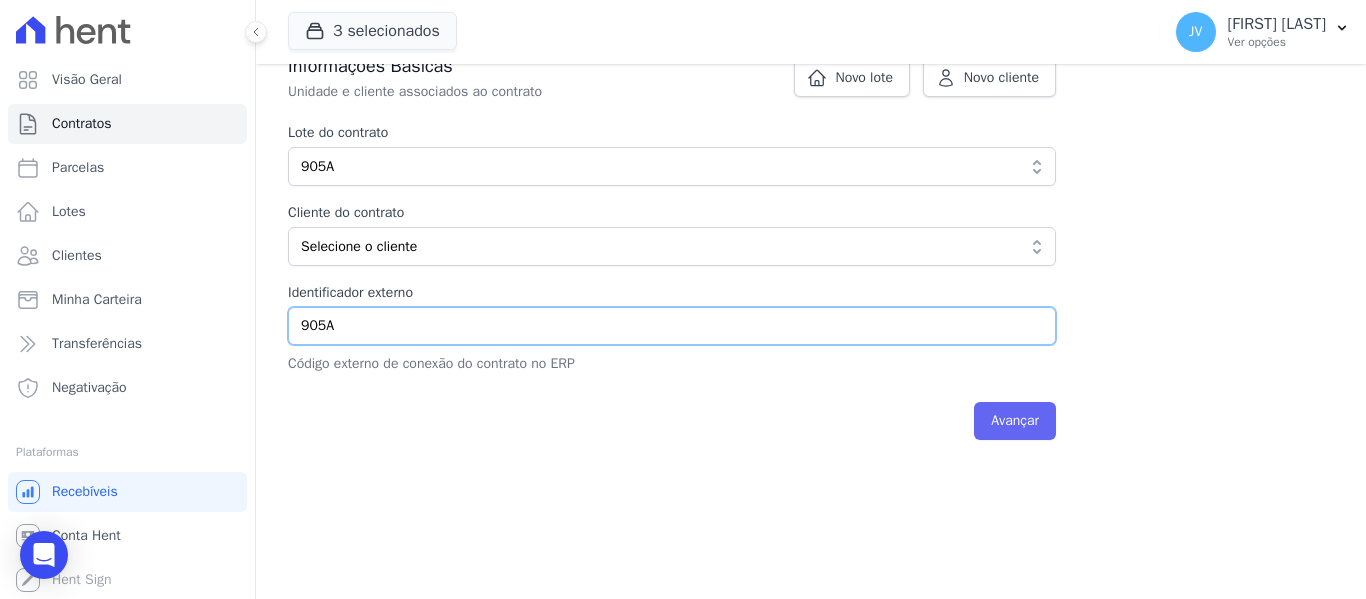 type on "905A" 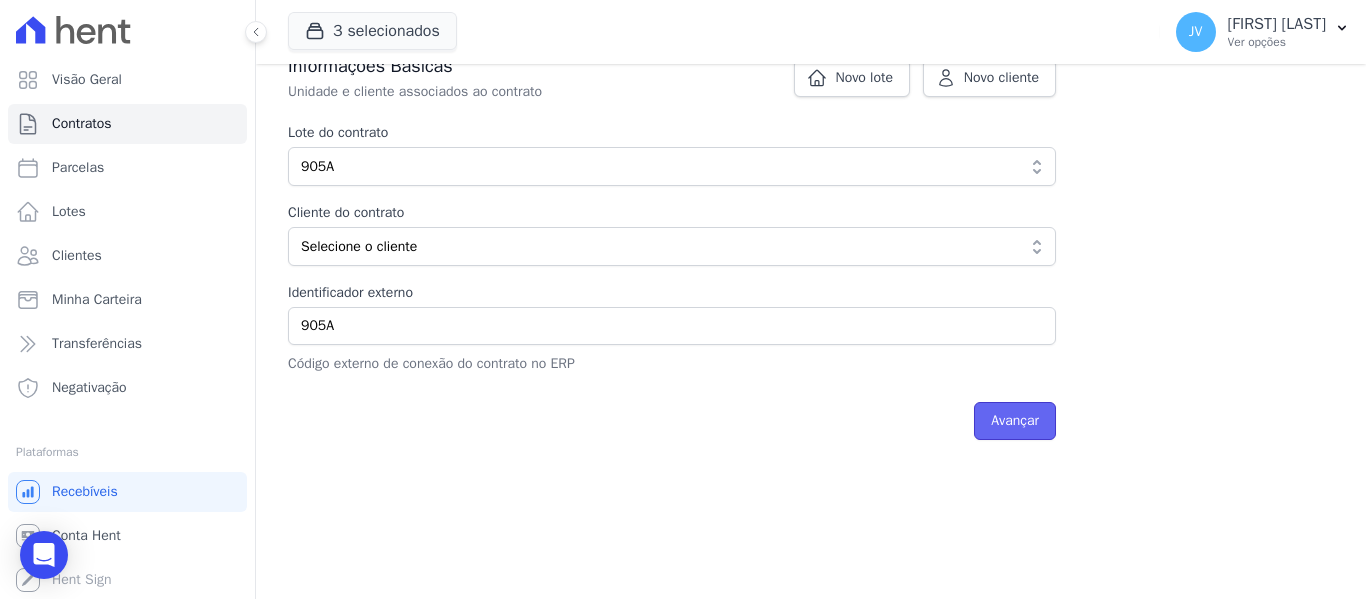 click on "Avançar" at bounding box center [1015, 421] 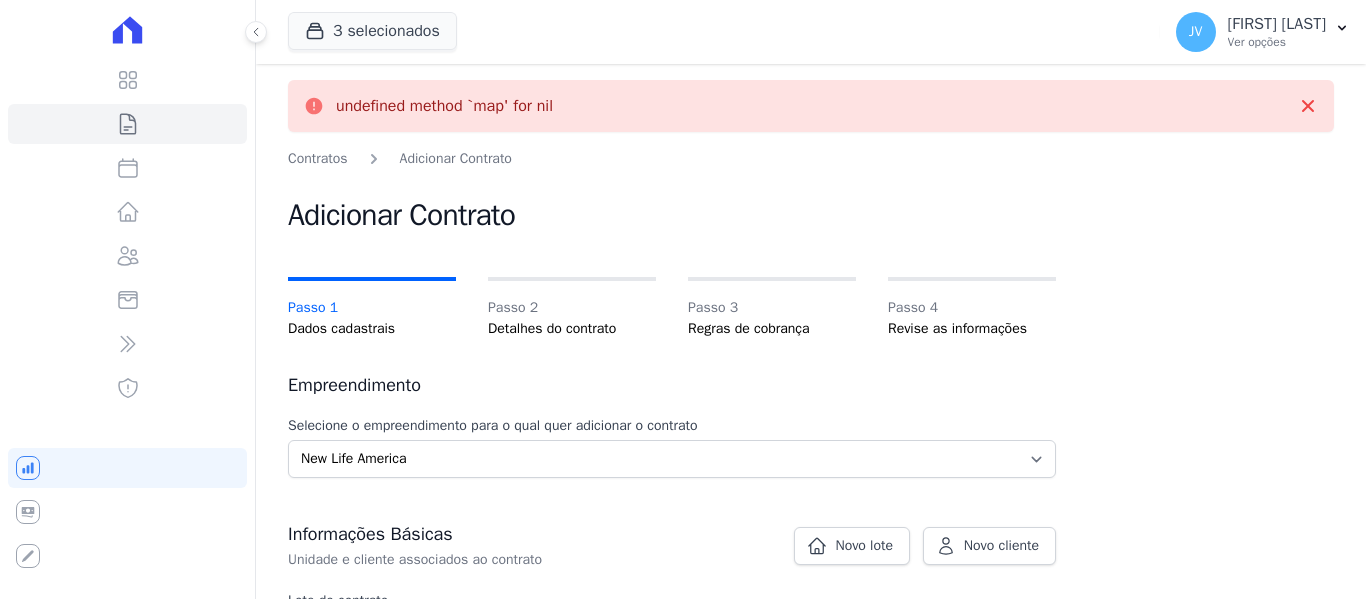 scroll, scrollTop: 0, scrollLeft: 0, axis: both 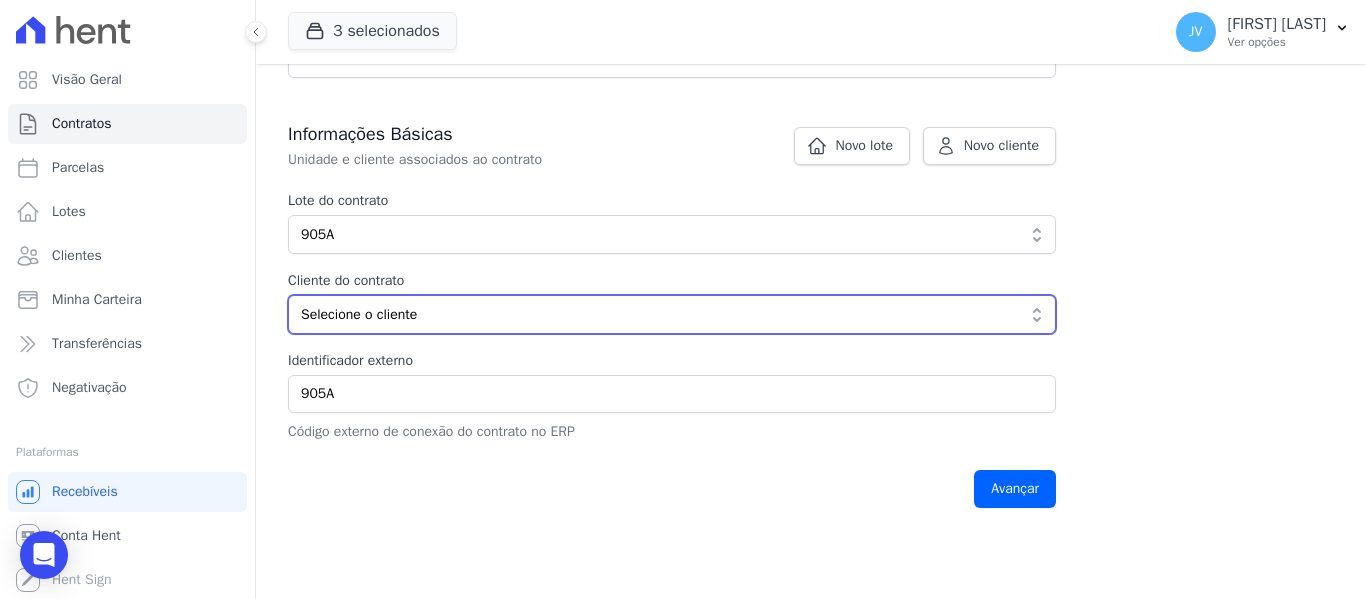 click on "Selecione o cliente" at bounding box center [658, 314] 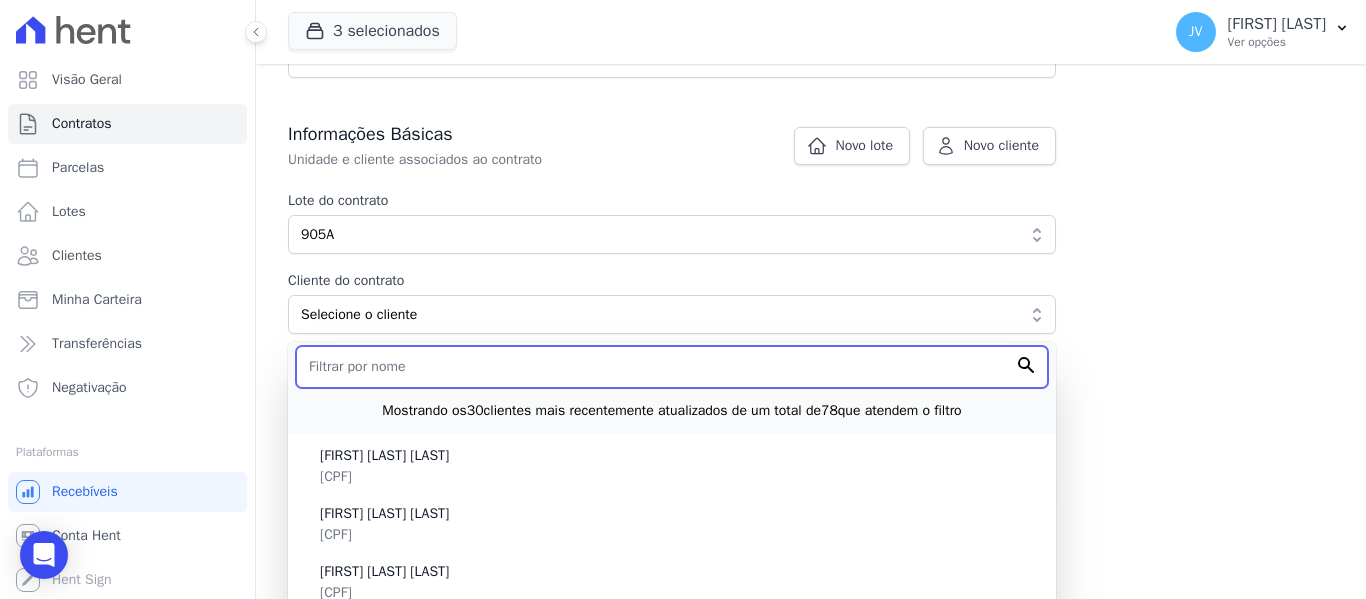 click at bounding box center [672, 367] 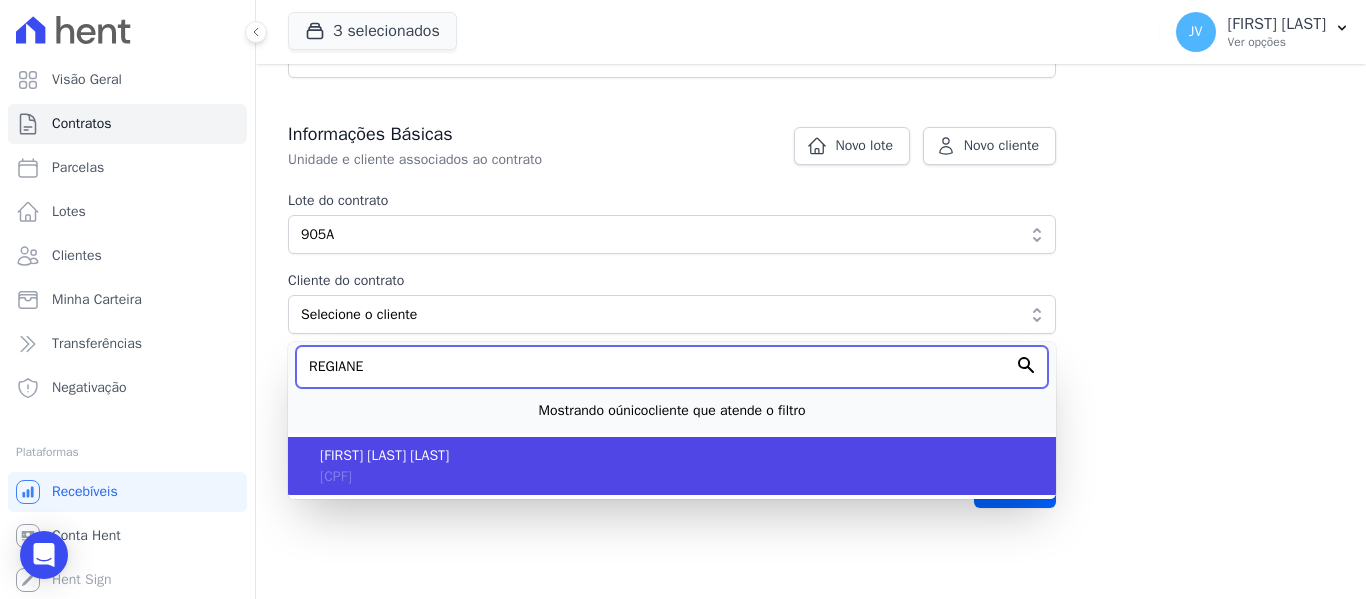 type on "REGIANE" 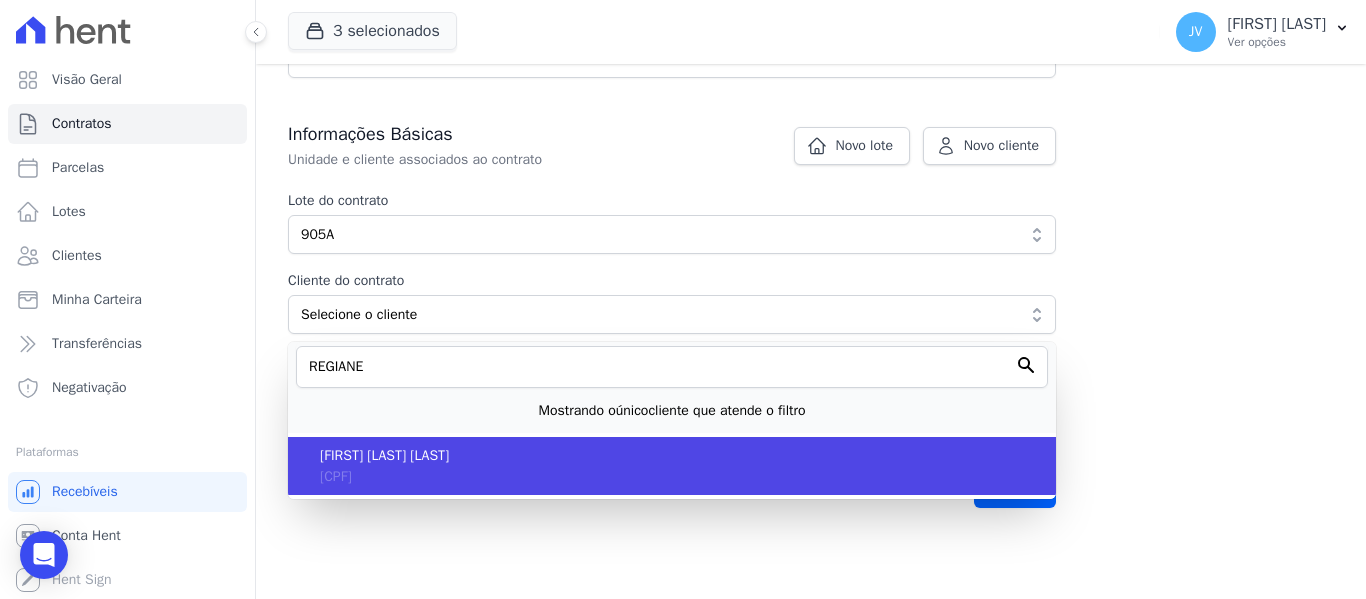 click on "Regiane Aparecida Sudatti
223.776.128-06" at bounding box center [672, 466] 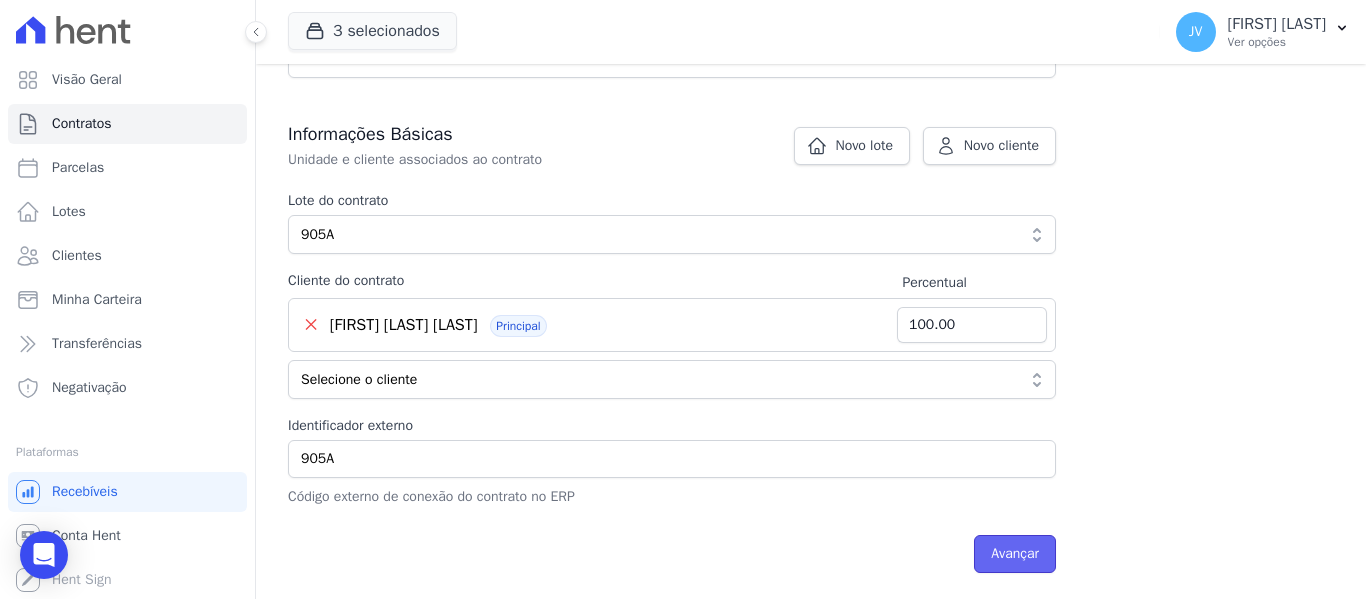 click on "Avançar" at bounding box center (1015, 554) 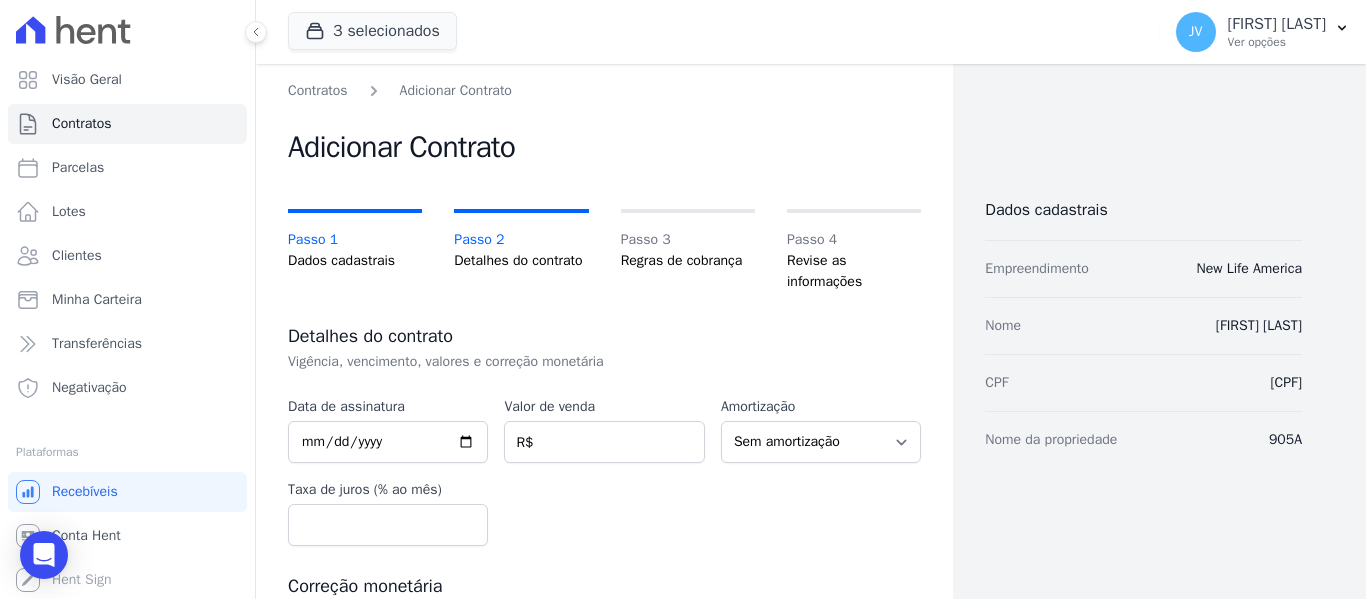 scroll, scrollTop: 0, scrollLeft: 0, axis: both 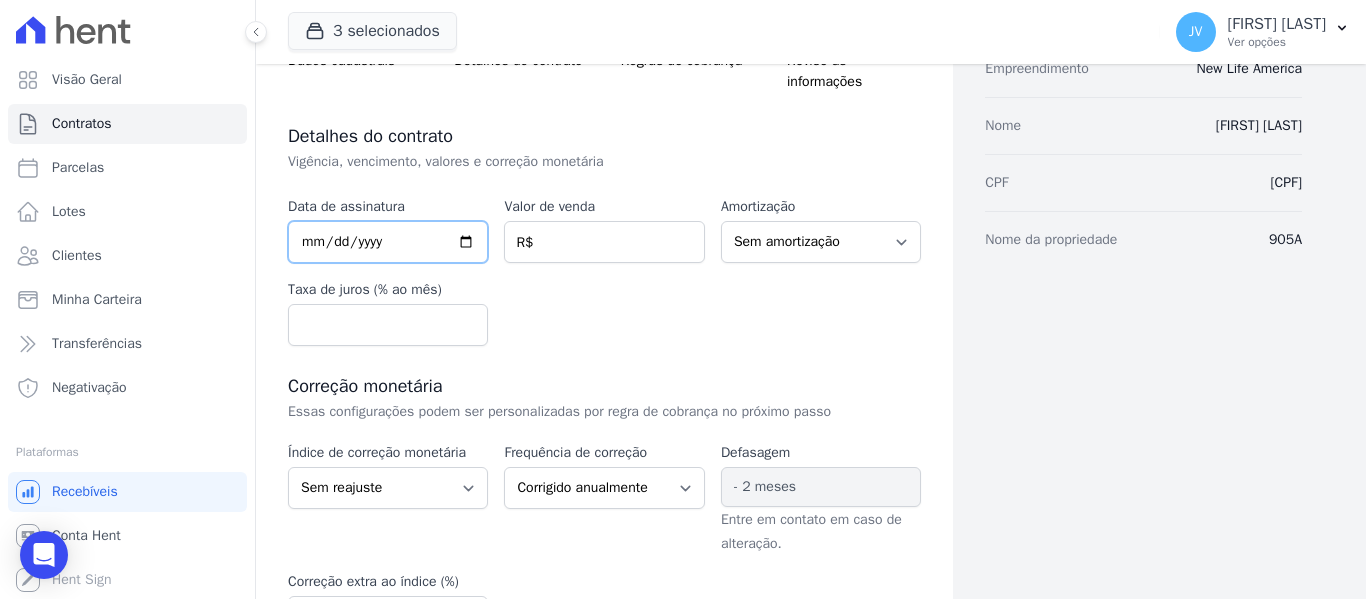 click at bounding box center [388, 242] 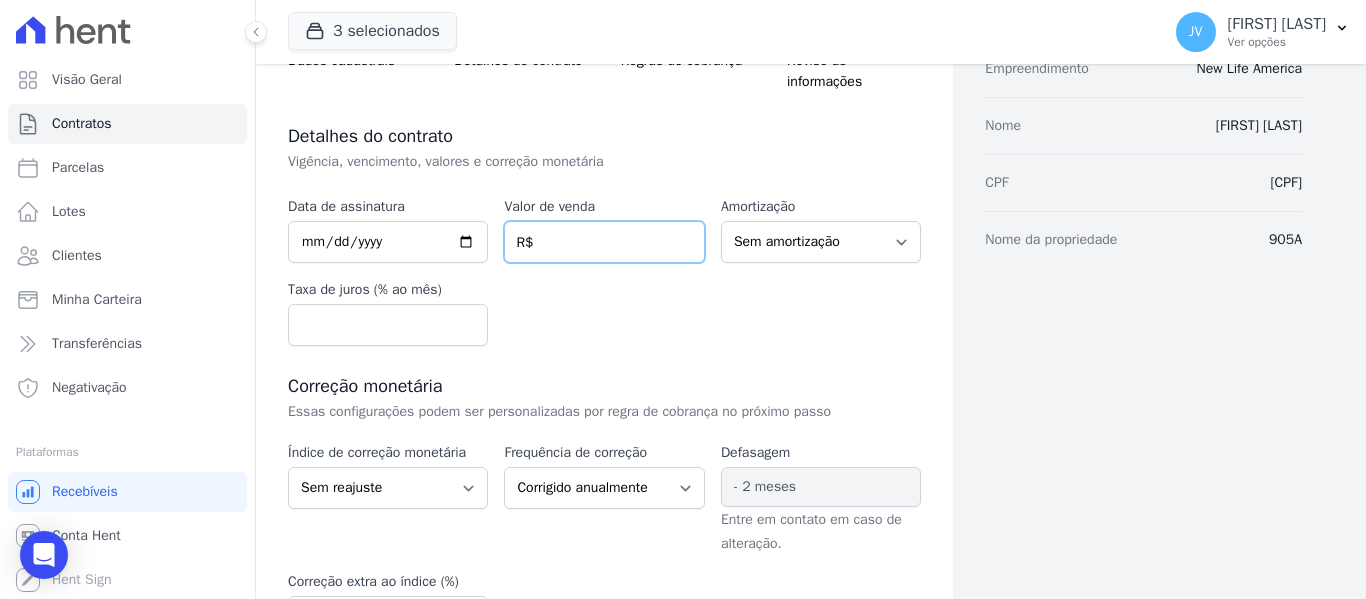 click at bounding box center (604, 242) 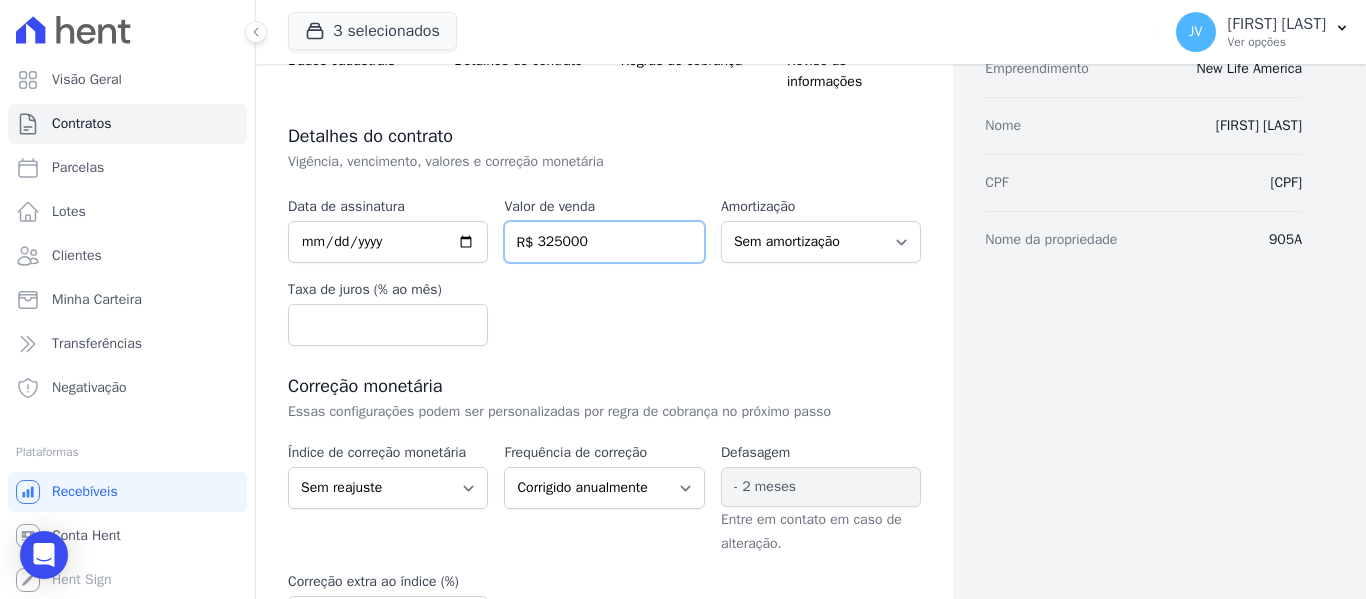 type on "325000" 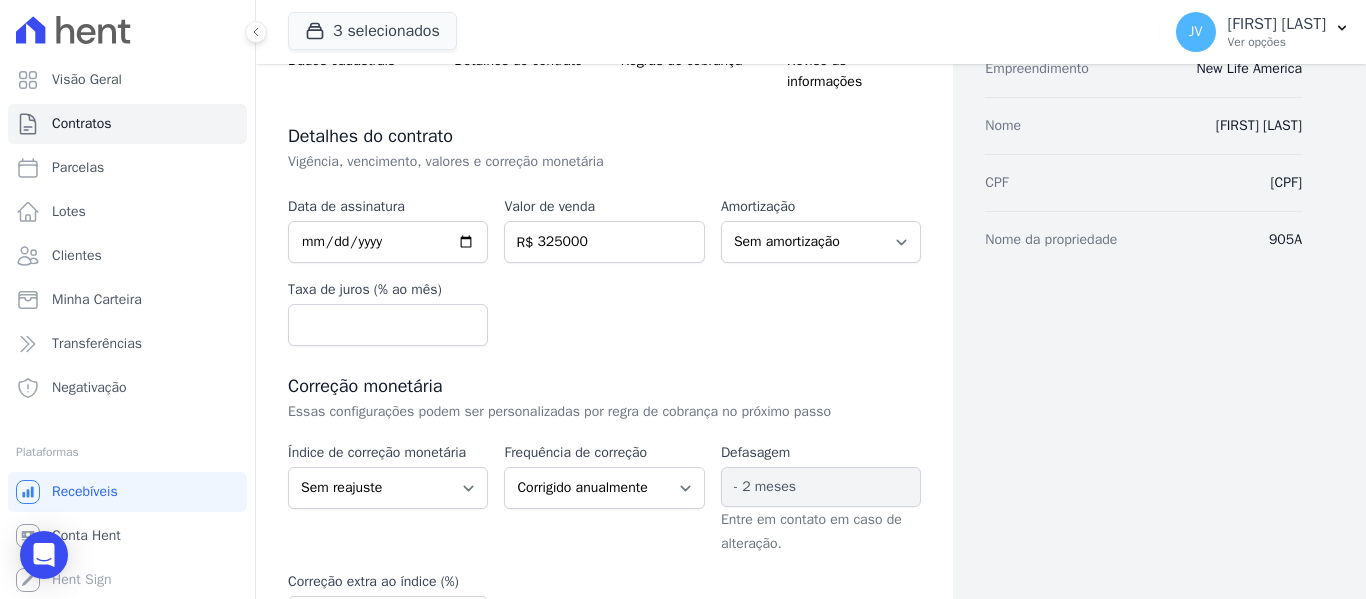 click on "Data de assinatura
[DATE]
Valor de venda
325000
R$
Amortização
Sem amortização
Price
Sac
Taxa de juros (% ao mês)" at bounding box center [604, 271] 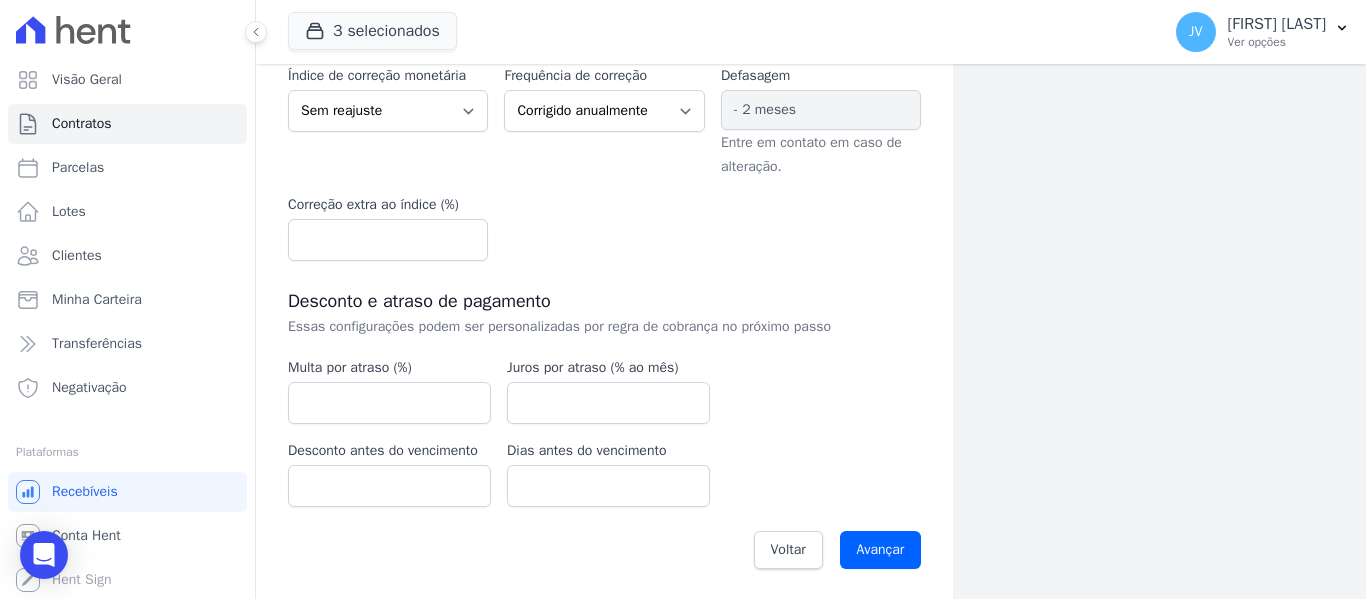 scroll, scrollTop: 579, scrollLeft: 0, axis: vertical 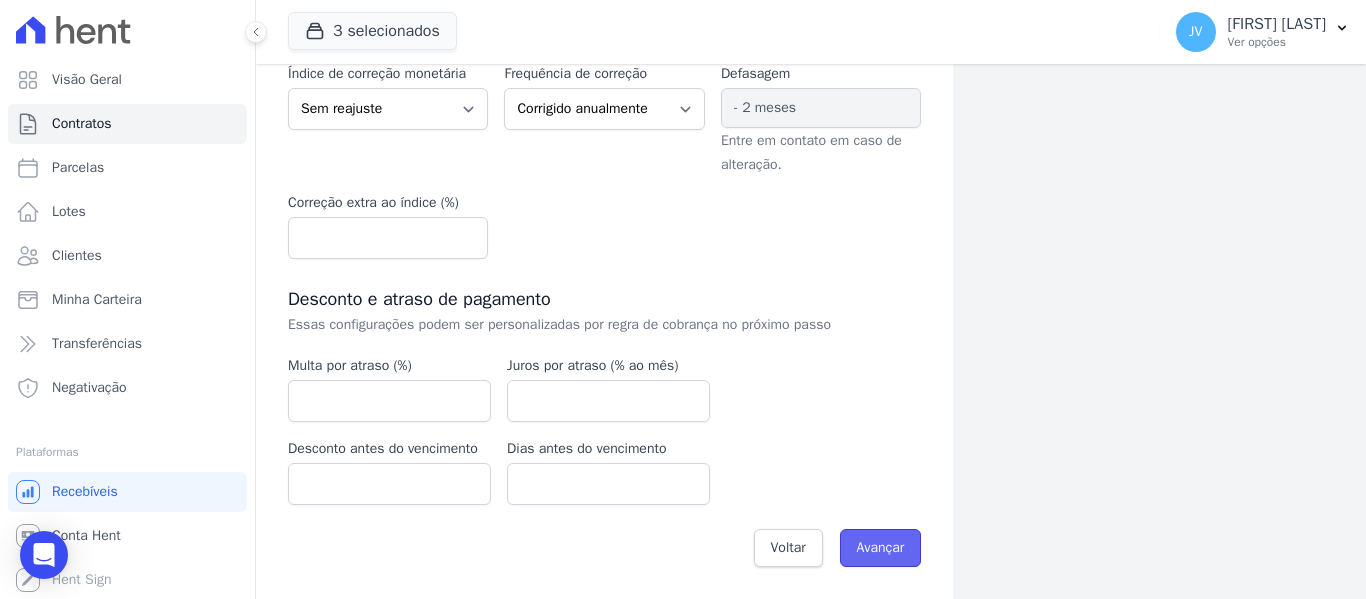 click on "Avançar" at bounding box center (881, 548) 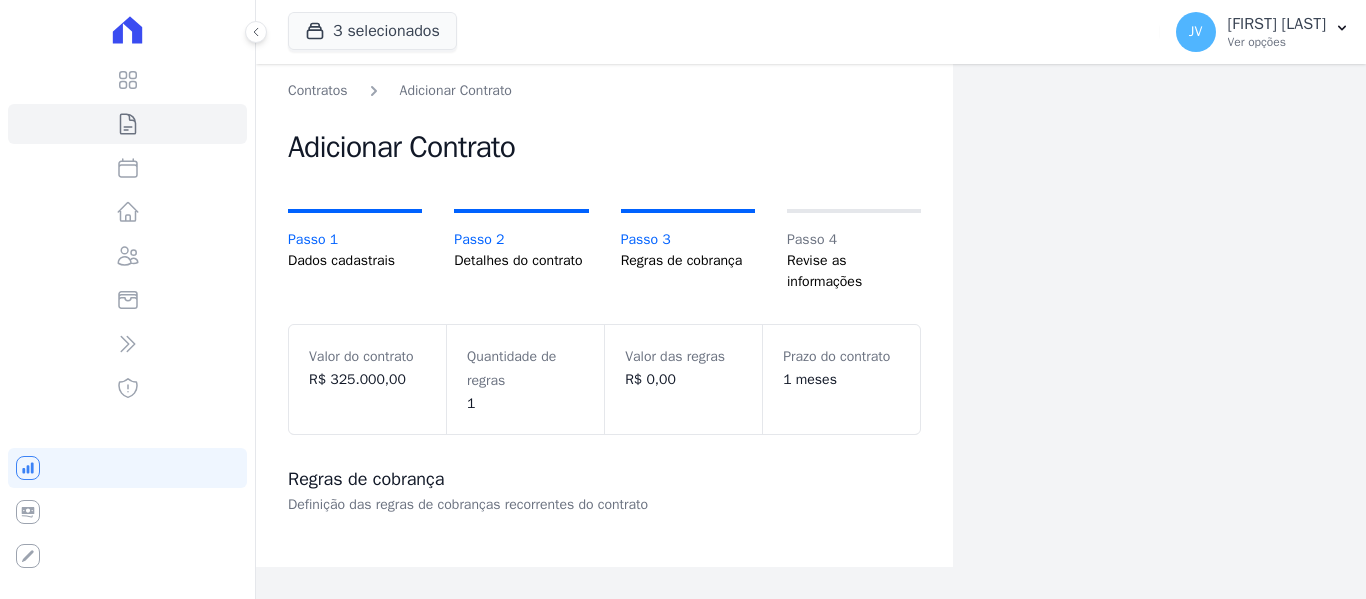 scroll, scrollTop: 0, scrollLeft: 0, axis: both 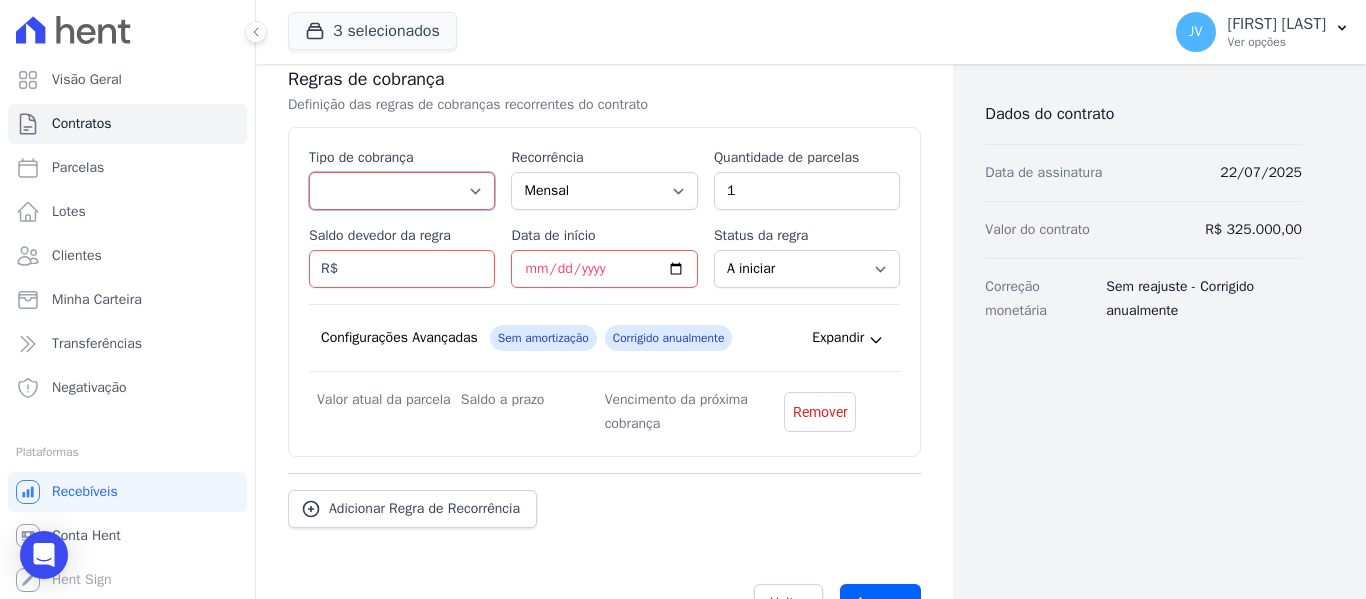click on "Parcela Normal
Entrada
Sinal
Intercalada
Chaves
Pré-chaves
Pós-chaves
Impostos
Quitação
Outro
Financiamento Bancário" at bounding box center (402, 191) 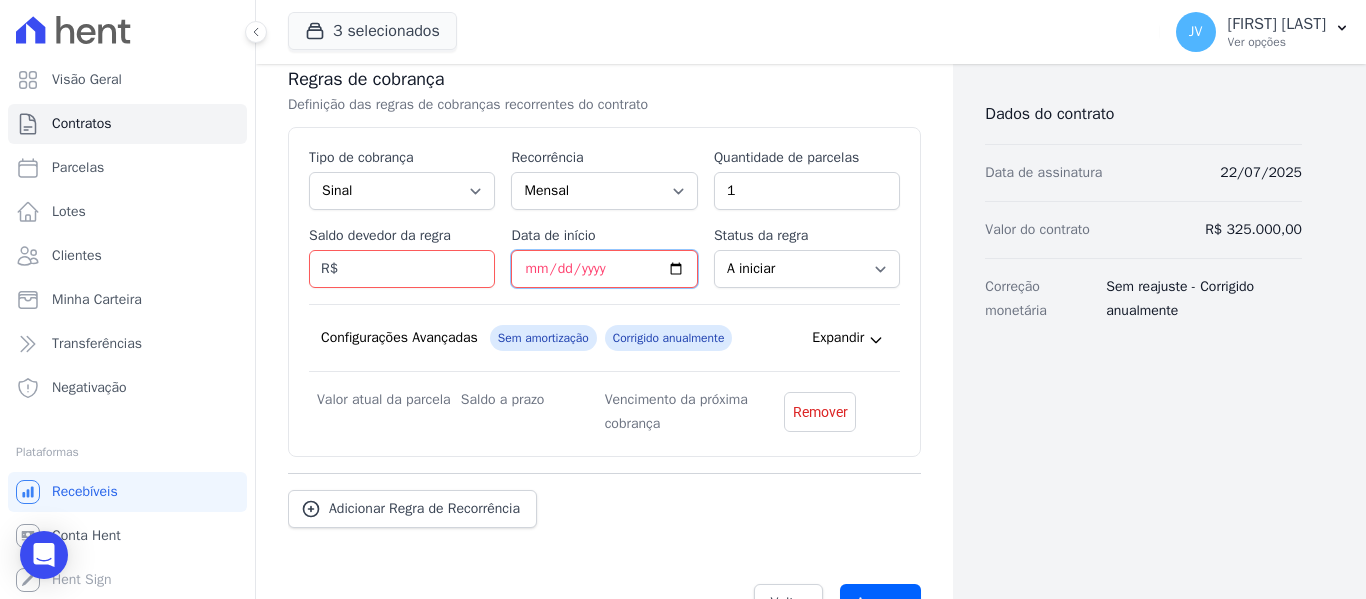 click on "Data de início" at bounding box center [604, 269] 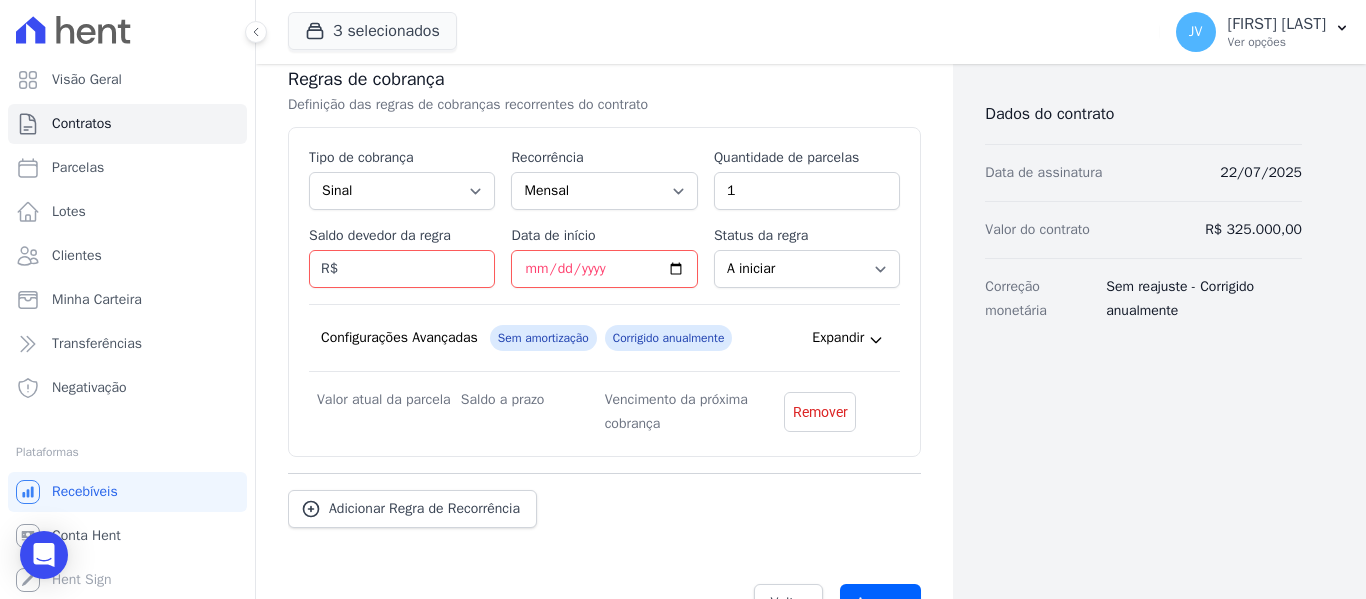 click on "Esse tipo de parcela não entra no saldo devedor do contrato.
Tipo de cobrança
Parcela Normal
Entrada
Sinal
Intercalada
Chaves
Pré-chaves
Pós-chaves
Impostos
Quitação
Outro
Financiamento Bancário
Recorrência
Mensal
Bimestral
Trimestral
Semestral
Anual
Quantidade de parcelas
1
Saldo devedor da regra
R$
Data de início
Status da regra
A iniciar
Em aberto
Quantidade de parcelas pagas
0
Valor atual da parcela
R$
Vencimento da próxima cobrança" at bounding box center [604, 292] 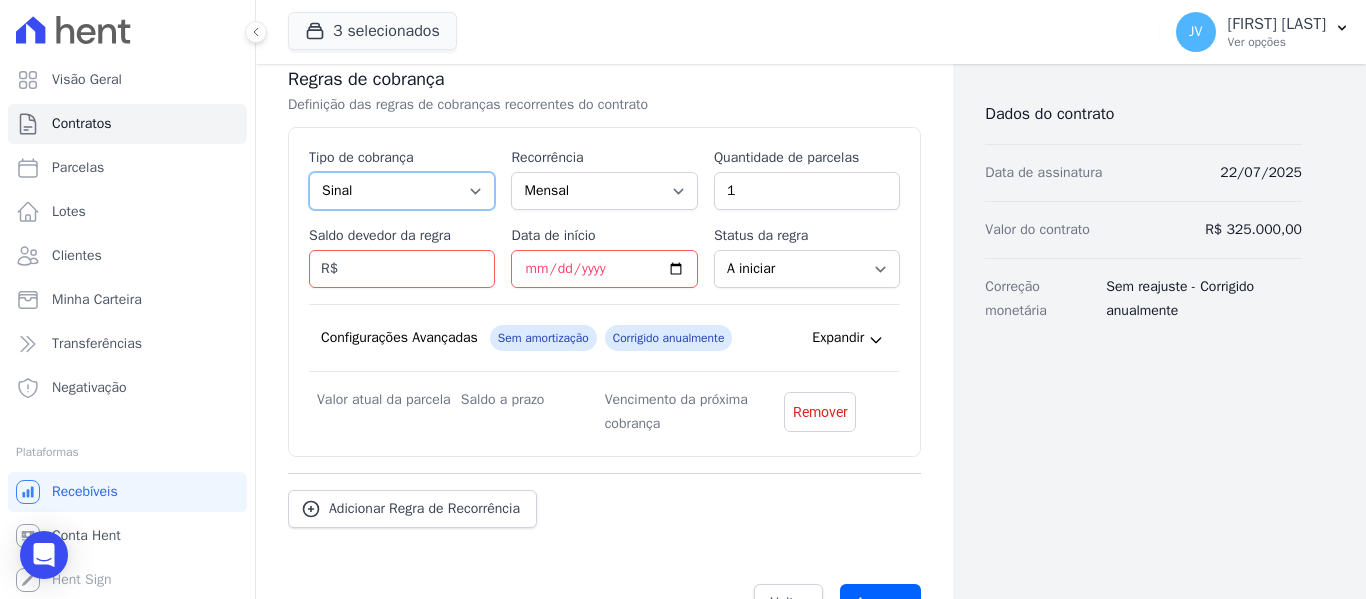 click on "Parcela Normal
Entrada
Sinal
Intercalada
Chaves
Pré-chaves
Pós-chaves
Impostos
Quitação
Outro
Financiamento Bancário" at bounding box center [402, 191] 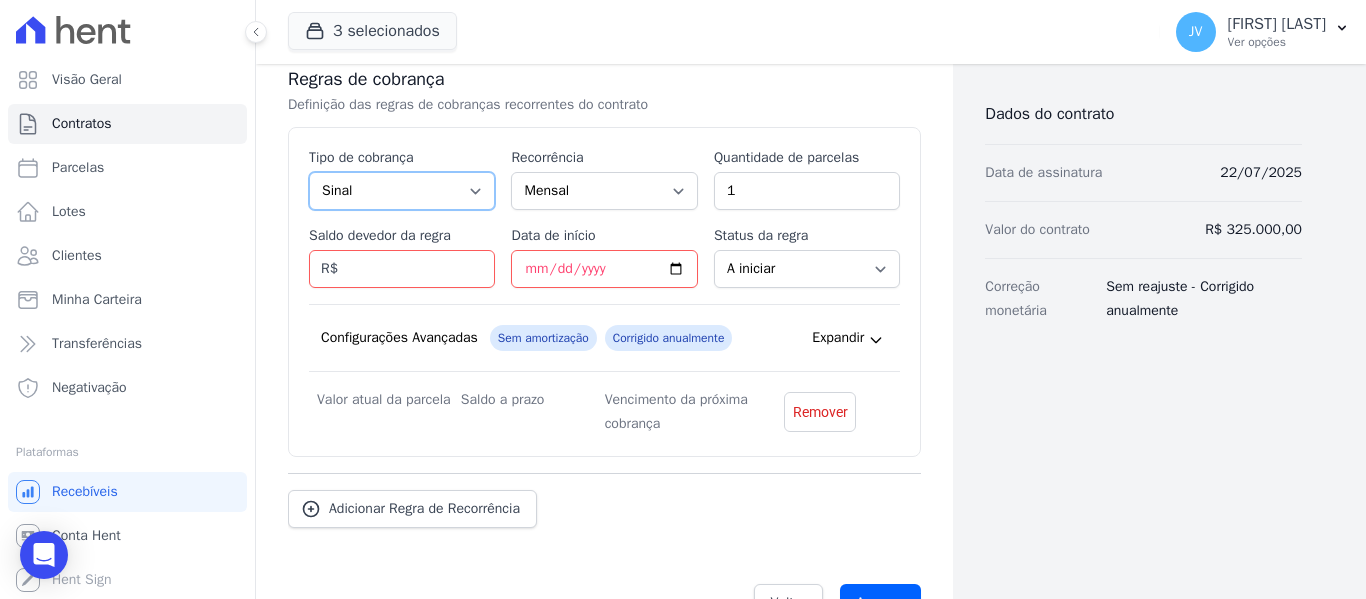 select on "down_payment" 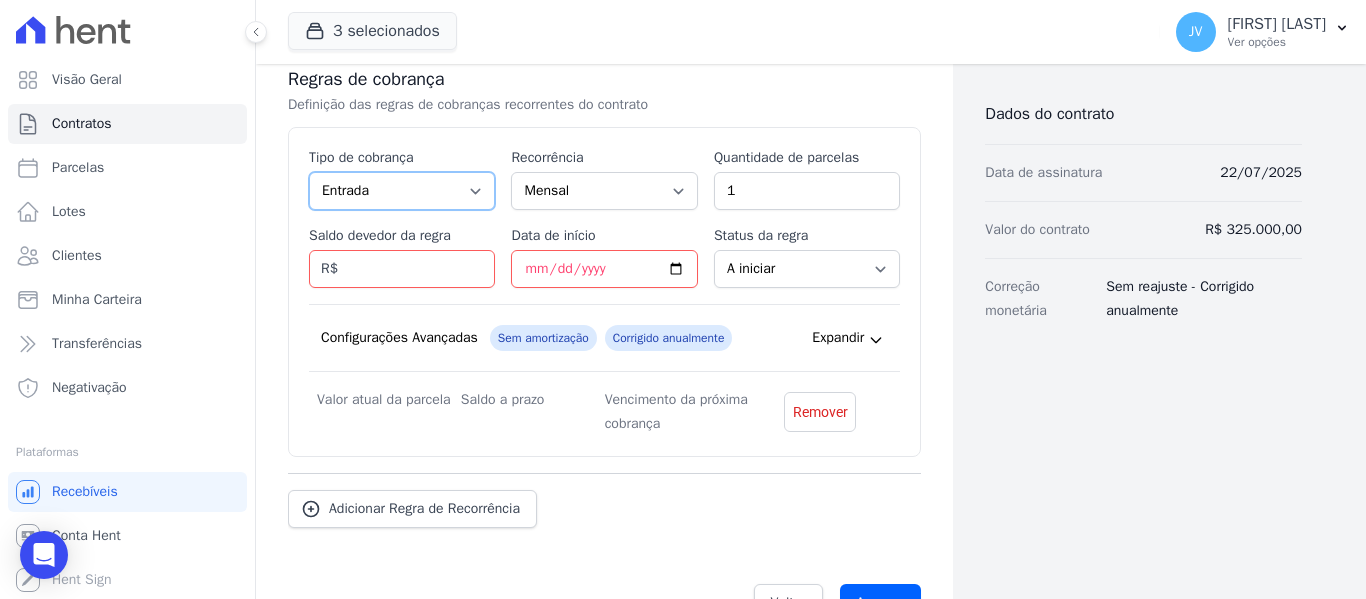click on "Parcela Normal
Entrada
Sinal
Intercalada
Chaves
Pré-chaves
Pós-chaves
Impostos
Quitação
Outro
Financiamento Bancário" at bounding box center (402, 191) 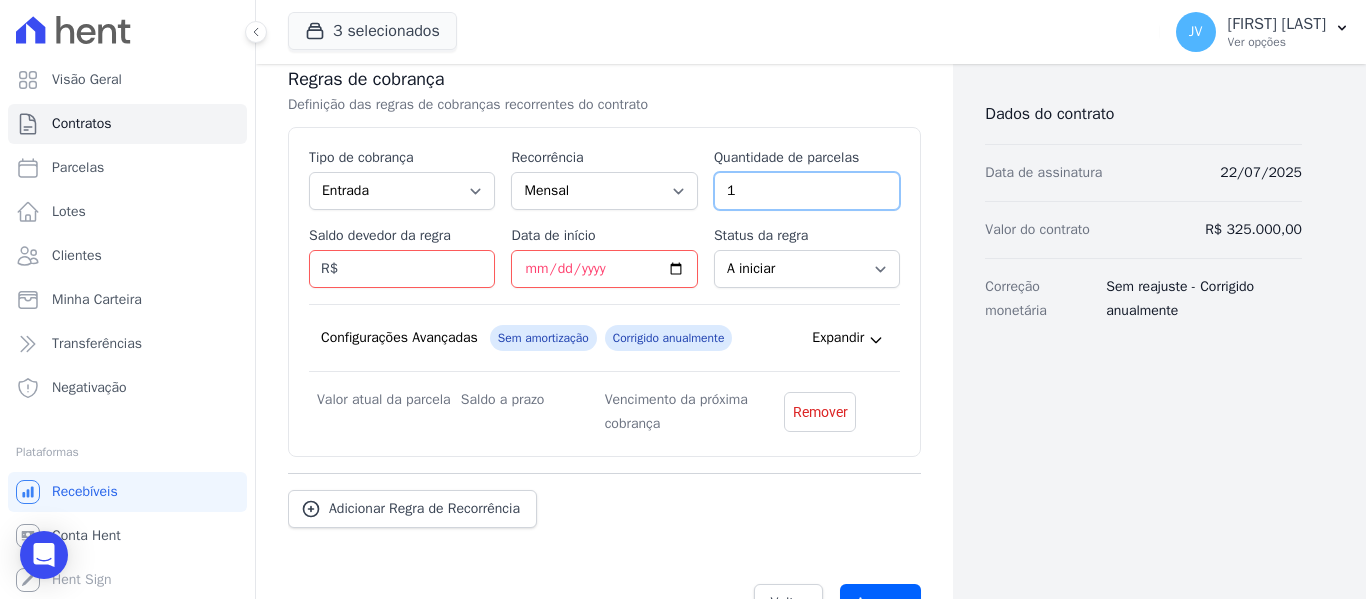 drag, startPoint x: 751, startPoint y: 198, endPoint x: 707, endPoint y: 195, distance: 44.102154 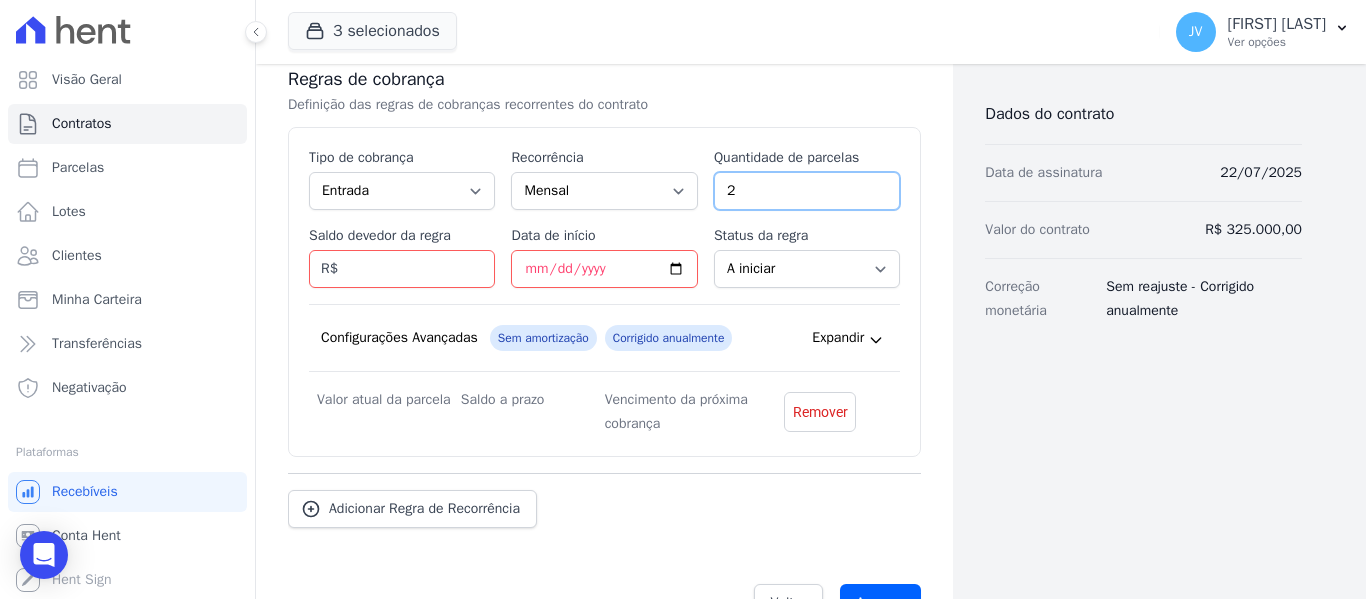 type on "2" 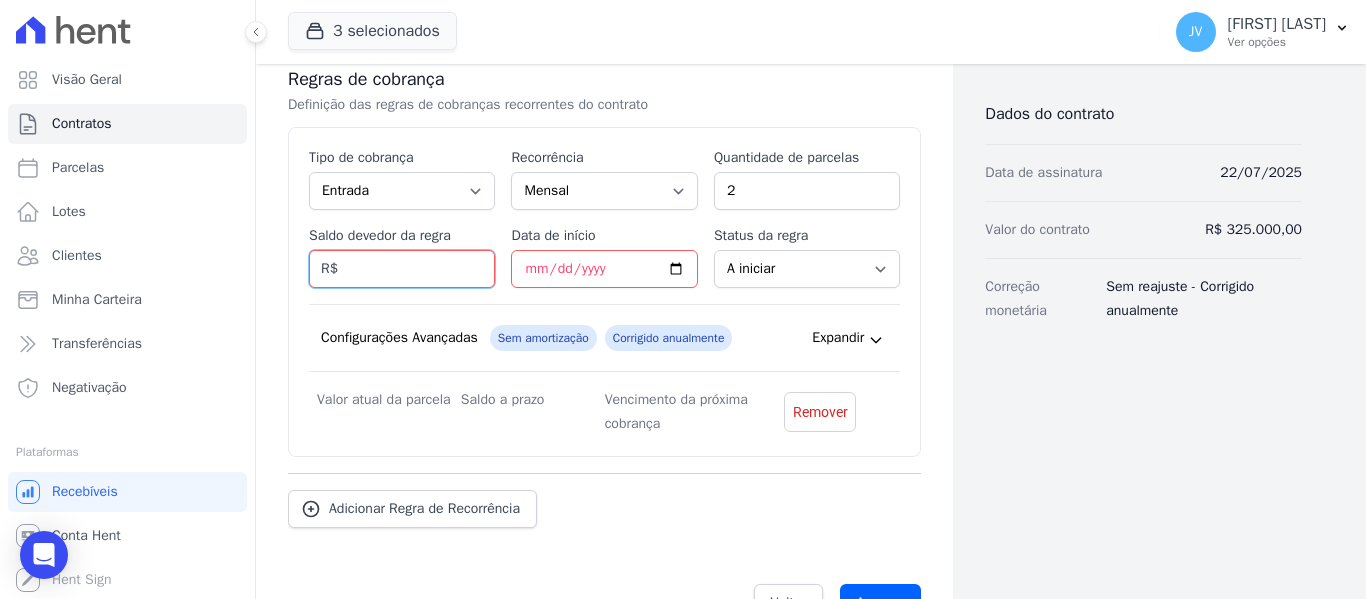 click on "Saldo devedor da regra" at bounding box center [402, 269] 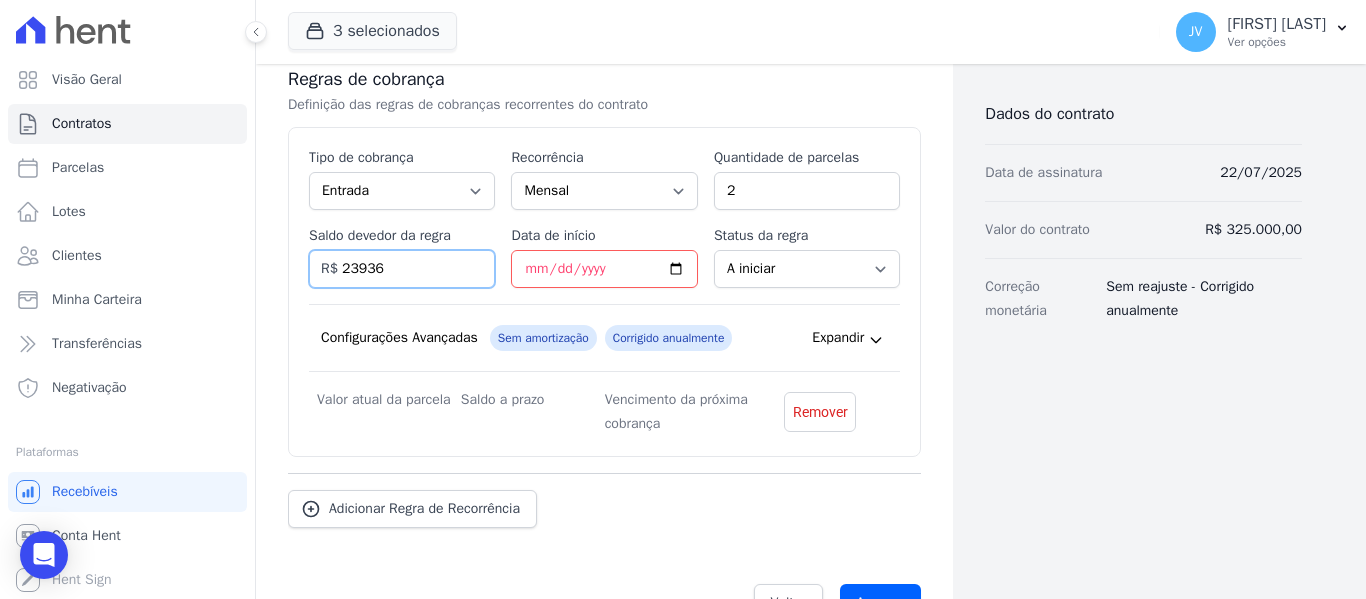 type on "23936" 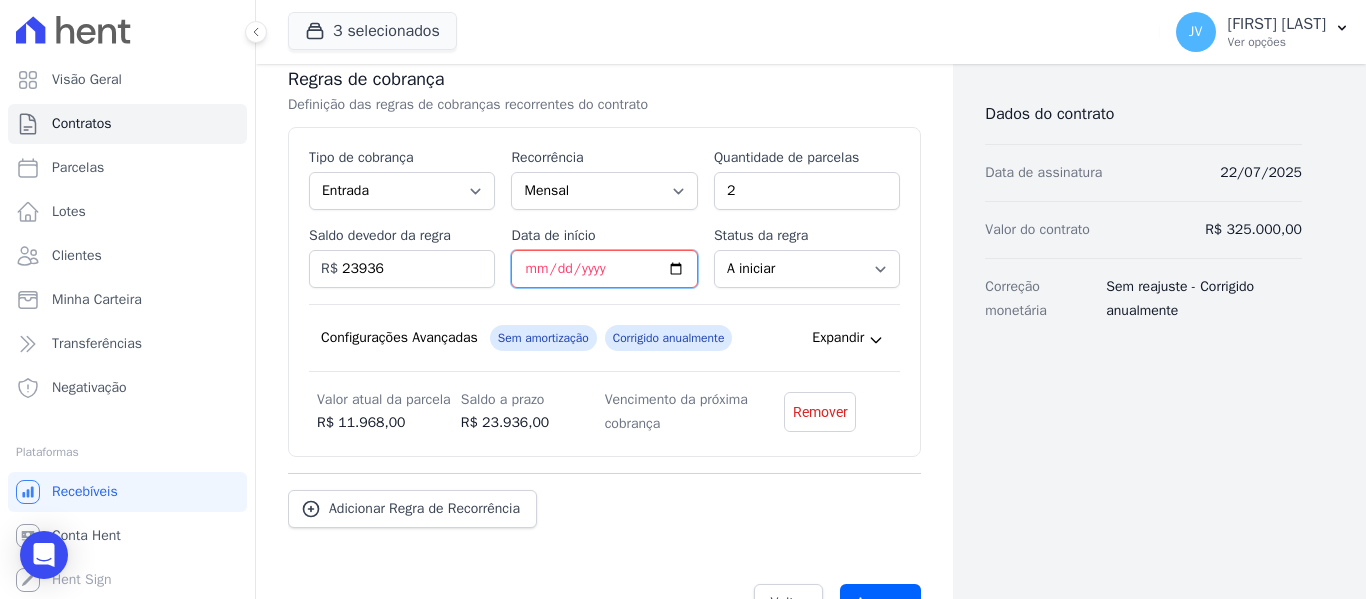 click on "Data de início" at bounding box center (604, 269) 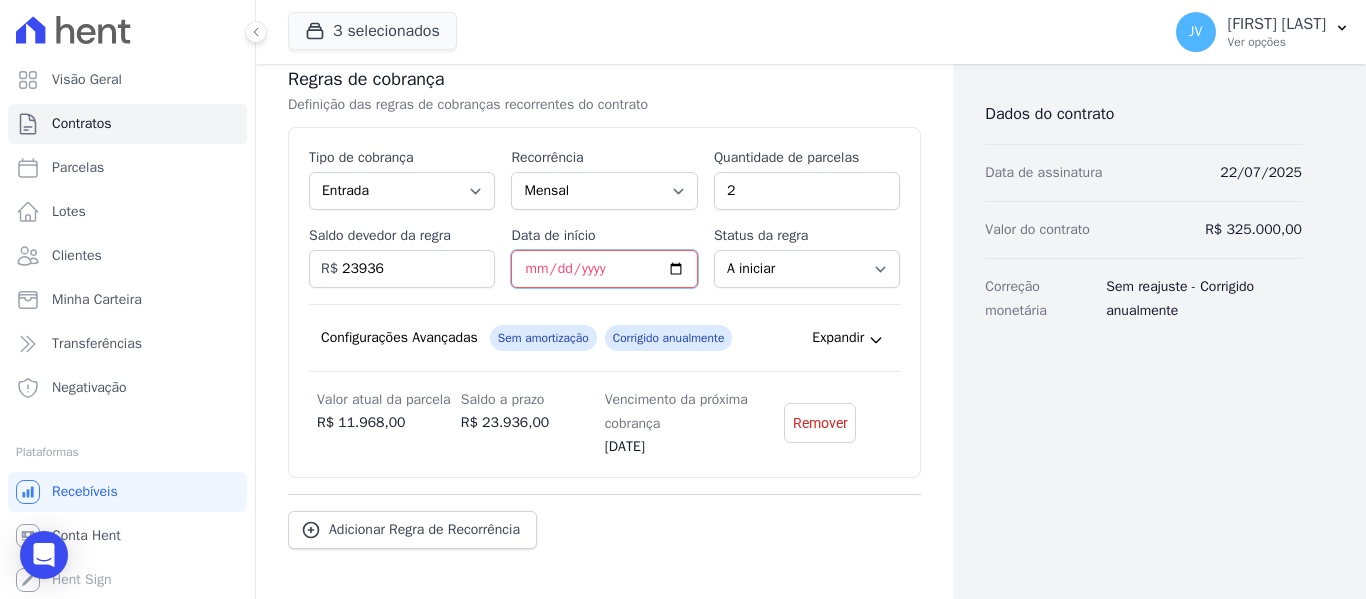 type on "2025-08-10" 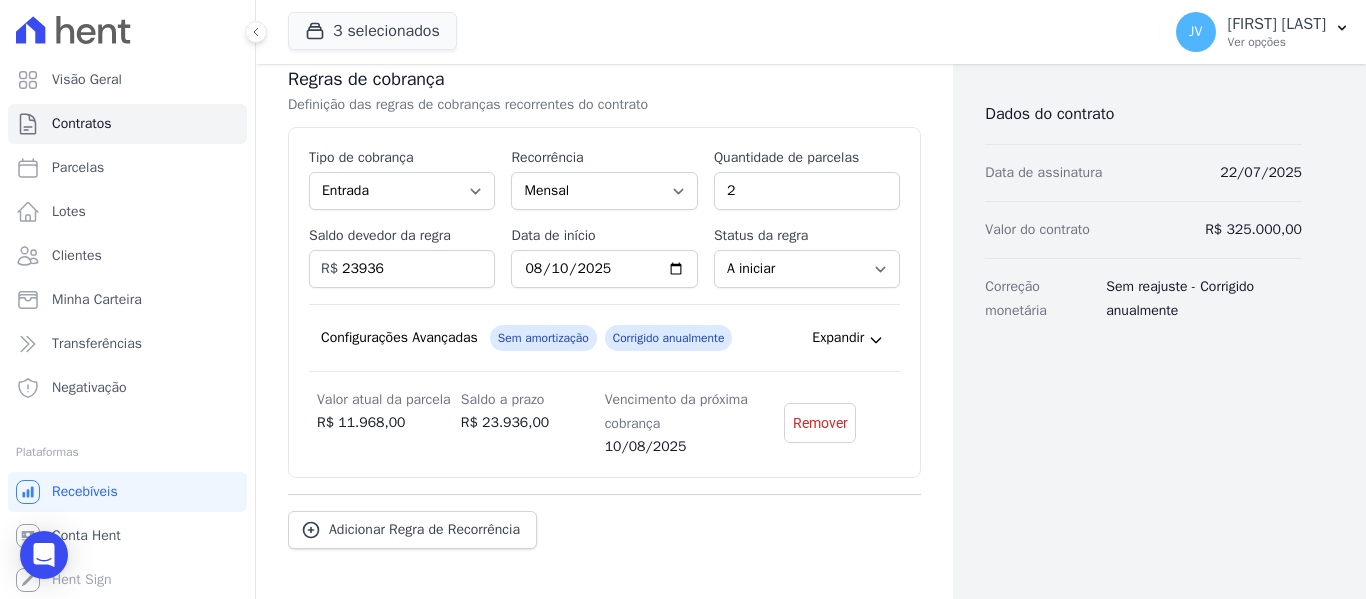 click on "Configurações Avançadas
Sem amortização
Price adjustment index/
Corrigido anualmente
Expandir" at bounding box center (604, 338) 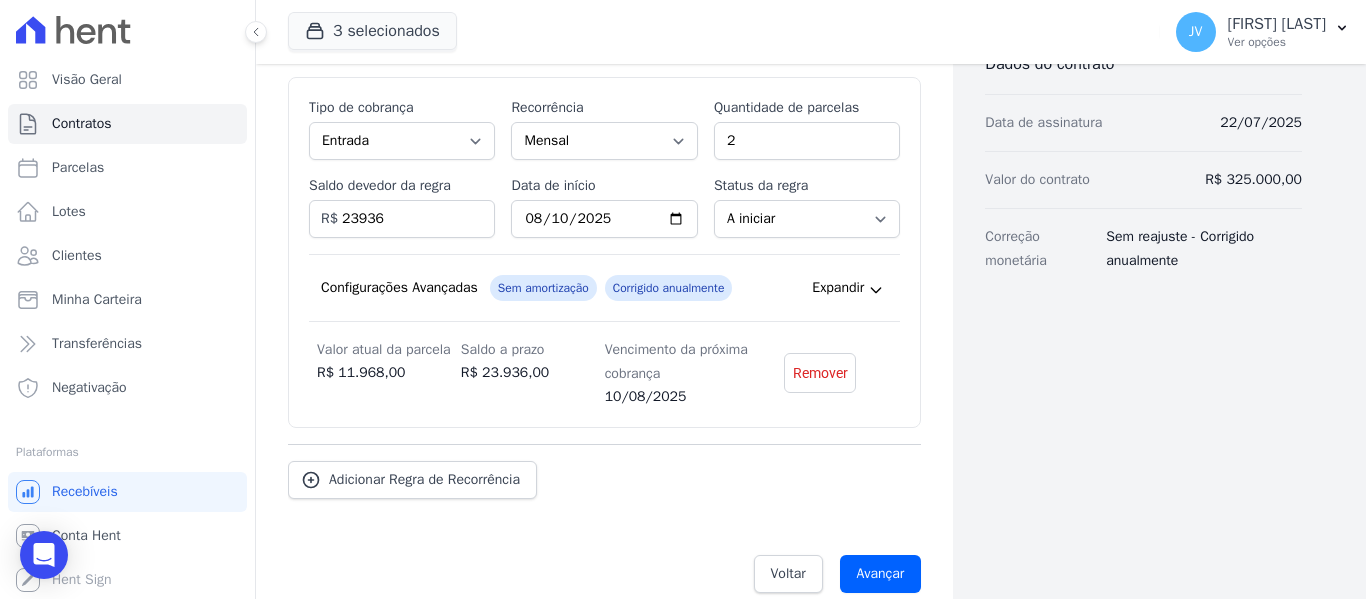 scroll, scrollTop: 476, scrollLeft: 0, axis: vertical 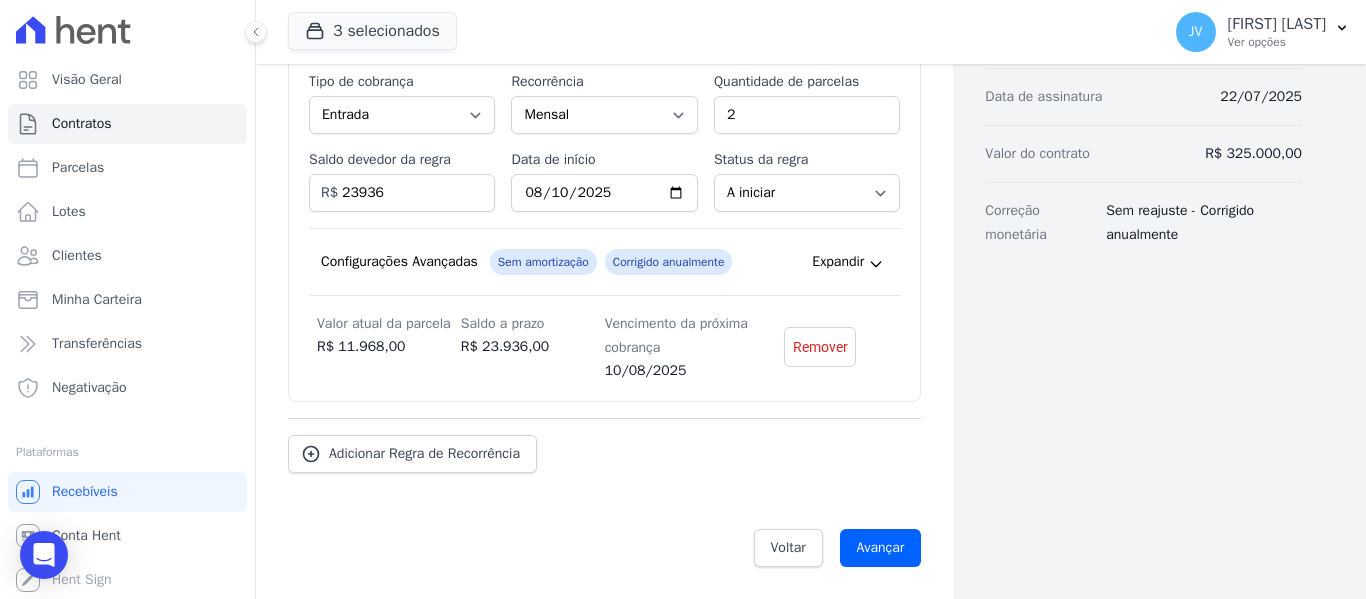 click on "Esse tipo de parcela não entra no saldo devedor do contrato.
Tipo de cobrança
Parcela Normal
Entrada
Sinal
Intercalada
Chaves
Pré-chaves
Pós-chaves
Impostos
Quitação
Outro
Financiamento Bancário
Recorrência
Mensal
Bimestral
Trimestral
Semestral
Anual
Quantidade de parcelas
2
Saldo devedor da regra
23936
R$
Data de início
2025-08-10
Status da regra
A iniciar
Em aberto
Quantidade de parcelas pagas
0
Valor atual da parcela
R$
Vencimento da próxima cobrança" at bounding box center (604, 226) 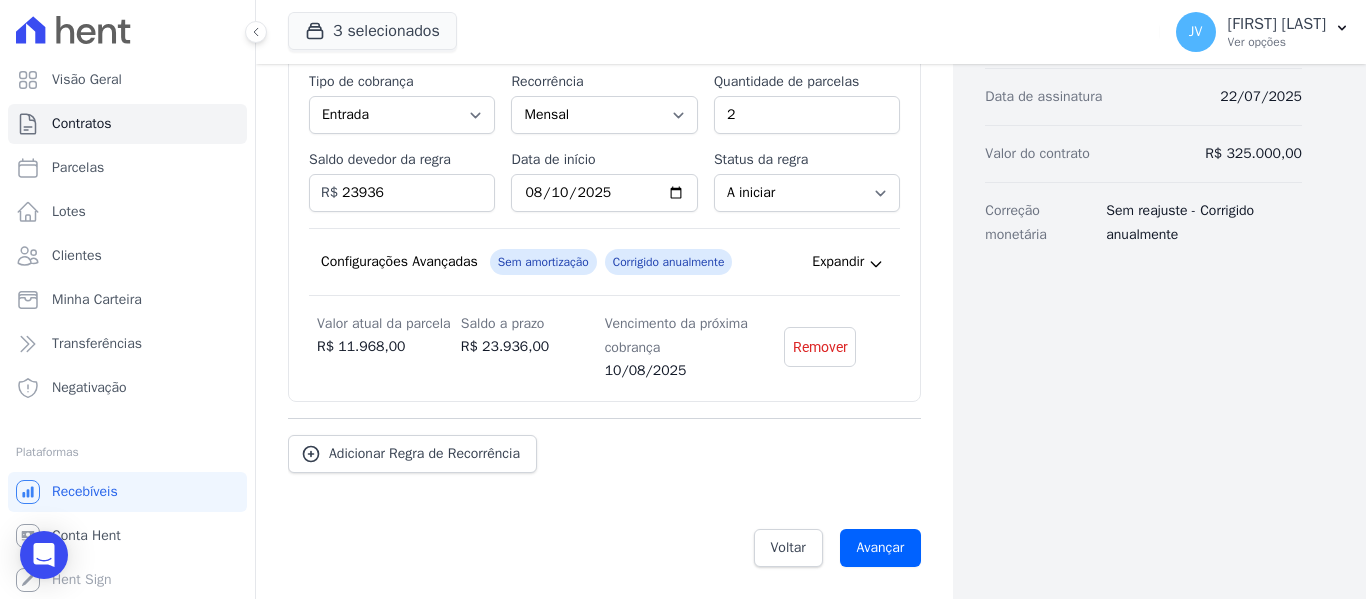click 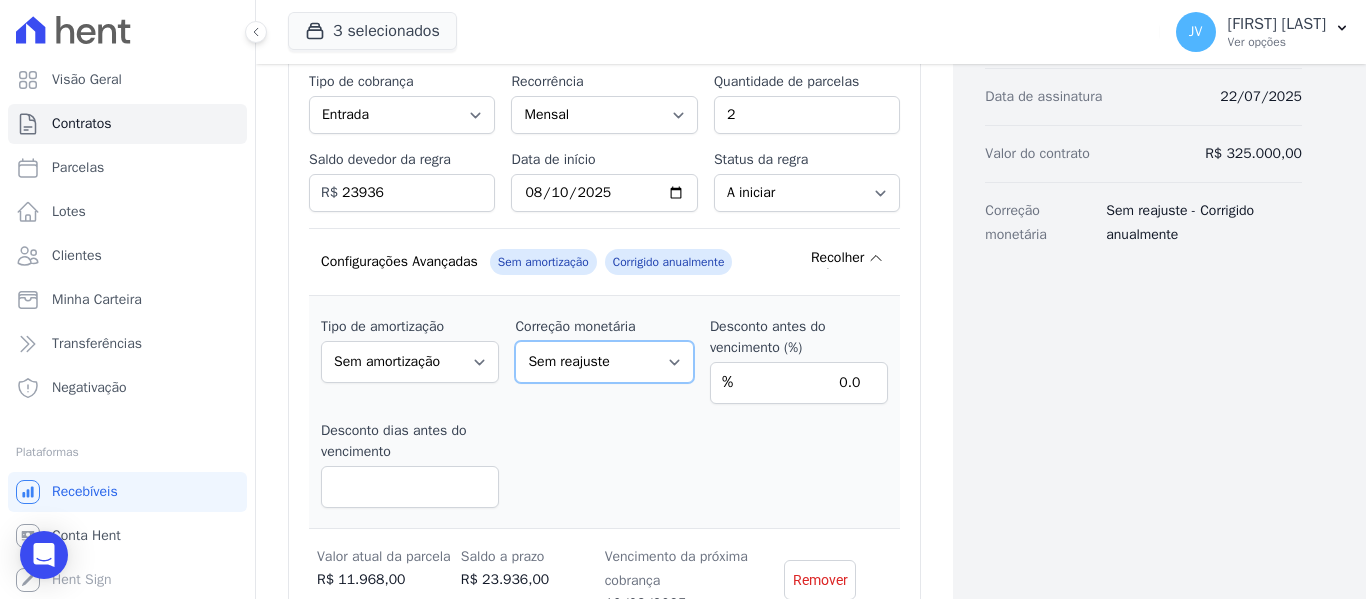 click on "Sem reajuste
Média dos últimos 12 meses acumulado de INCCM
Média dos últimos 12 meses acumulado de IPCA
DI
Reajuste fixo
ICCRJ
IGPDI
IGPM
INCCDI
INCCM
INPC
IPCA
TR" at bounding box center (604, 362) 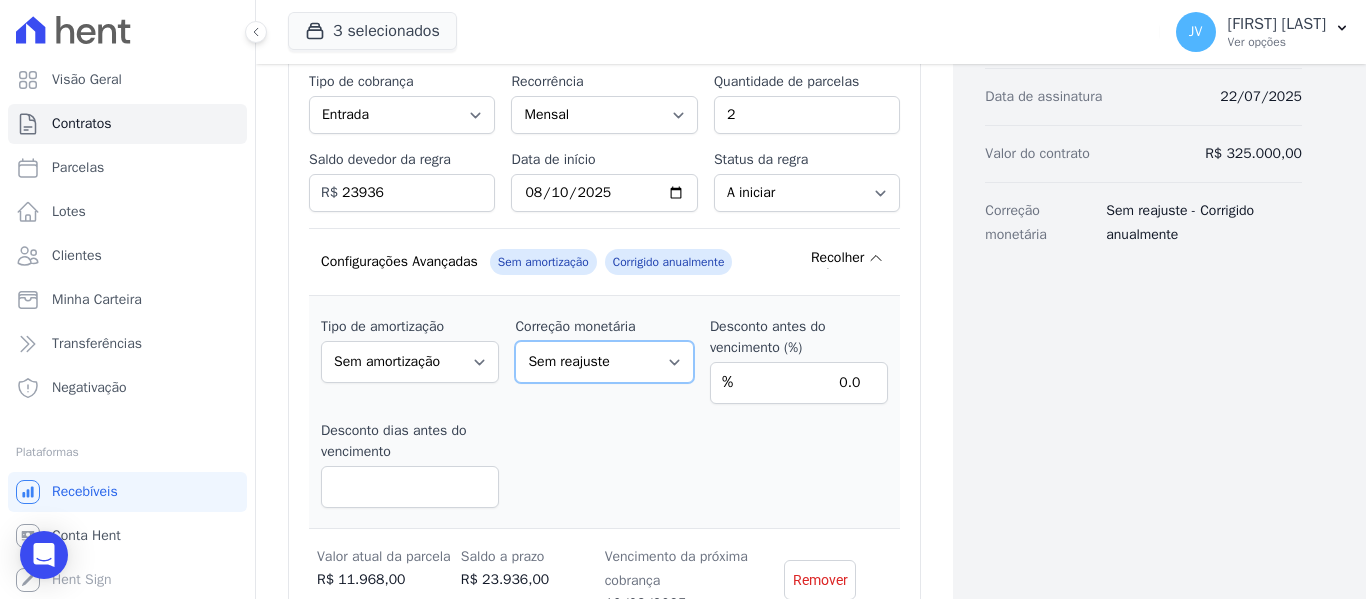 select on "inccdi" 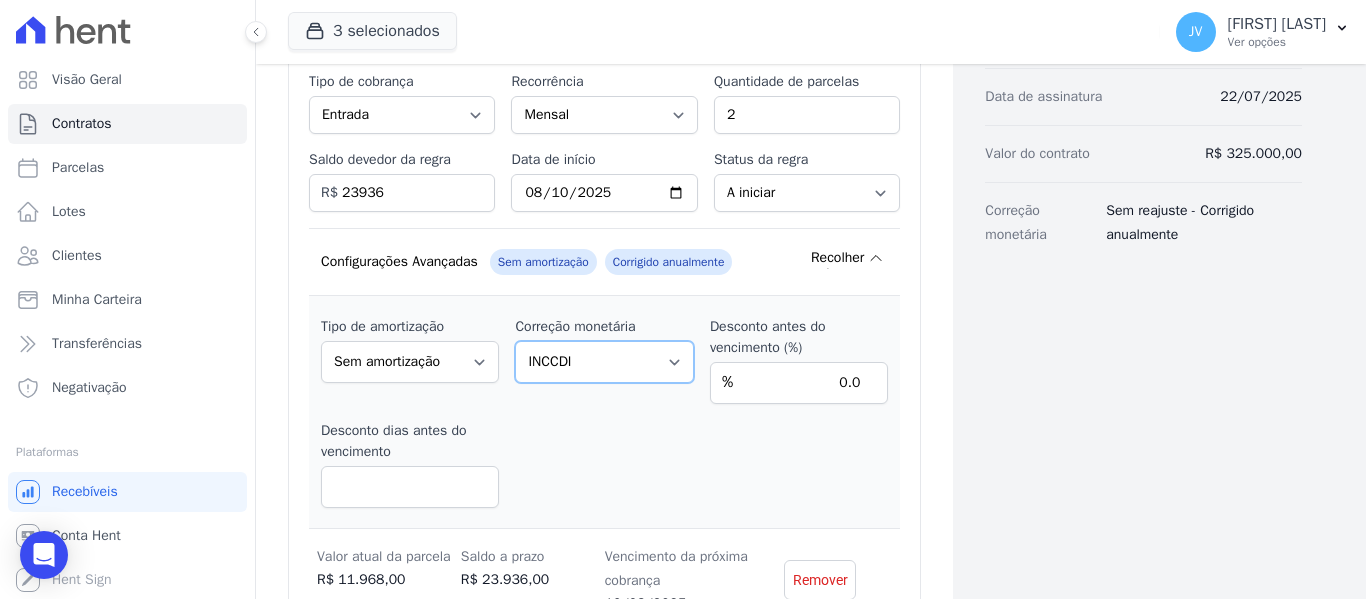 click on "Sem reajuste
Média dos últimos 12 meses acumulado de INCCM
Média dos últimos 12 meses acumulado de IPCA
DI
Reajuste fixo
ICCRJ
IGPDI
IGPM
INCCDI
INCCM
INPC
IPCA
TR" at bounding box center (604, 362) 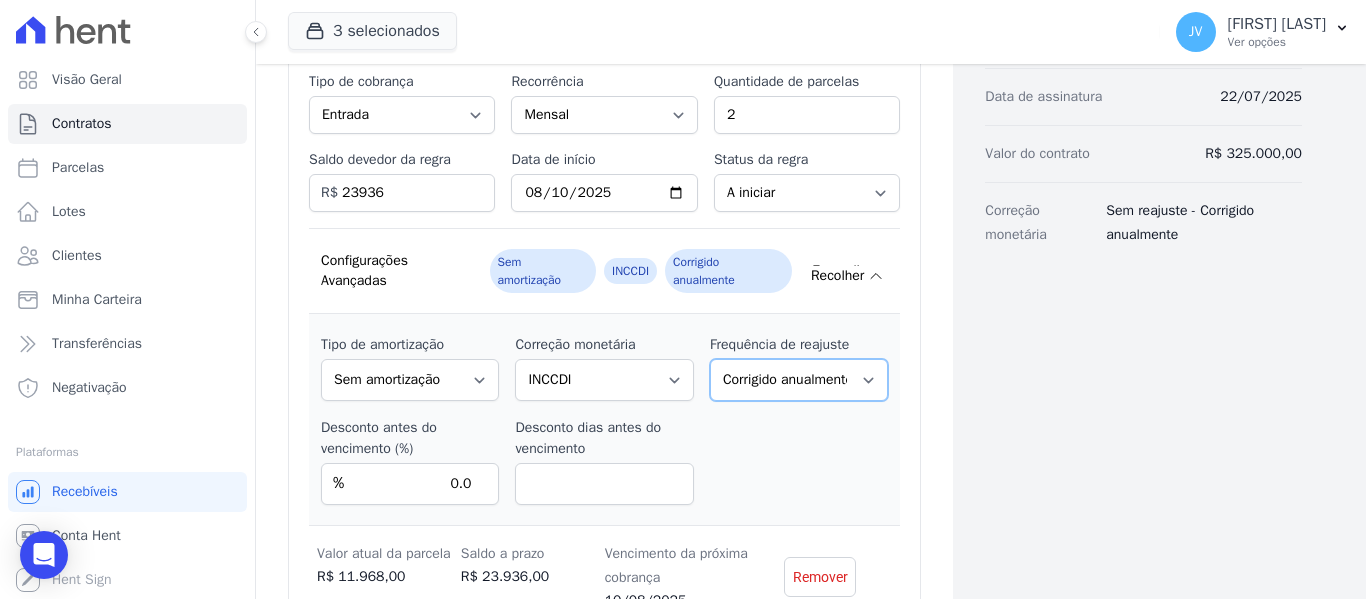click on "Corrigido semestralmente
Corrigido mensalmente
Corrigido anualmente" at bounding box center (799, 380) 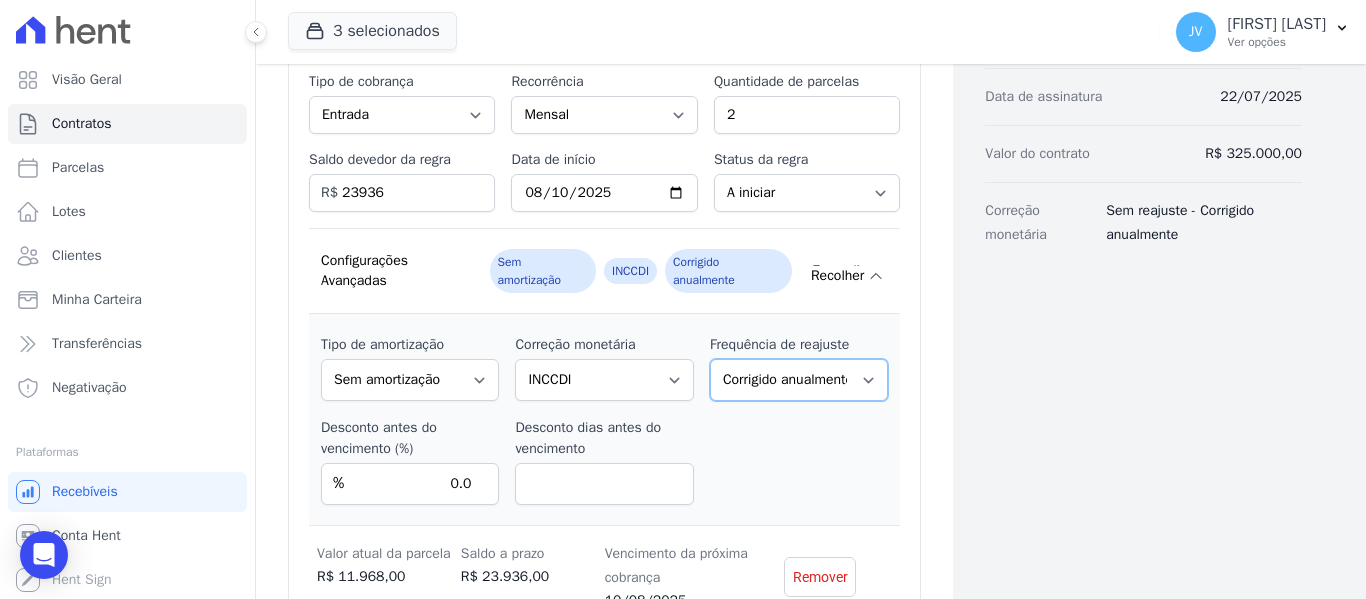 select on "monthly" 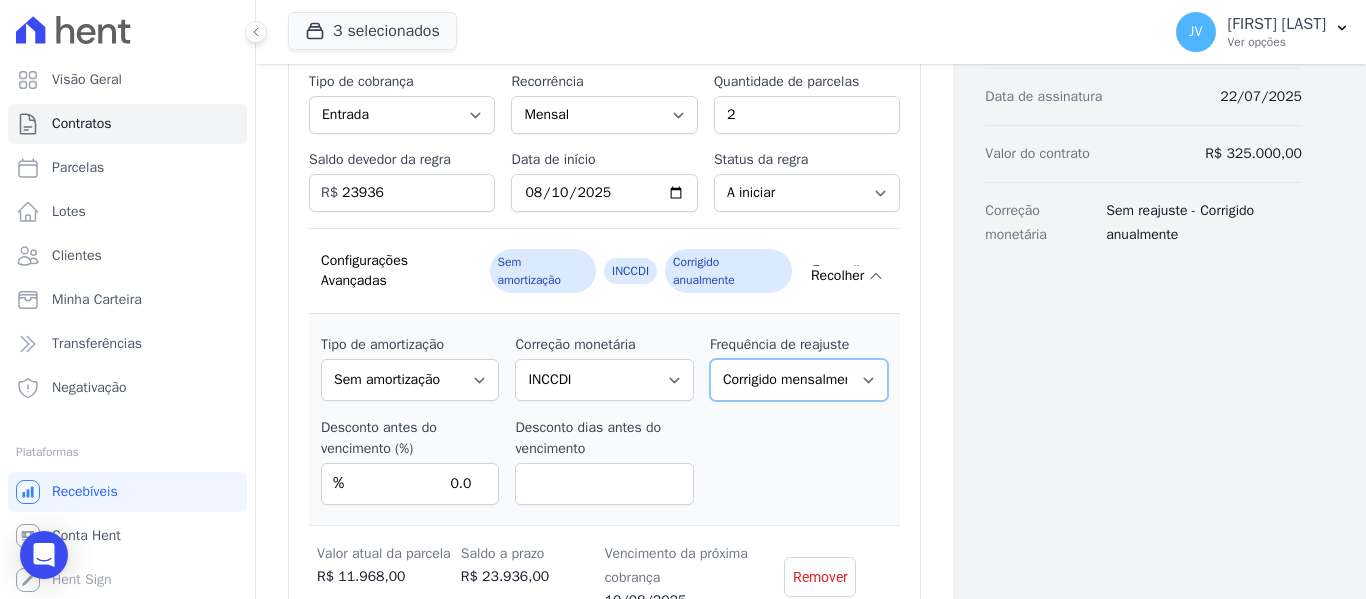 click on "Corrigido semestralmente
Corrigido mensalmente
Corrigido anualmente" at bounding box center (799, 380) 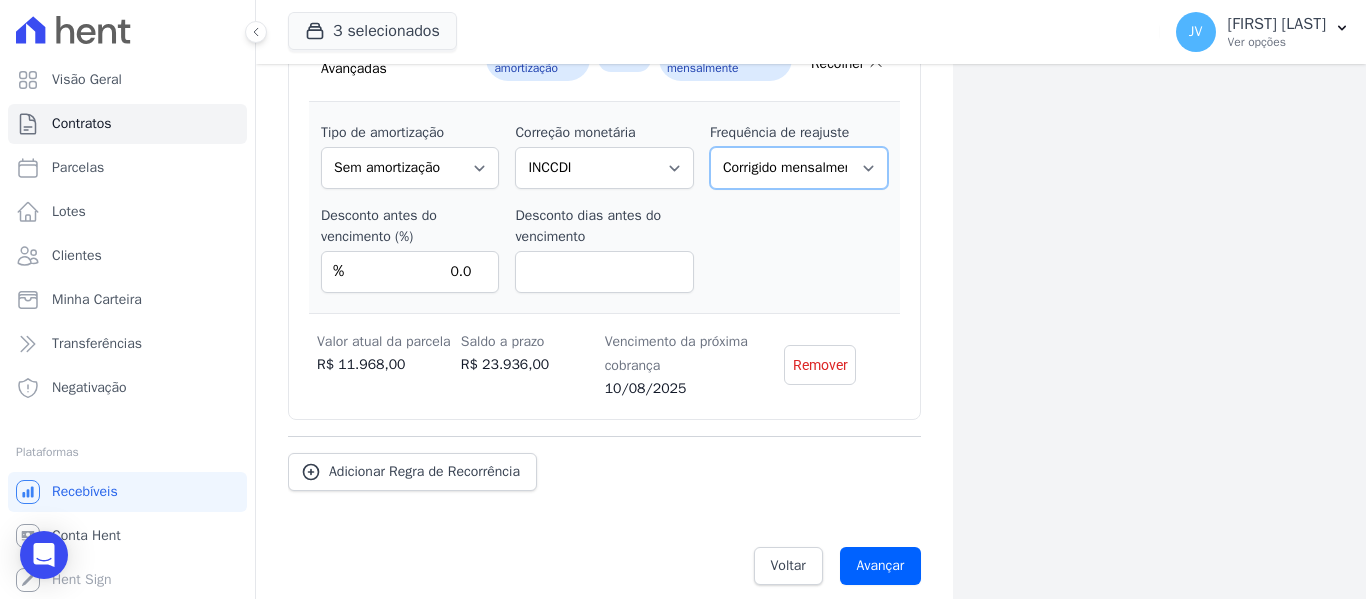 scroll, scrollTop: 706, scrollLeft: 0, axis: vertical 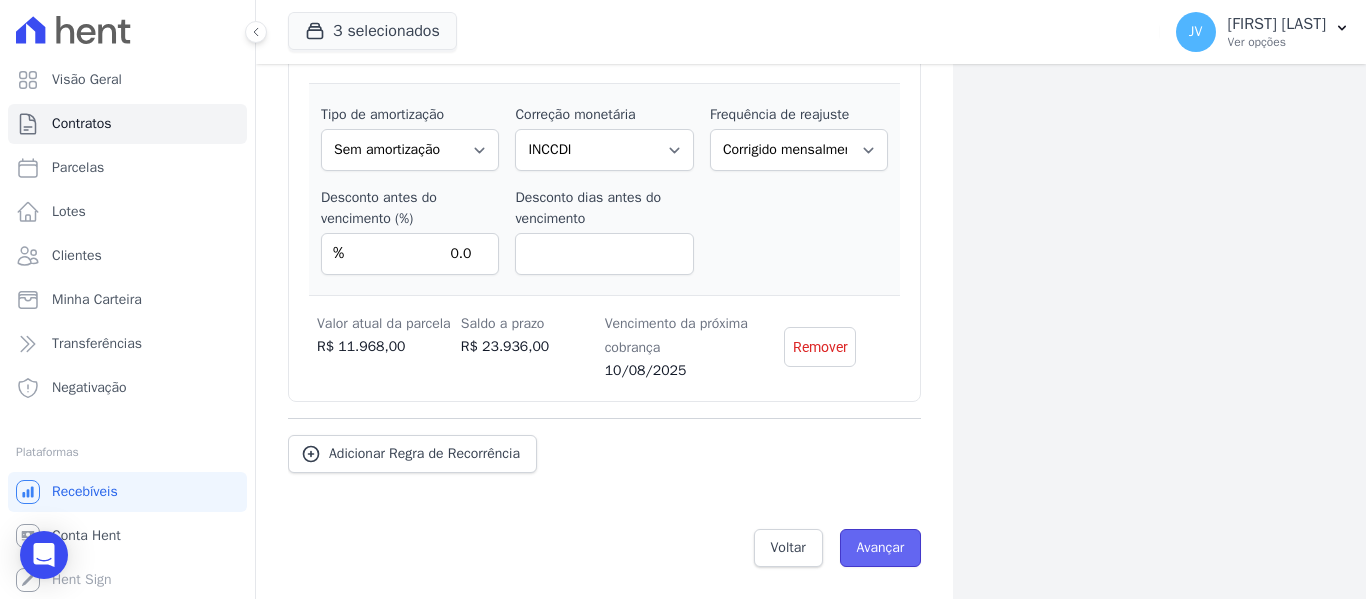 click on "Avançar" at bounding box center [881, 548] 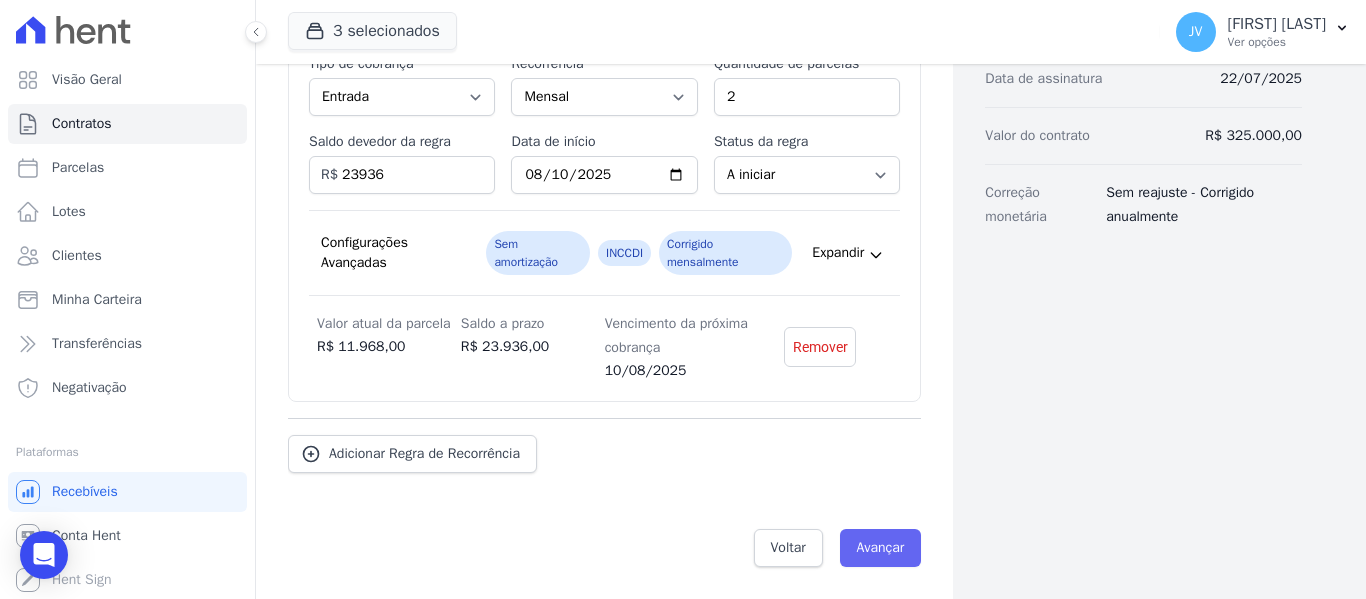 scroll, scrollTop: 494, scrollLeft: 0, axis: vertical 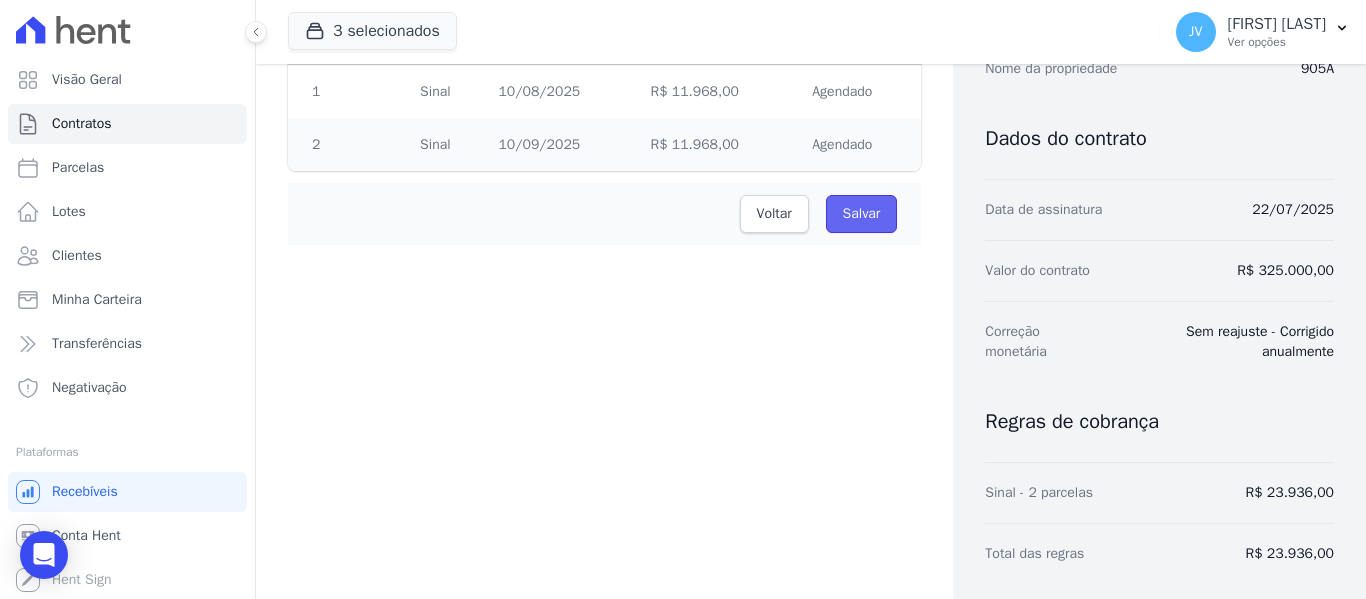 click on "Salvar" at bounding box center [862, 214] 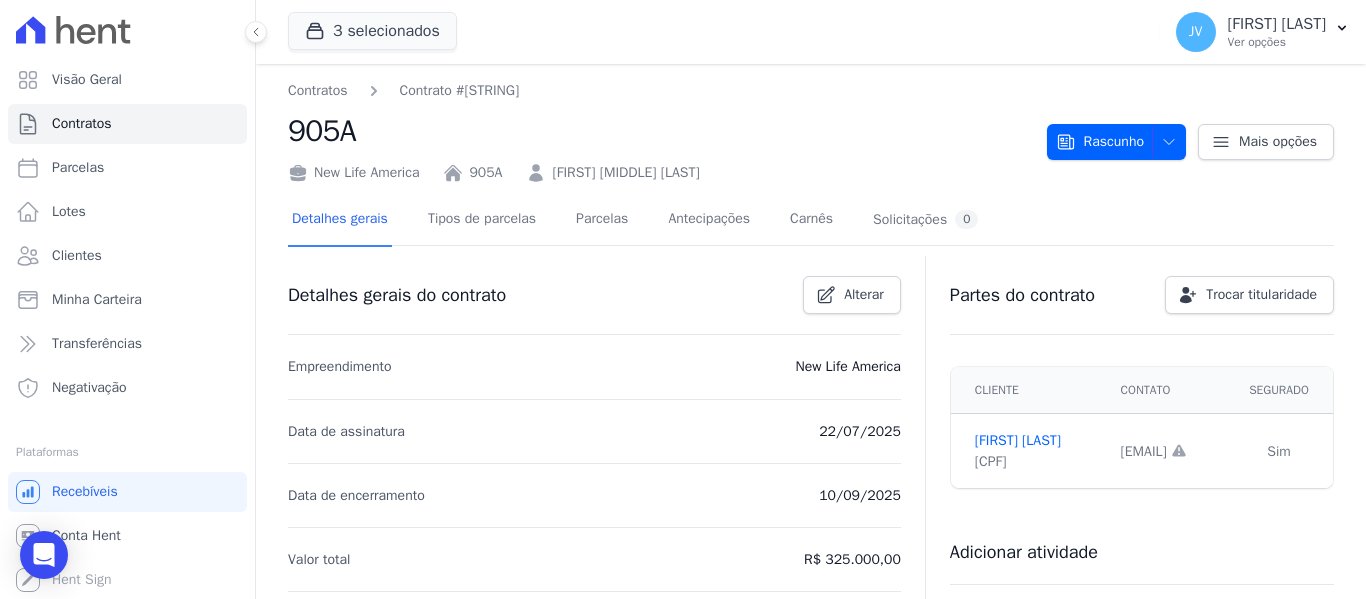 scroll, scrollTop: 0, scrollLeft: 0, axis: both 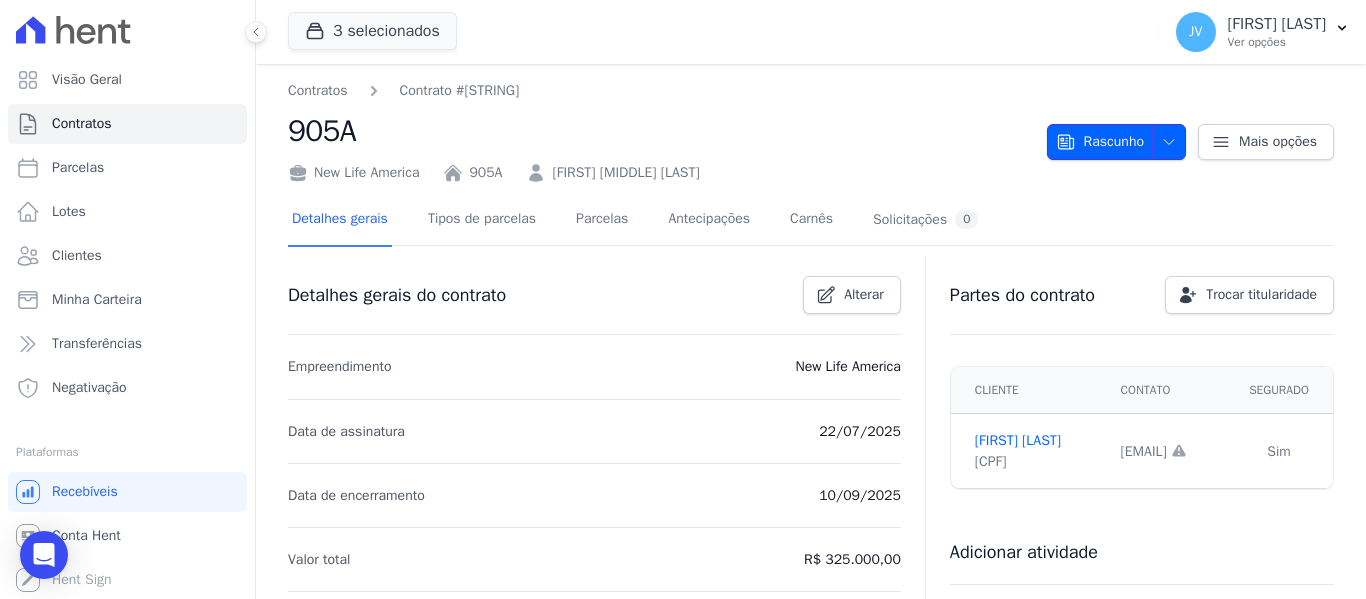 click on "Rascunho" at bounding box center [1100, 142] 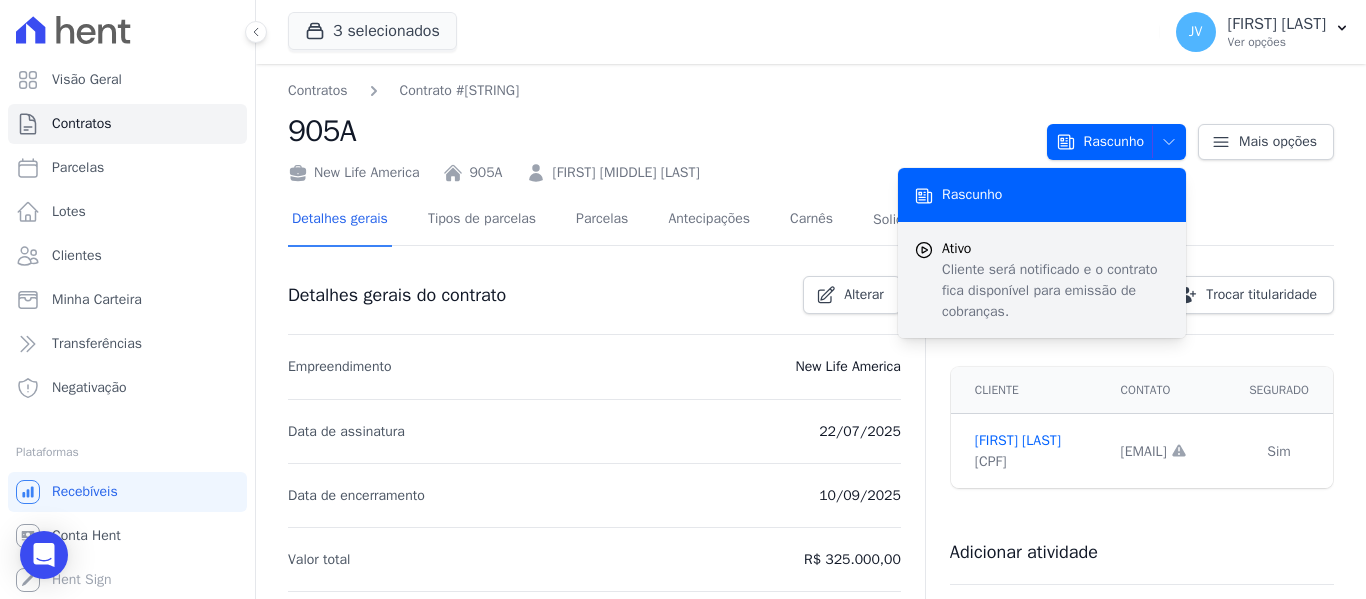 click on "Cliente será notificado e o contrato fica disponível para emissão de cobranças." at bounding box center (1056, 290) 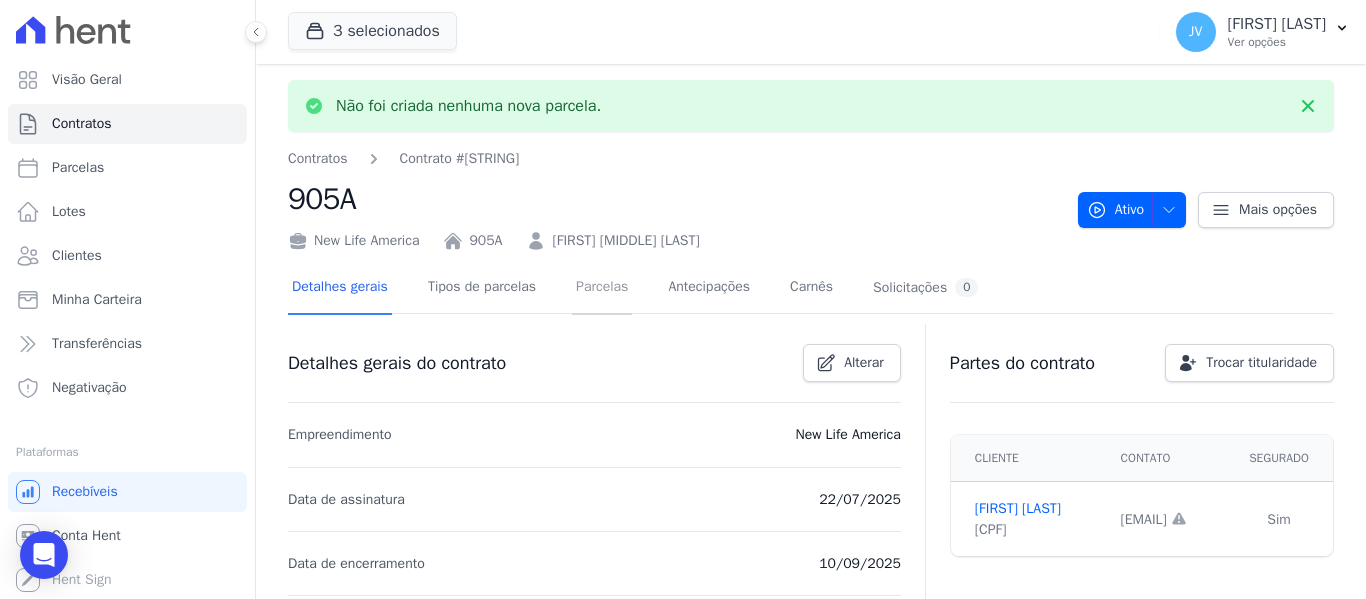 click on "Parcelas" at bounding box center [602, 288] 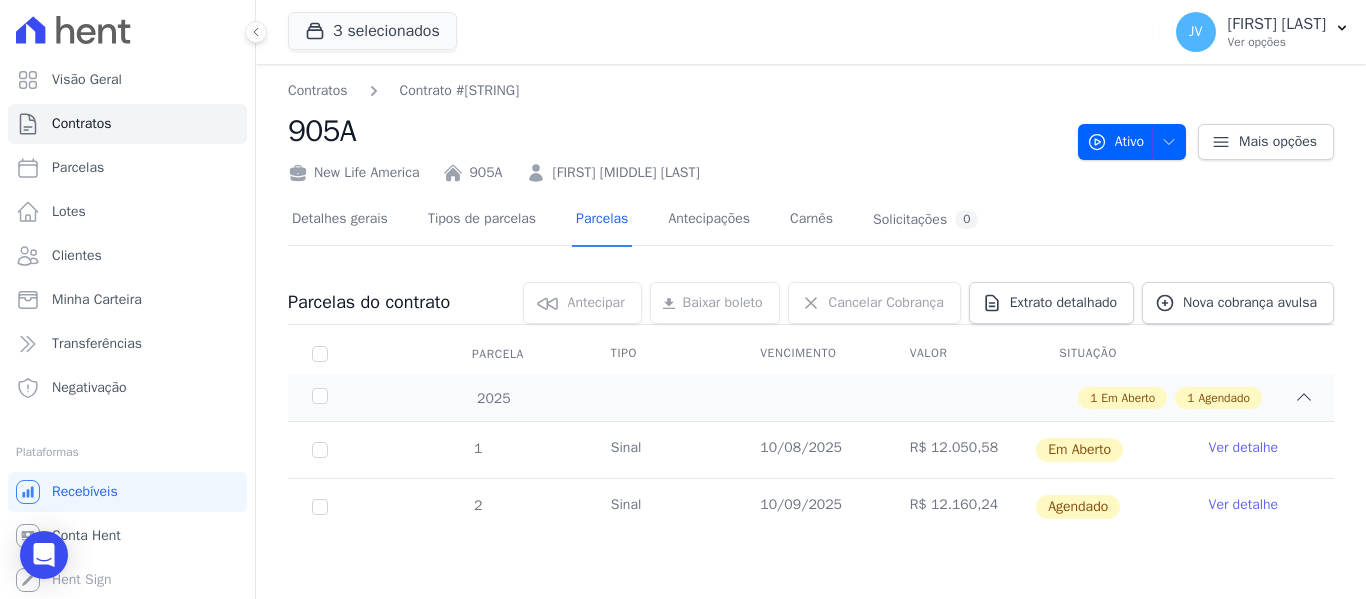 click on "Ver detalhe" at bounding box center [1244, 448] 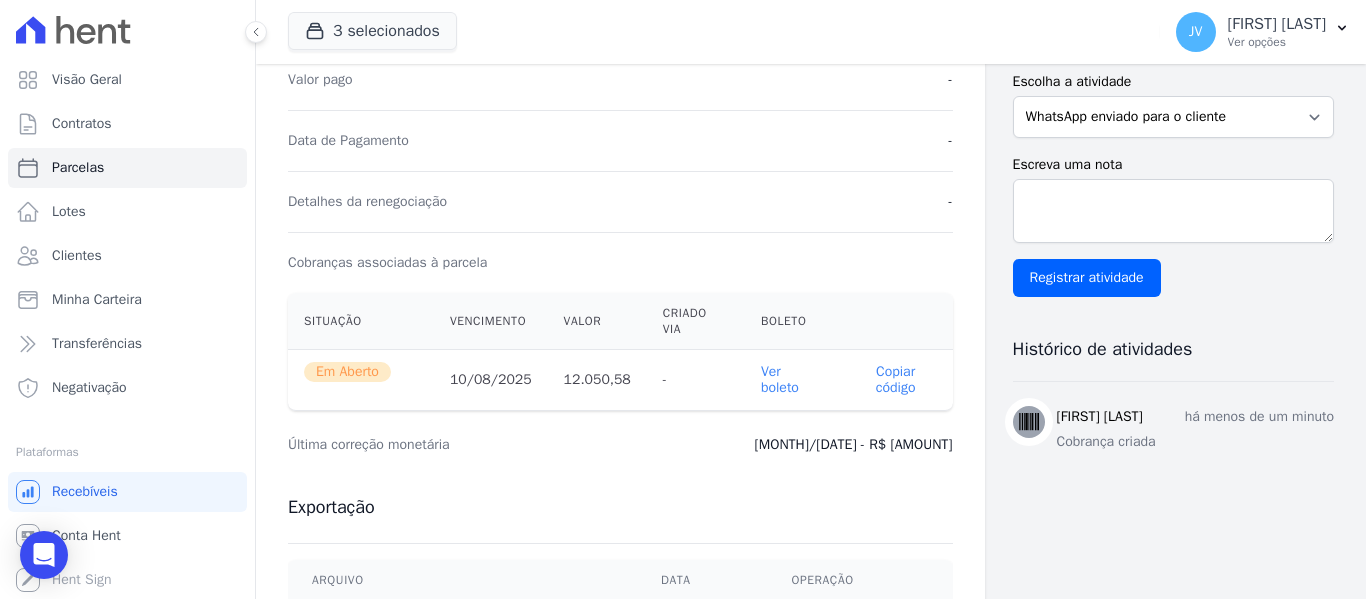 scroll, scrollTop: 500, scrollLeft: 0, axis: vertical 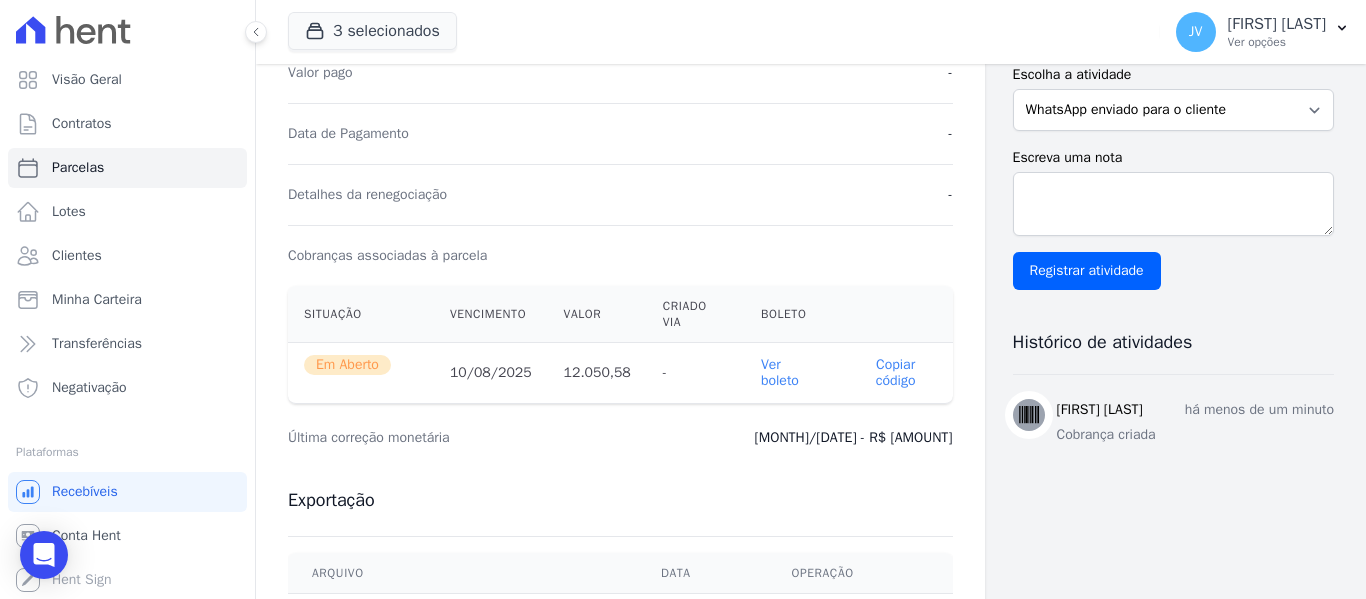 click on "Ver boleto" at bounding box center (780, 372) 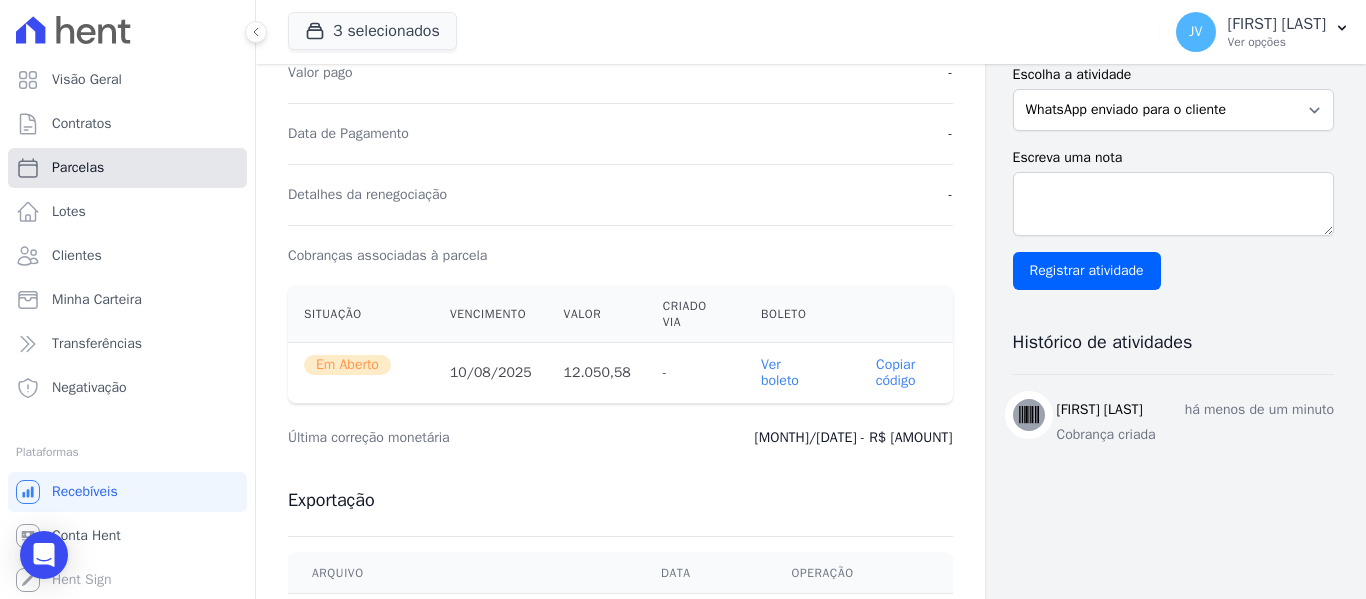 click on "Parcelas" at bounding box center (127, 168) 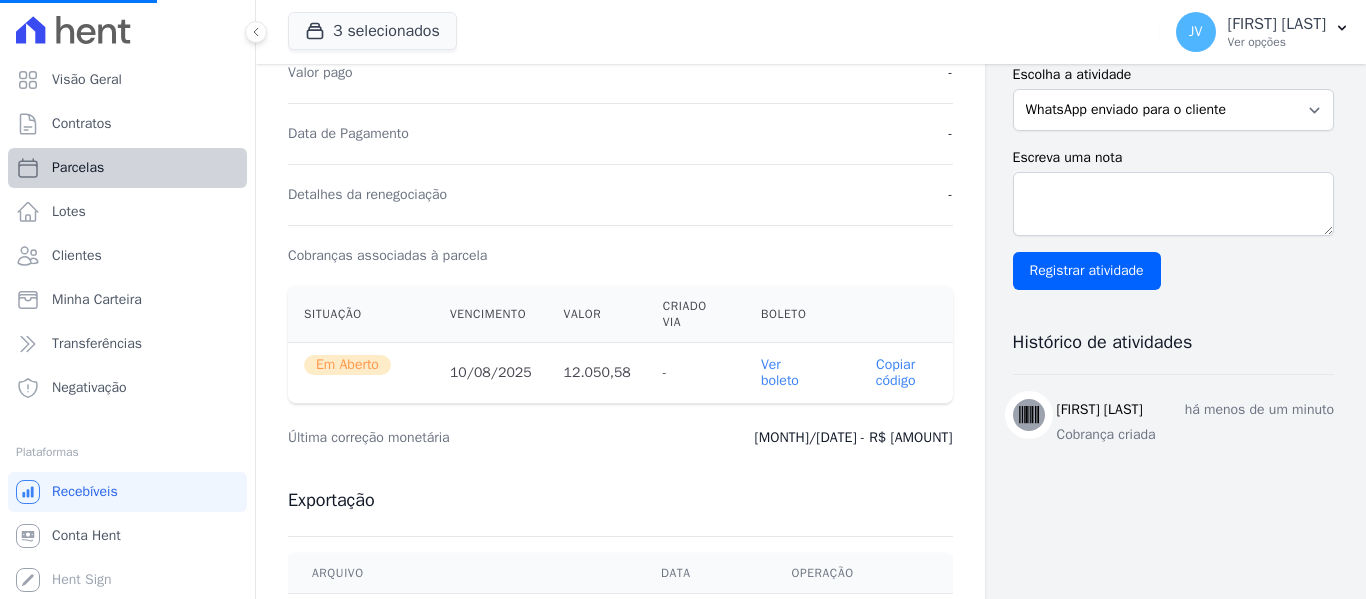 select 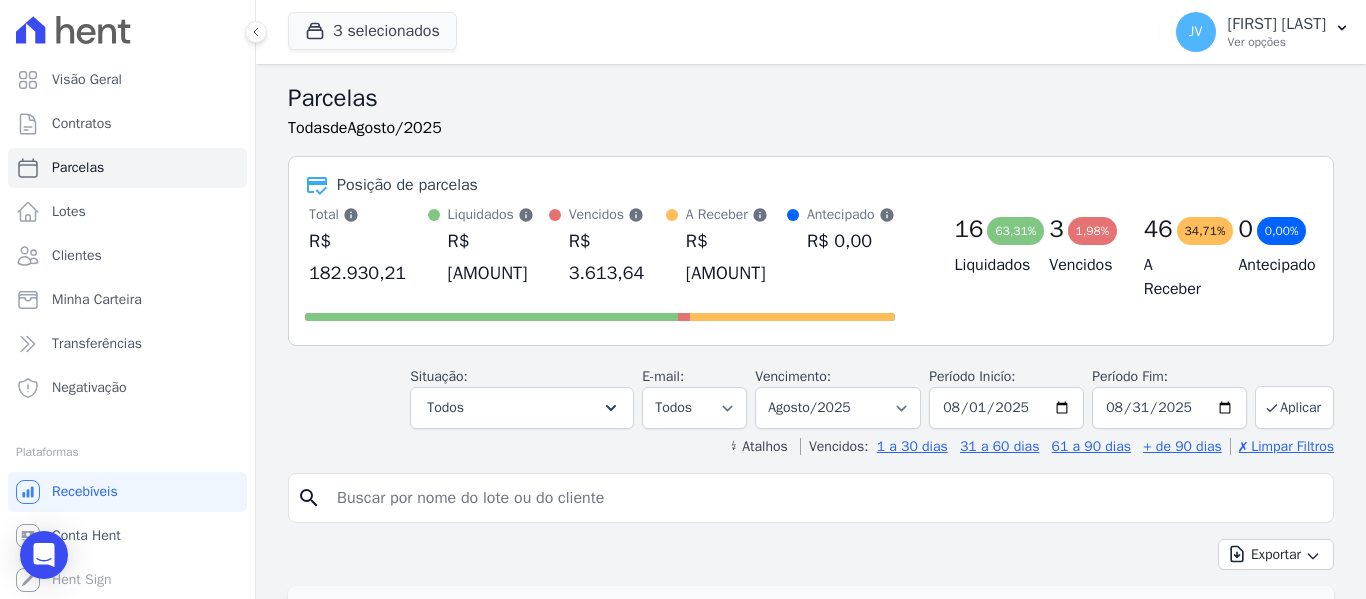 click at bounding box center [825, 498] 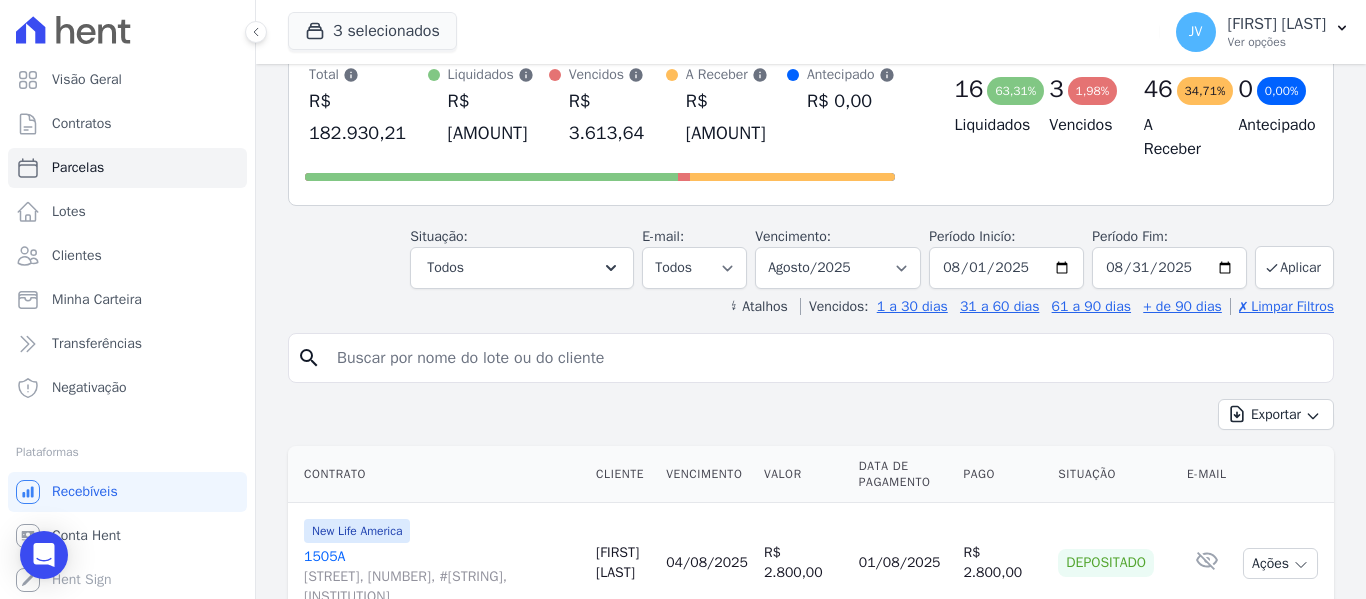 scroll, scrollTop: 200, scrollLeft: 0, axis: vertical 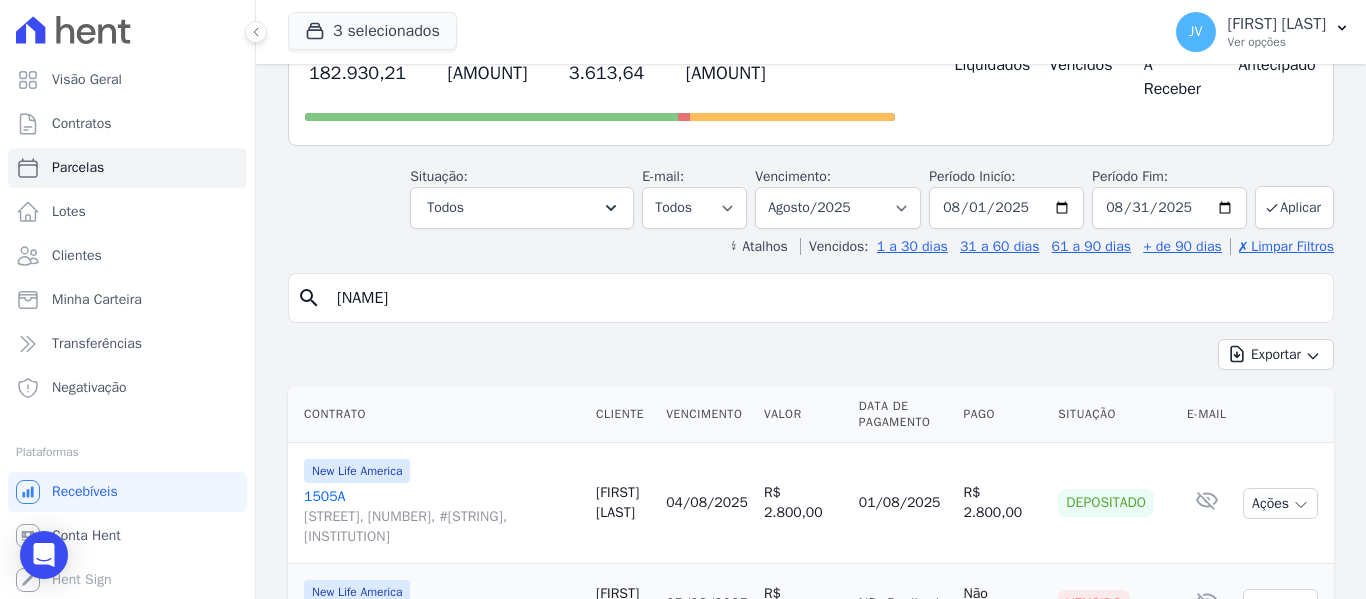 type on "[NAME]" 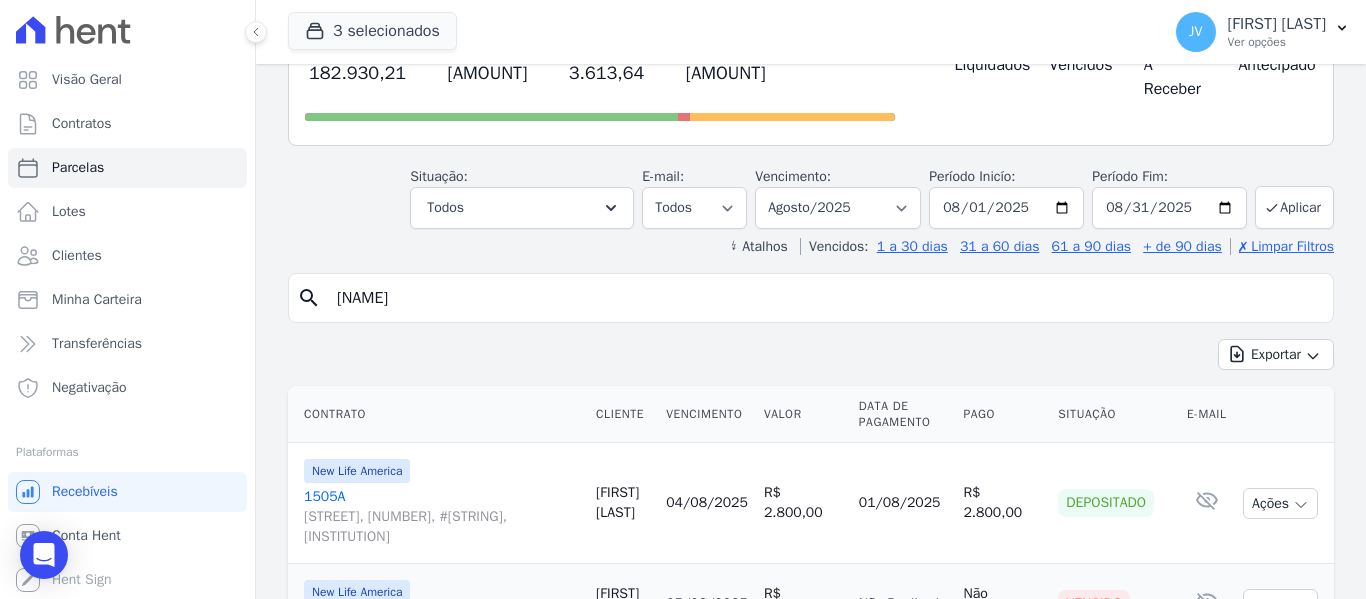 select 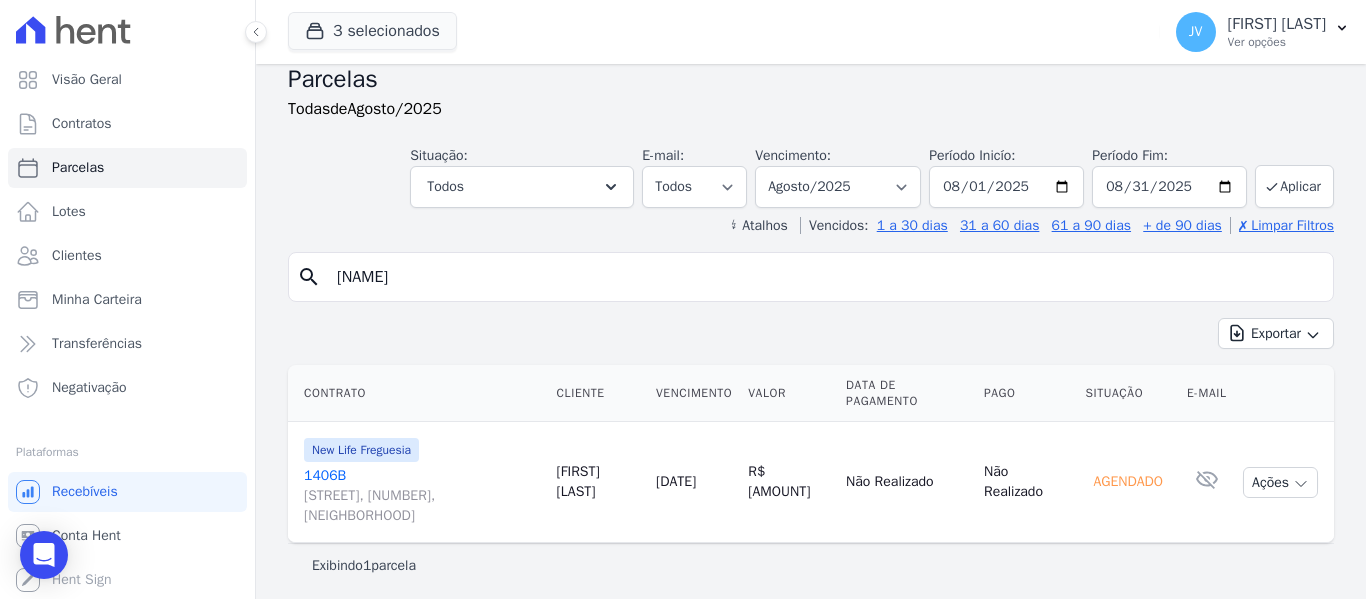 scroll, scrollTop: 24, scrollLeft: 0, axis: vertical 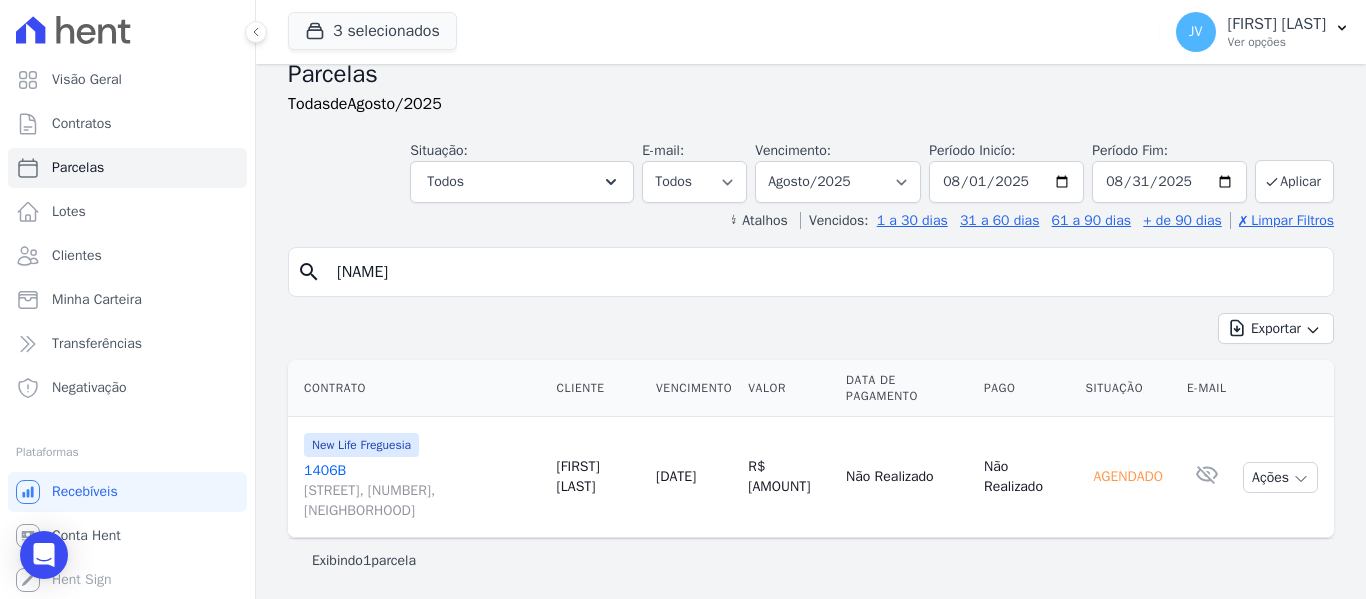 click on "[DATE]" at bounding box center (676, 476) 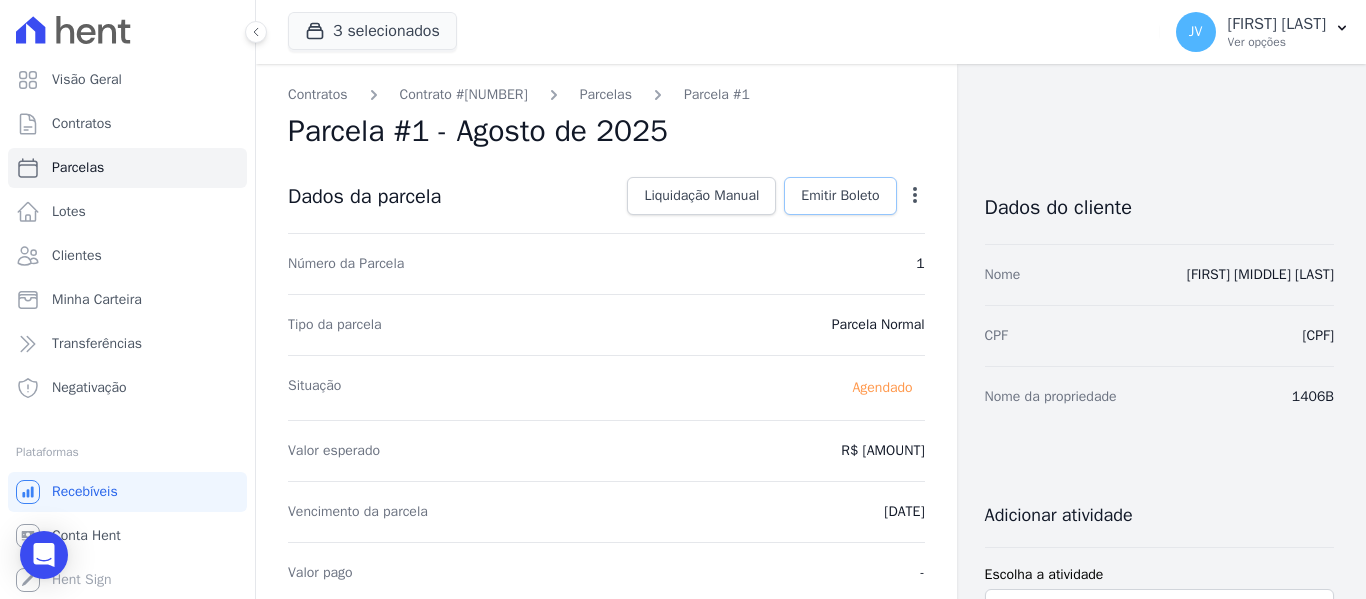 click on "Emitir Boleto" at bounding box center [840, 196] 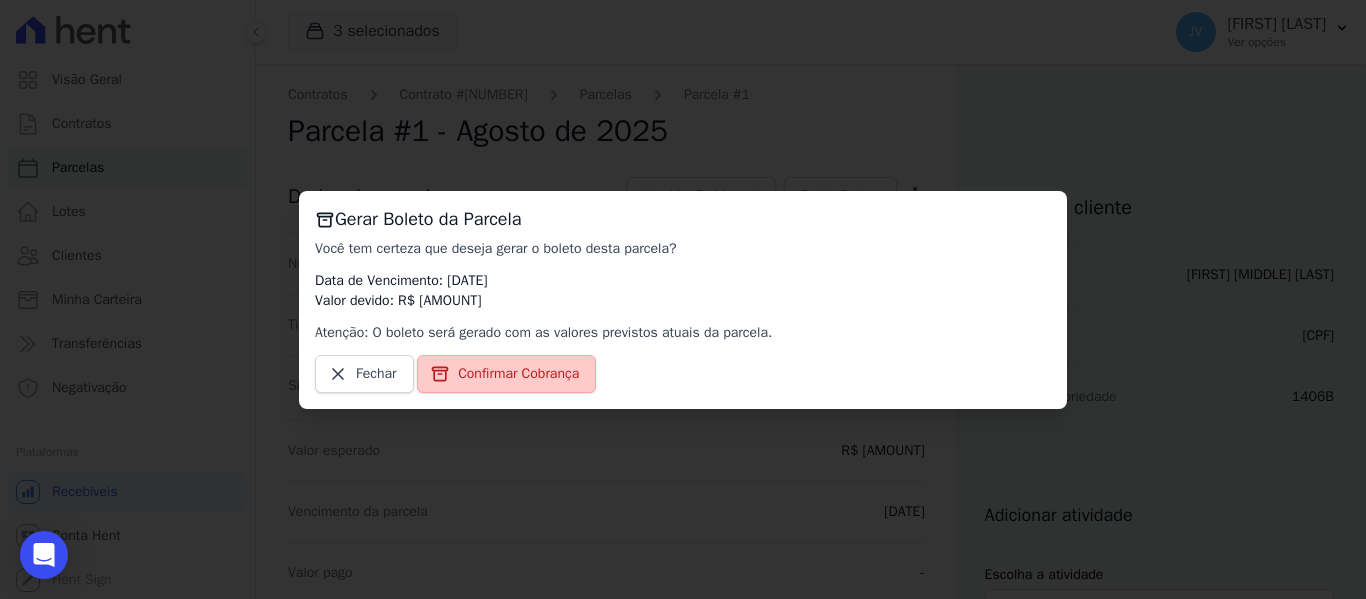 click on "Confirmar Cobrança" at bounding box center (518, 374) 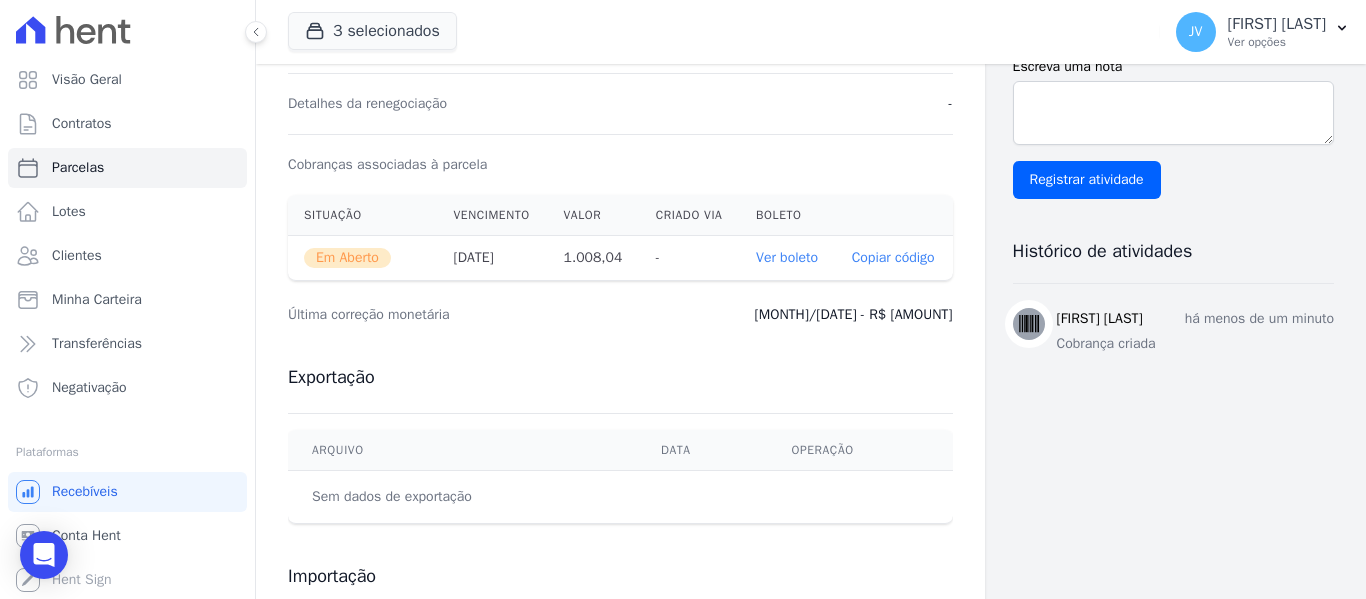 scroll, scrollTop: 600, scrollLeft: 0, axis: vertical 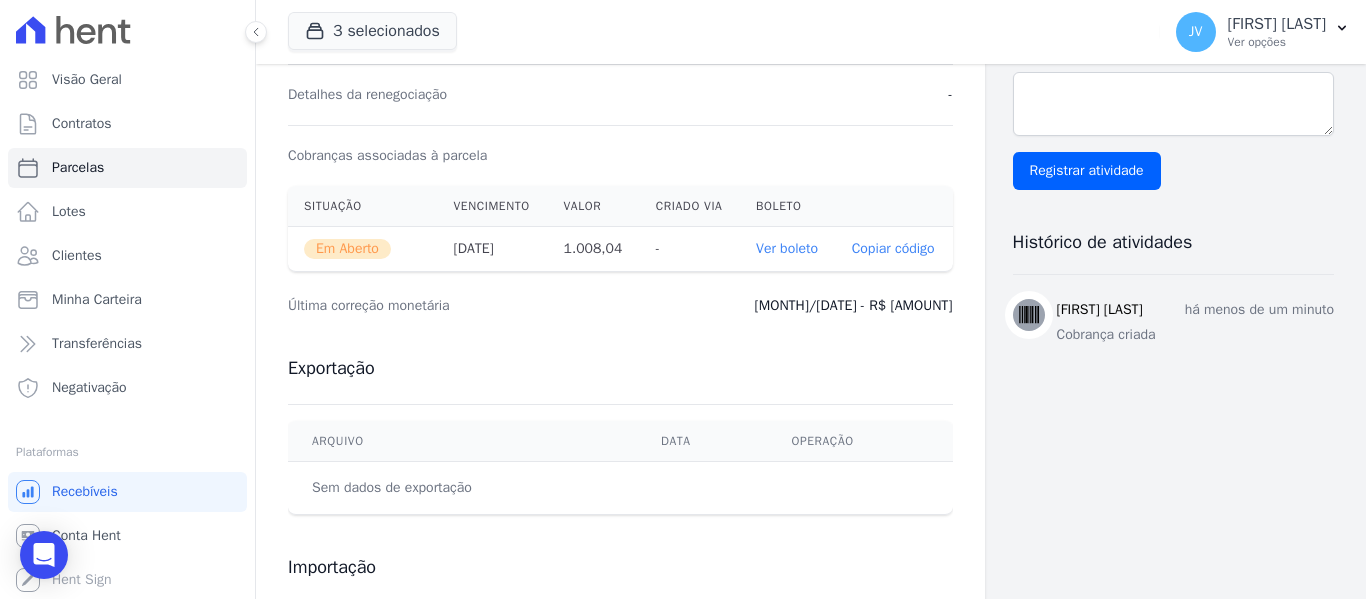 click on "Ver boleto" at bounding box center (787, 248) 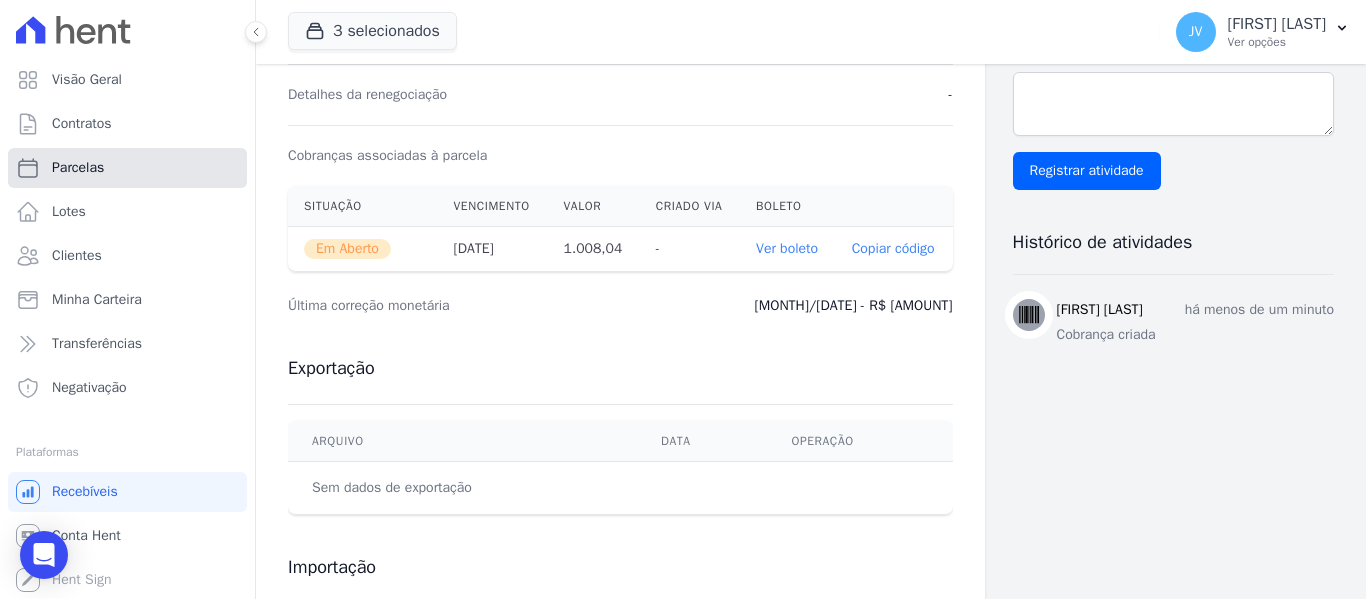 click on "Parcelas" at bounding box center [78, 168] 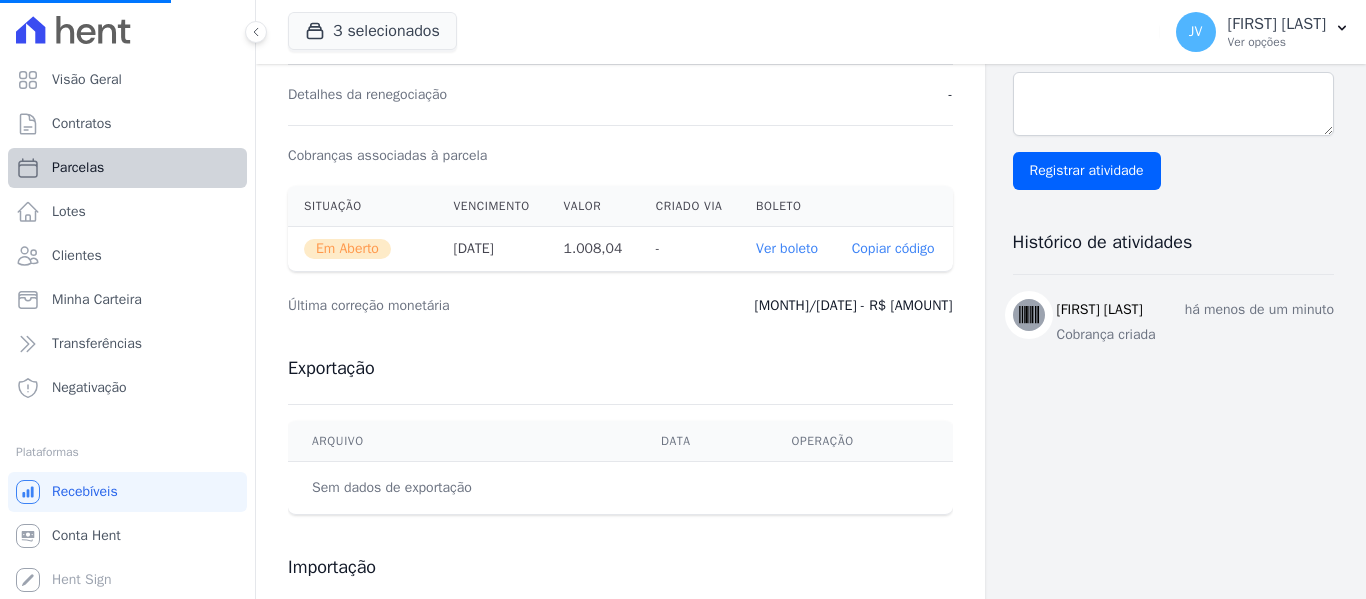 select 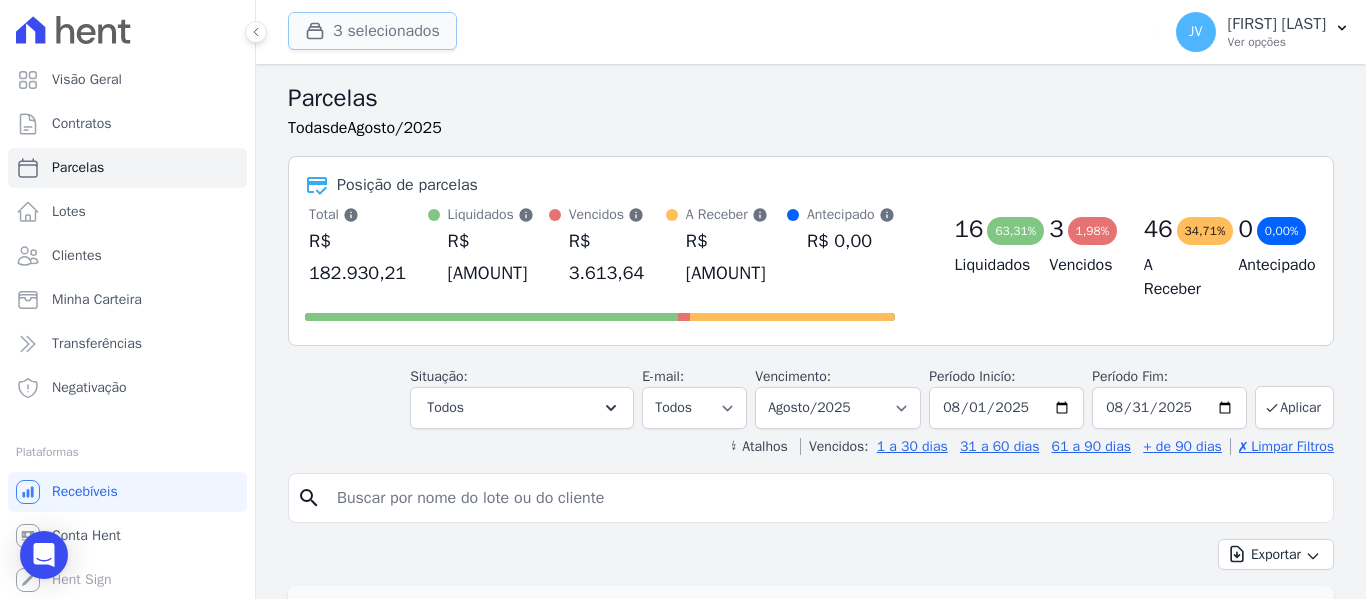 click on "3 selecionados" at bounding box center (372, 31) 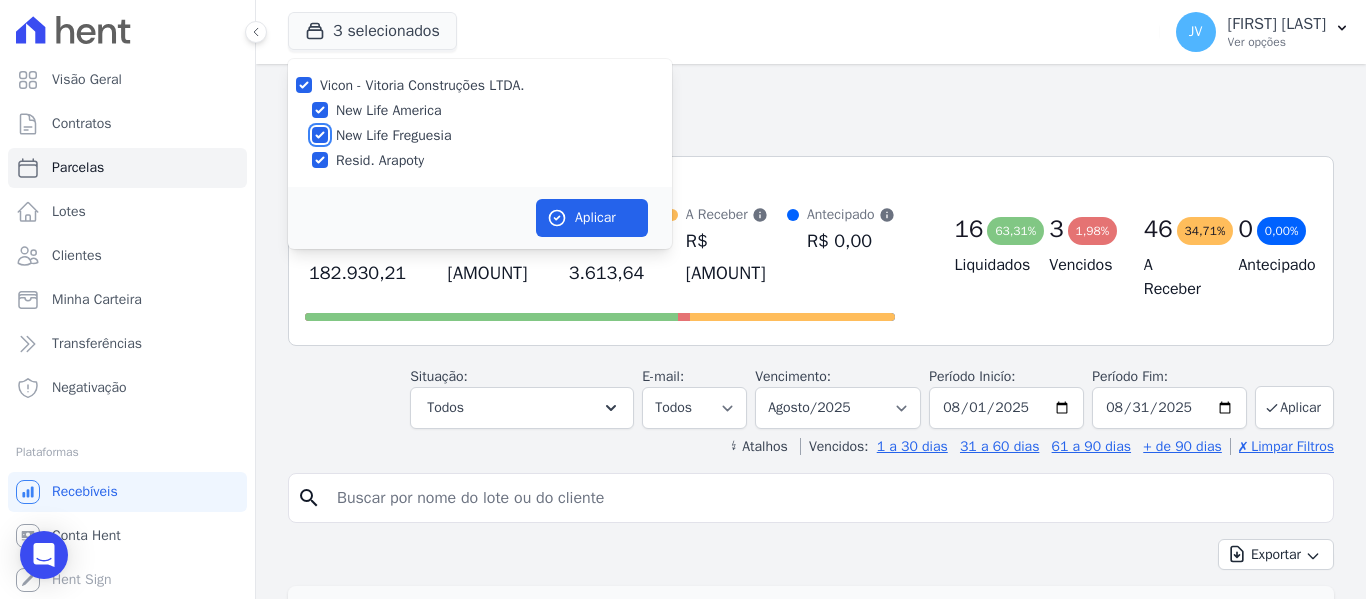 click on "New Life Freguesia" at bounding box center [320, 135] 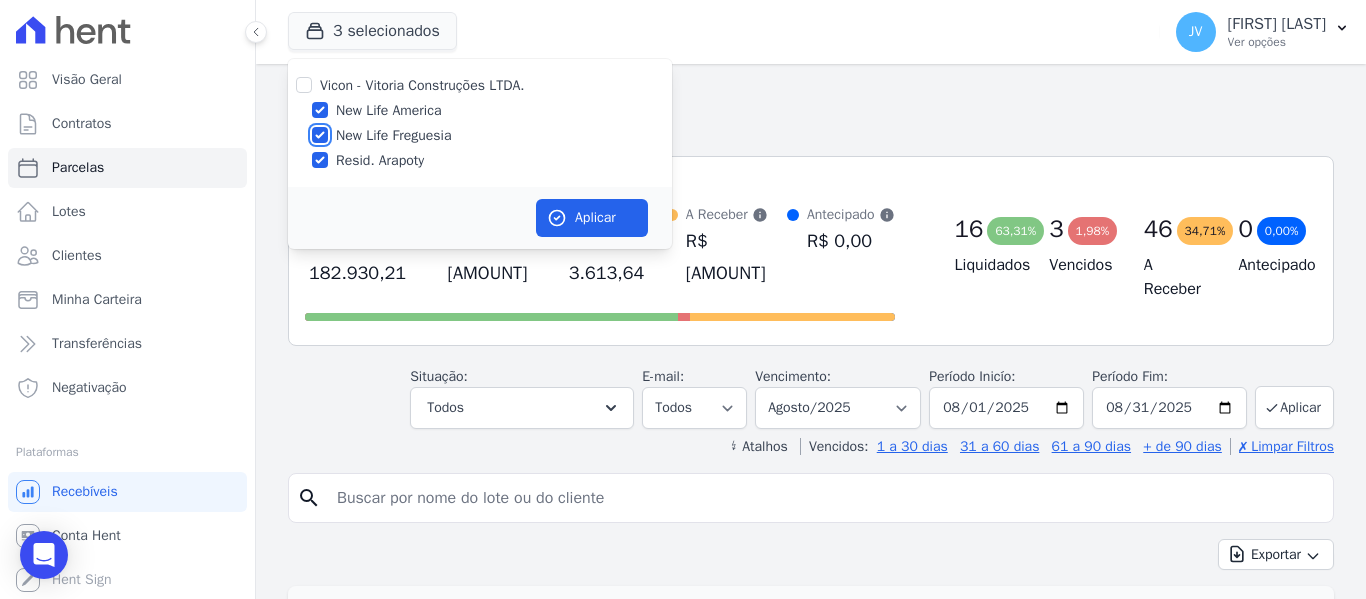 checkbox on "false" 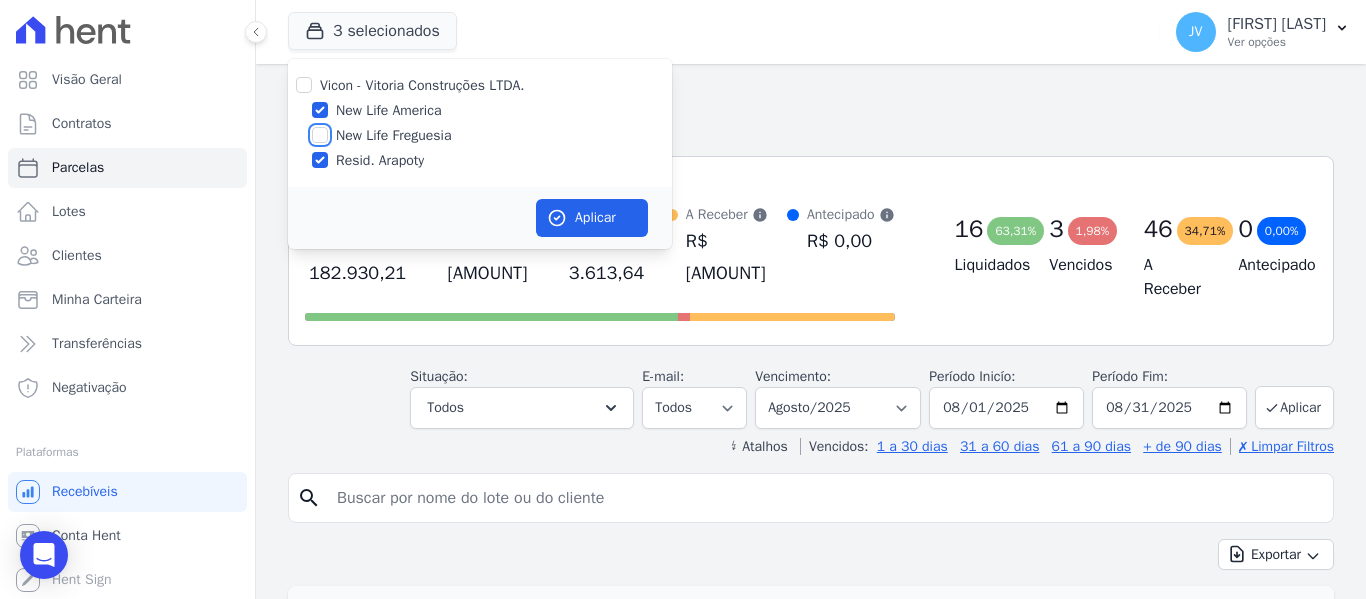 checkbox on "false" 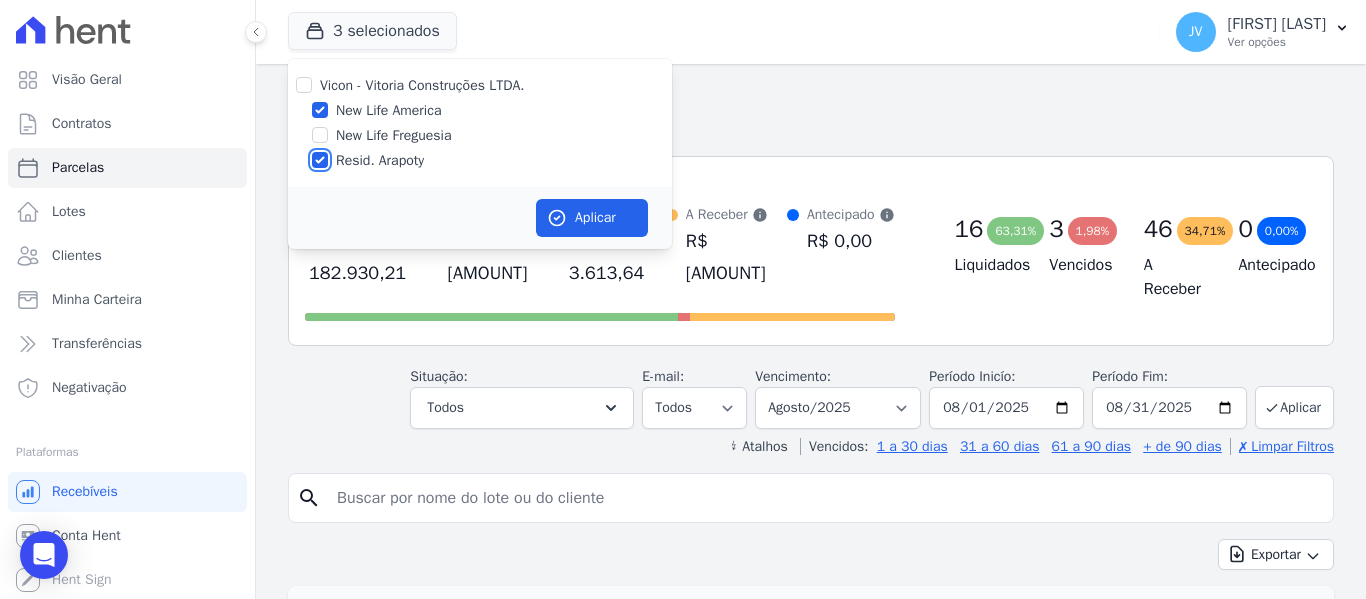 click on "Resid. Arapoty" at bounding box center (320, 160) 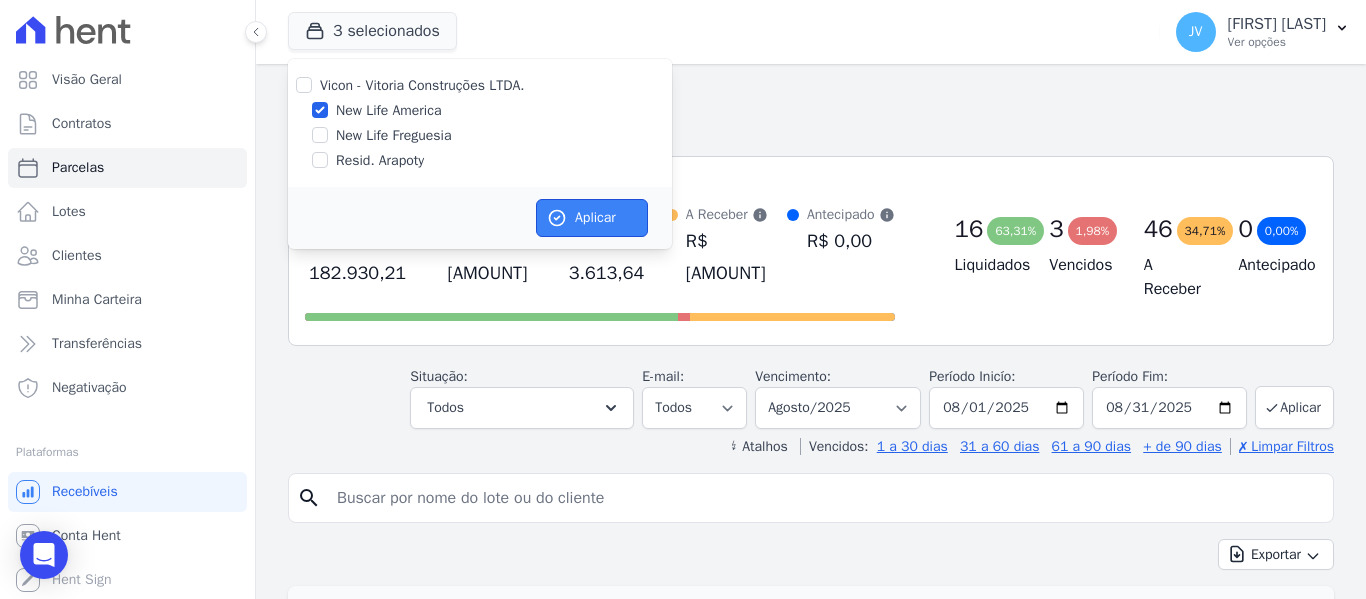 click on "Aplicar" at bounding box center (592, 218) 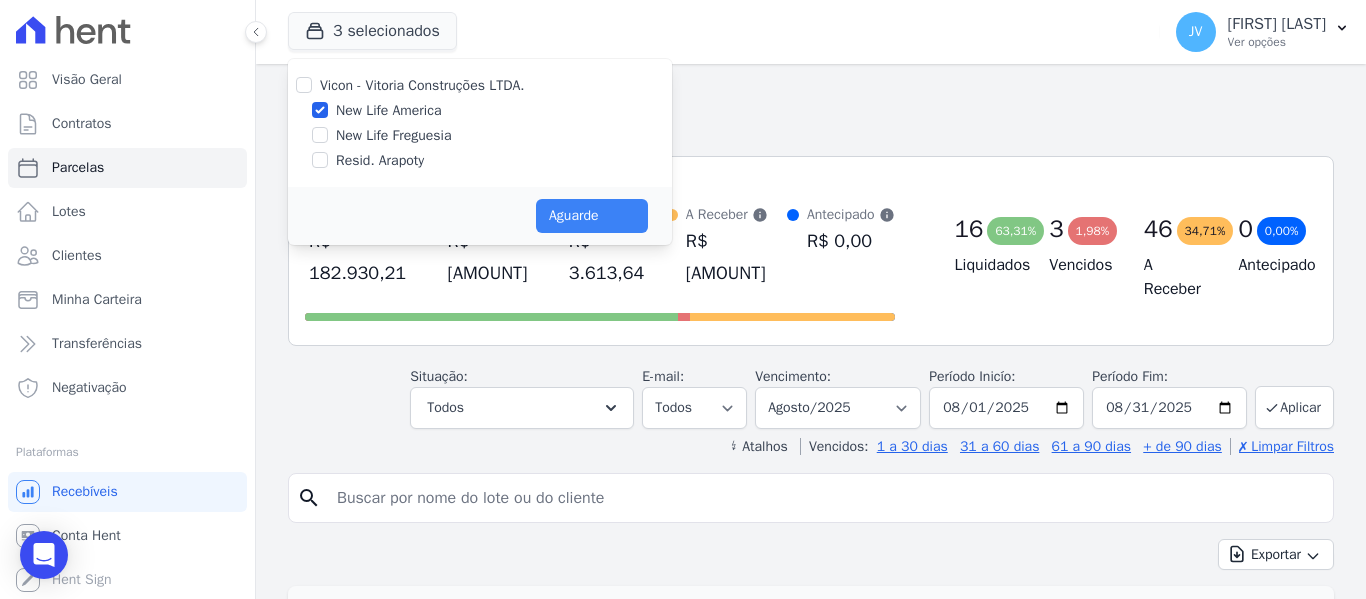 select 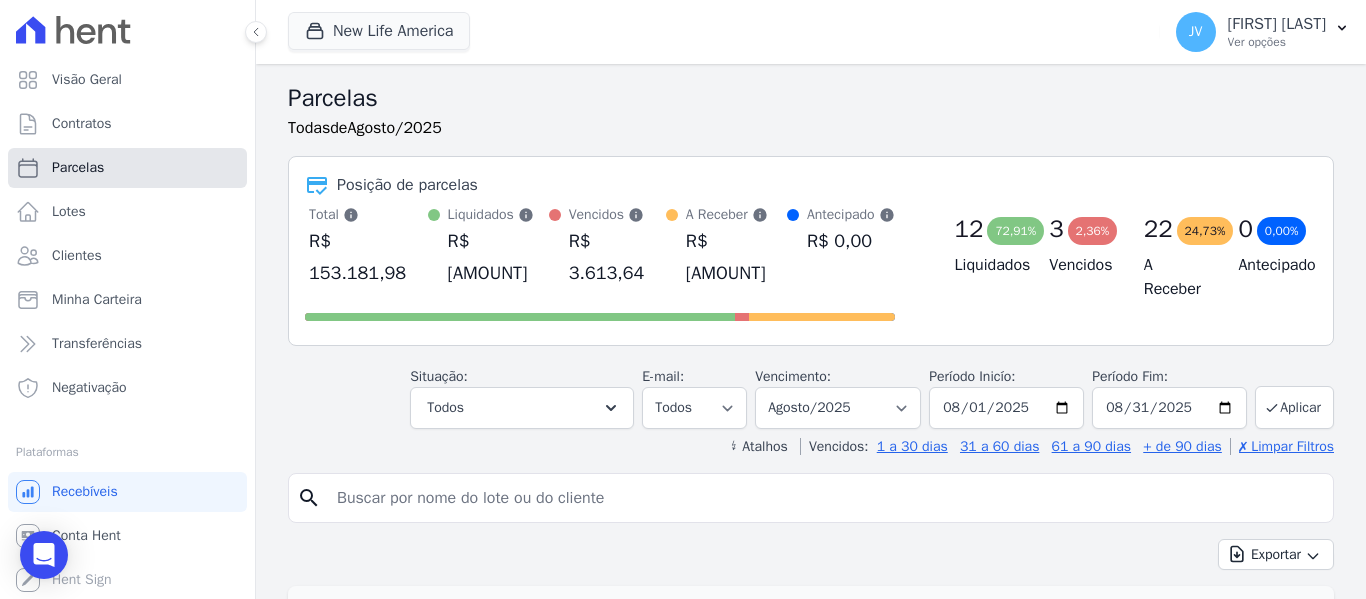 click on "Parcelas" at bounding box center [78, 168] 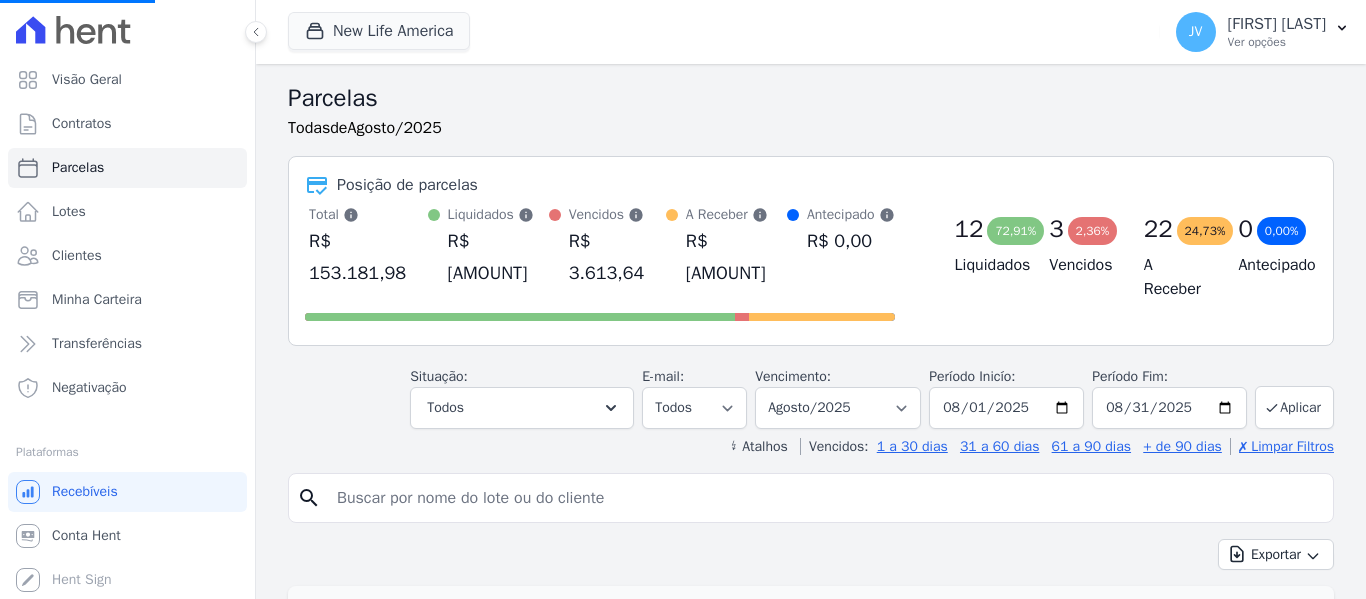 select 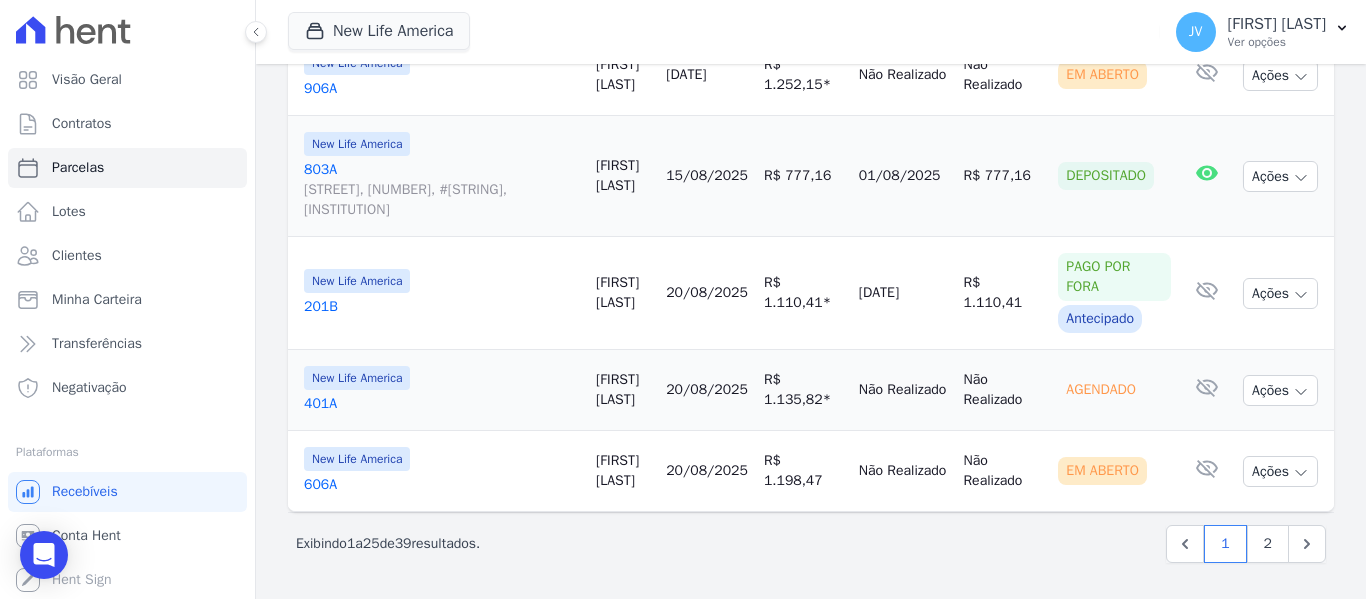 scroll, scrollTop: 2944, scrollLeft: 0, axis: vertical 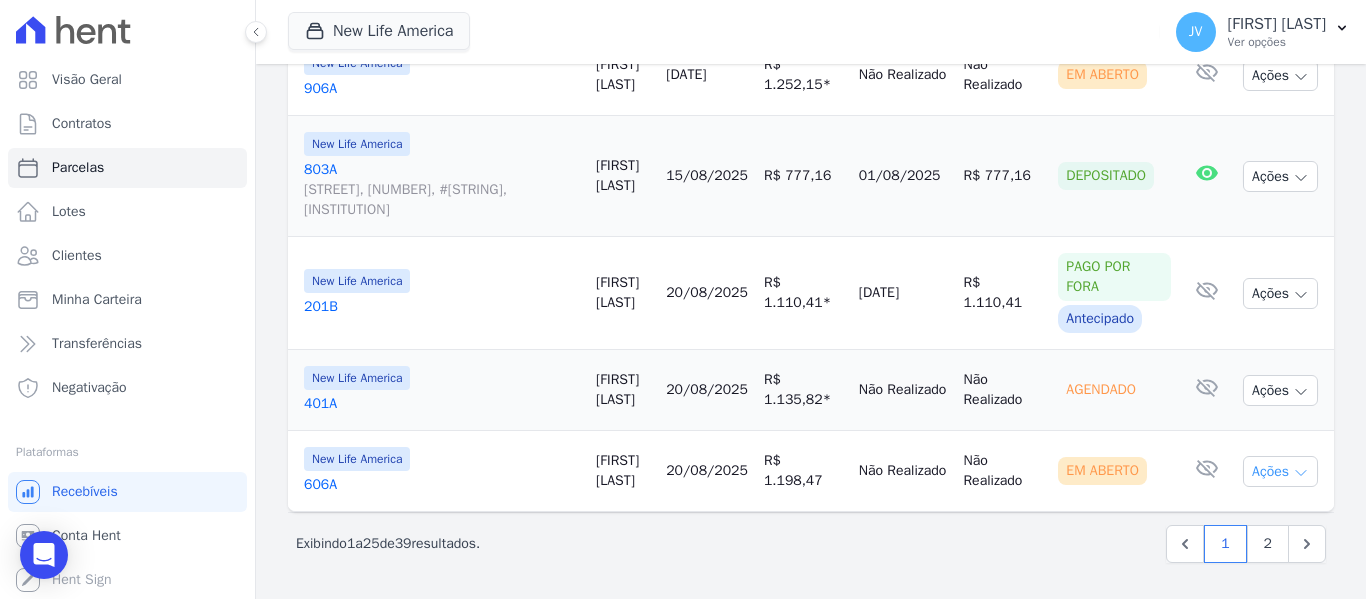 click on "Ações" at bounding box center (1280, 471) 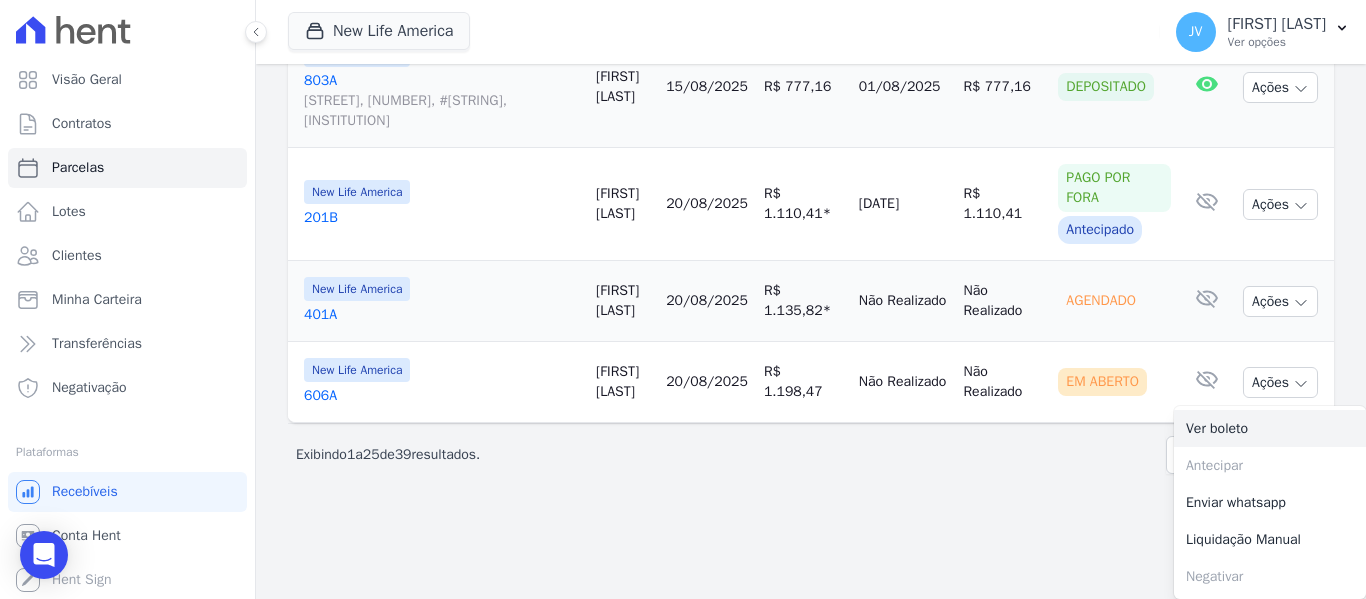 click on "Ver boleto" at bounding box center (1270, 428) 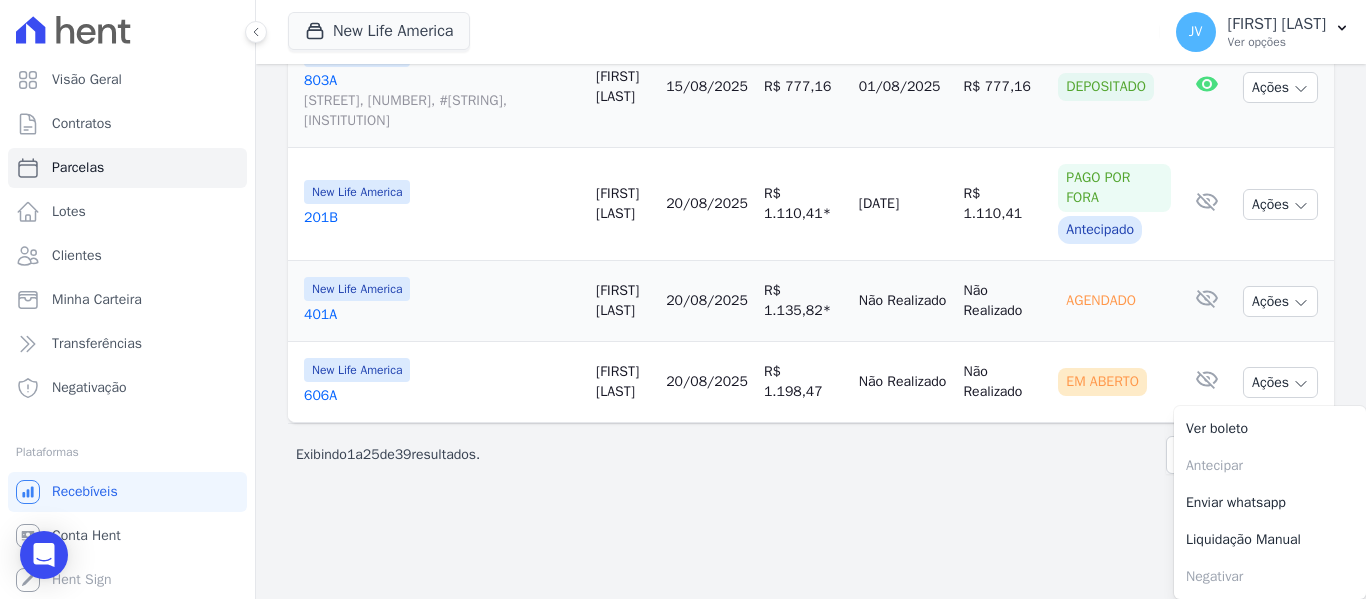 click on "Próximo ›
Exibindo
[NUMBER]
a
[NUMBER]
de
[NUMBER]
resultados.
[NUMBER]
[NUMBER]" at bounding box center (811, 454) 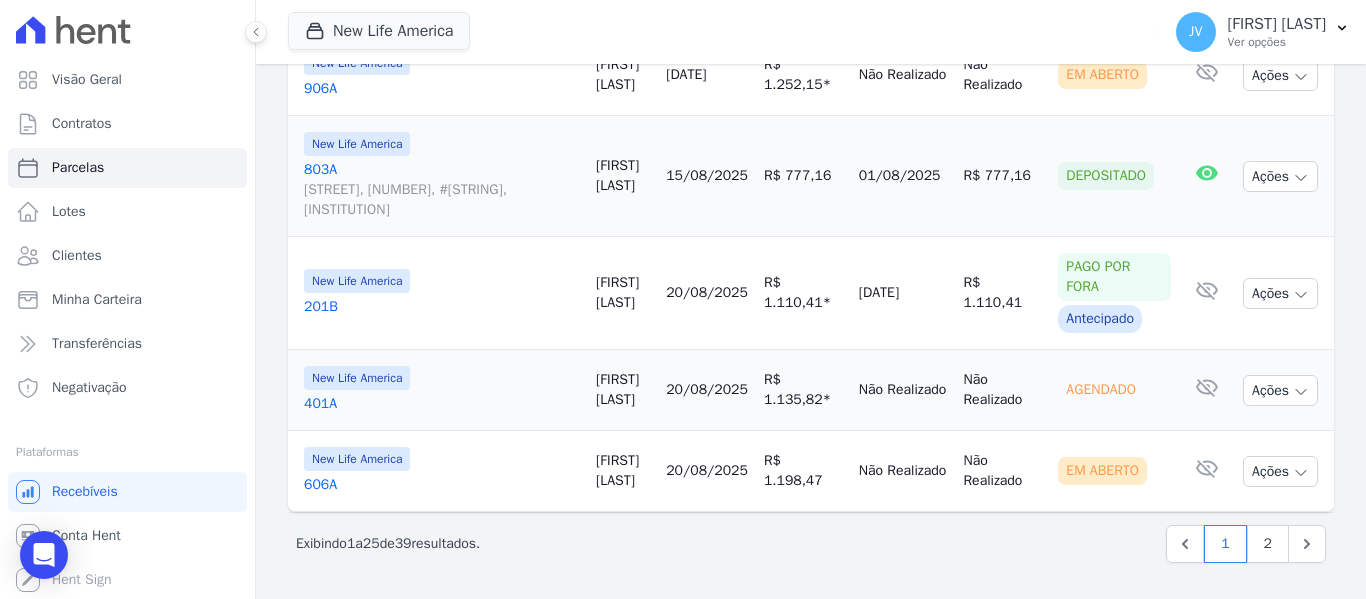 scroll, scrollTop: 2944, scrollLeft: 0, axis: vertical 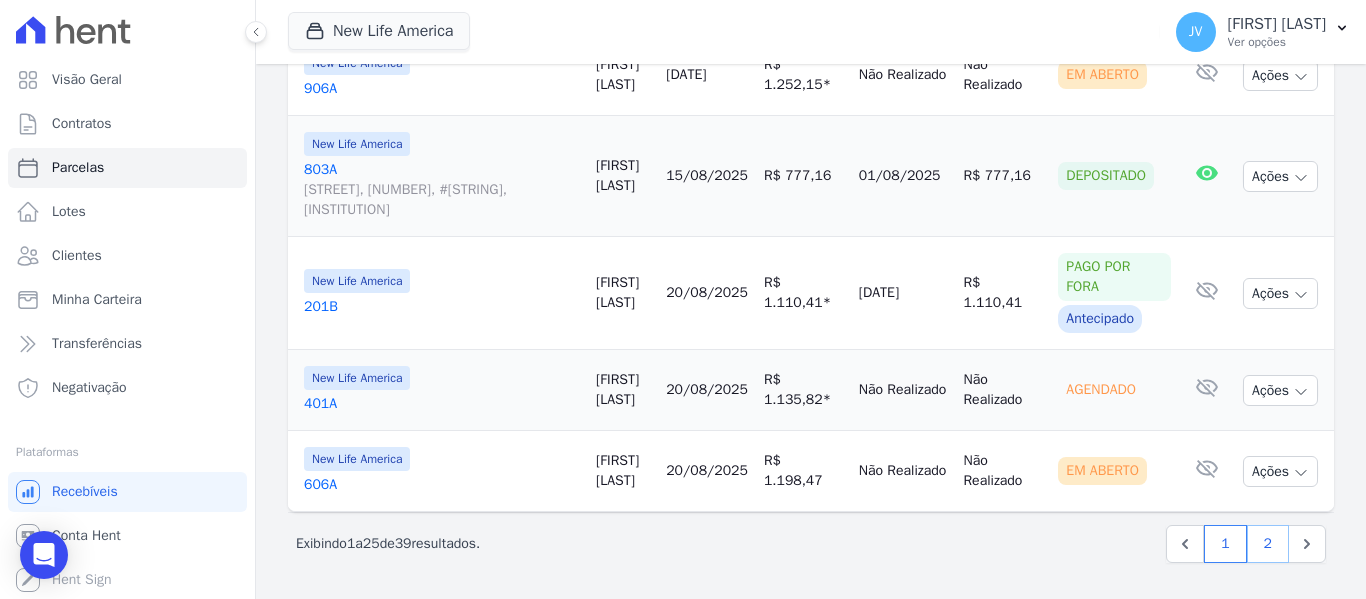 click on "2" at bounding box center (1268, 544) 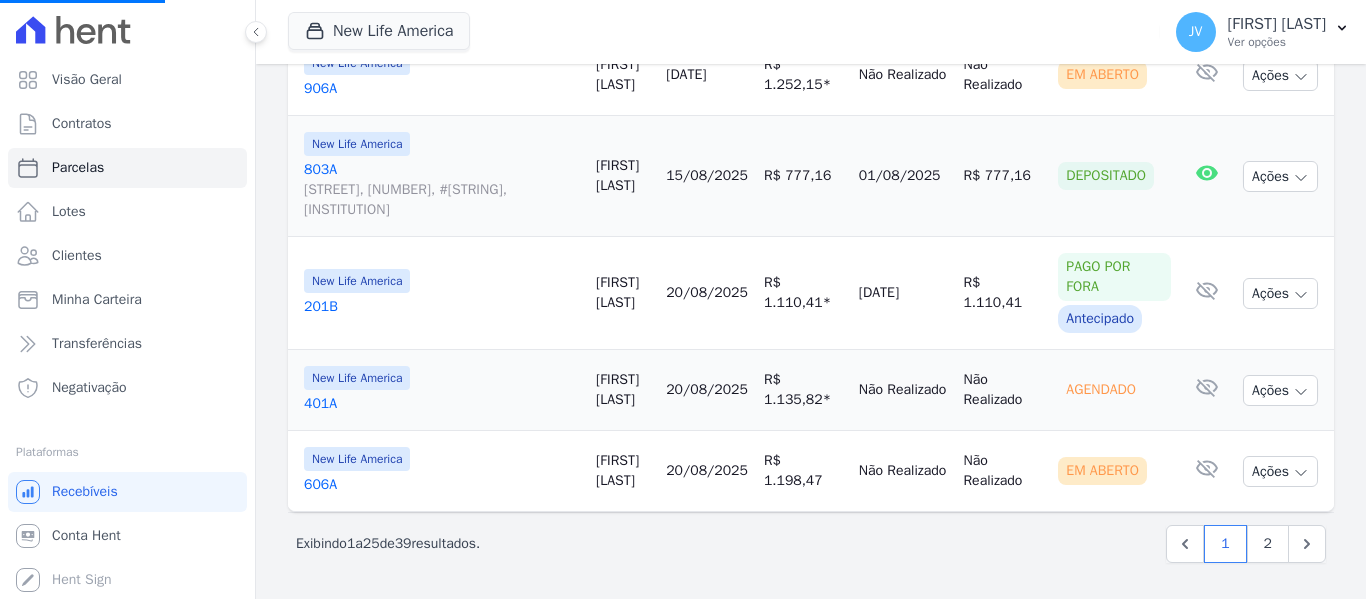 select 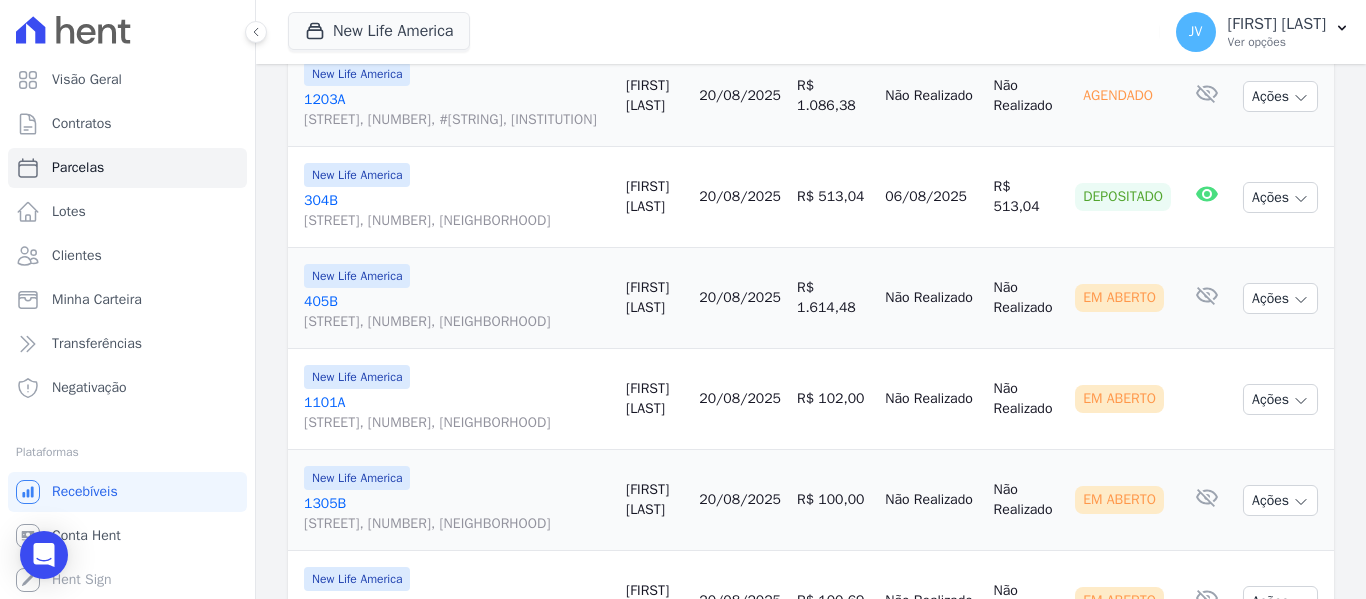 scroll, scrollTop: 1000, scrollLeft: 0, axis: vertical 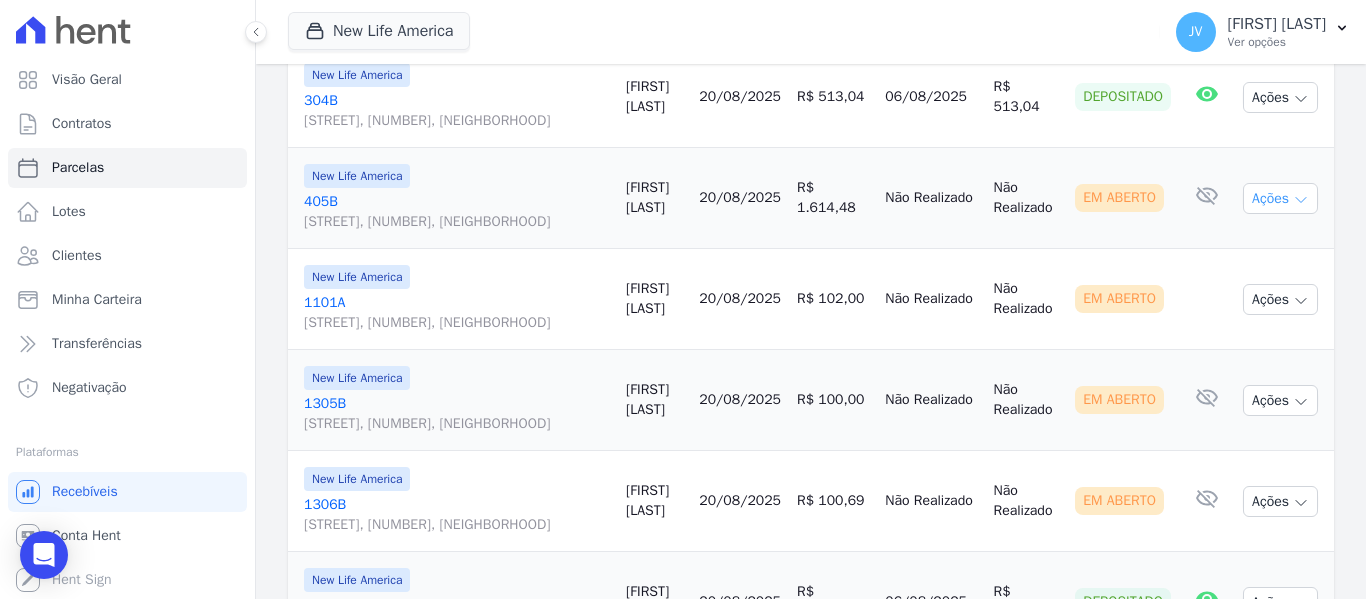 click on "Ações" at bounding box center (1280, 198) 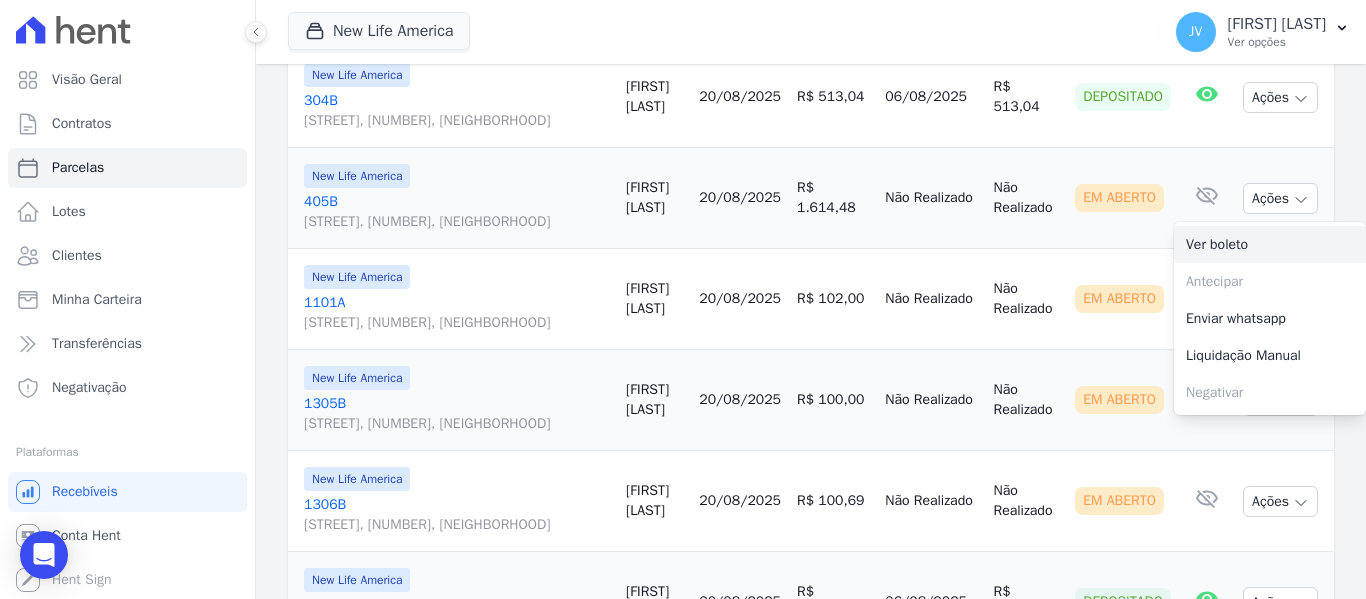 click on "Ver boleto" at bounding box center (1270, 244) 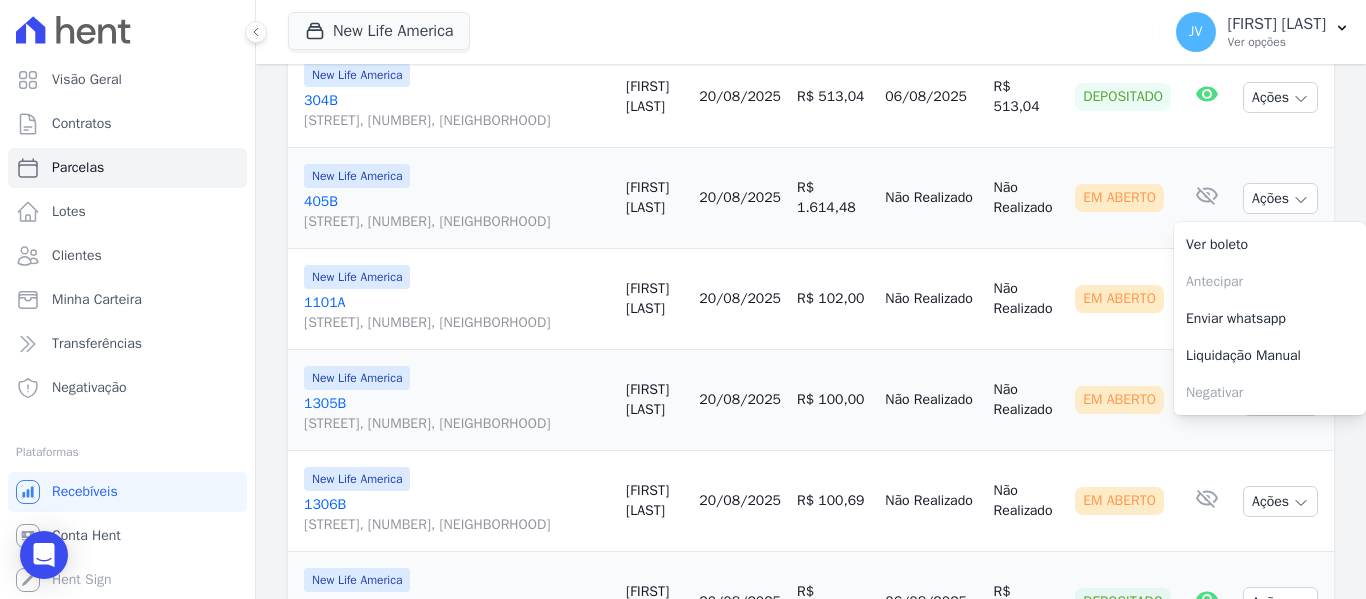 click on "Em Aberto" at bounding box center [1123, 299] 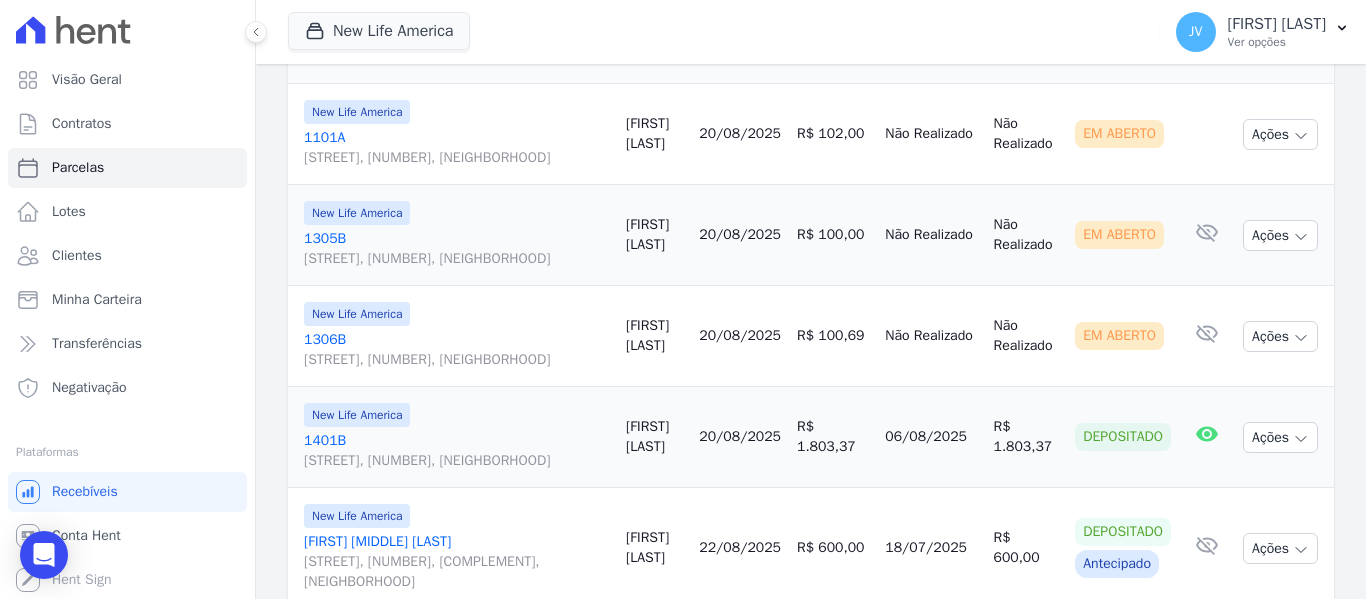 scroll, scrollTop: 1200, scrollLeft: 0, axis: vertical 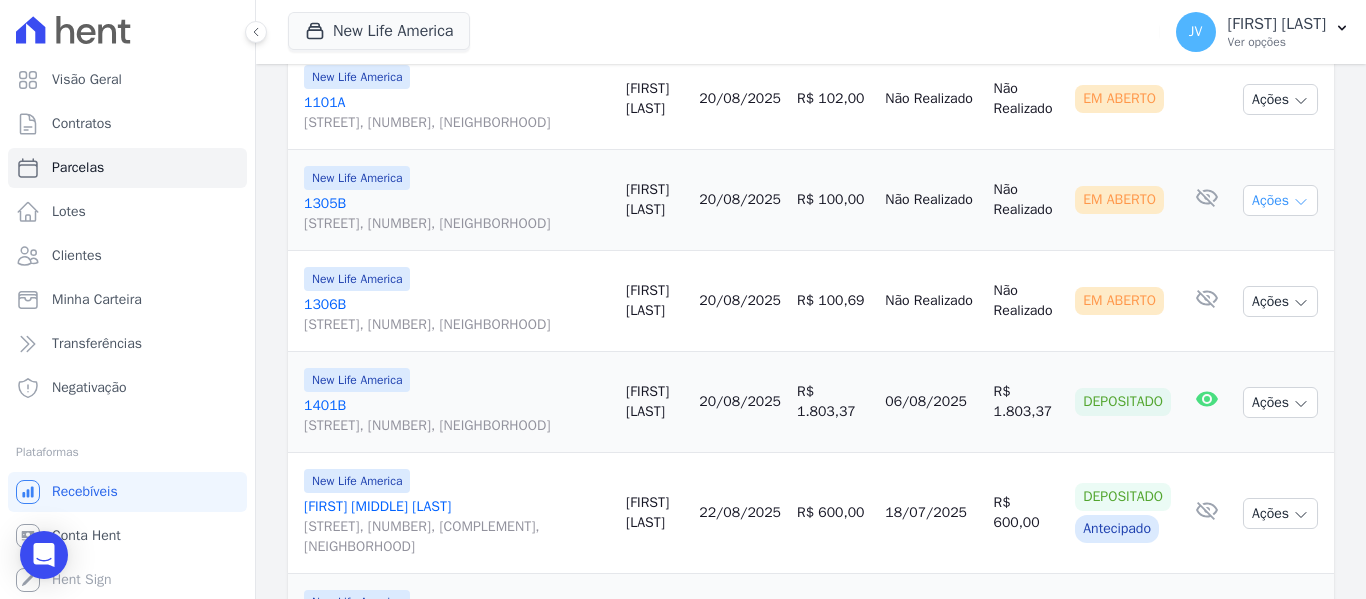 click on "Ações" at bounding box center (1280, 200) 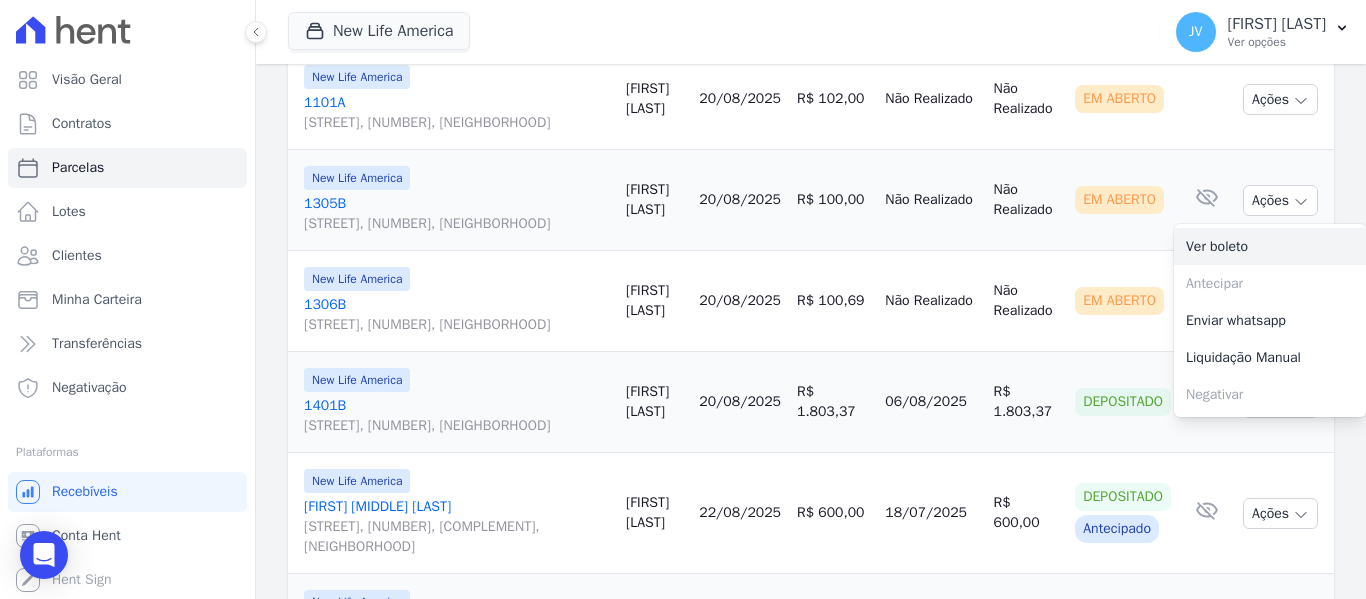 click on "Ver boleto" at bounding box center (1270, 246) 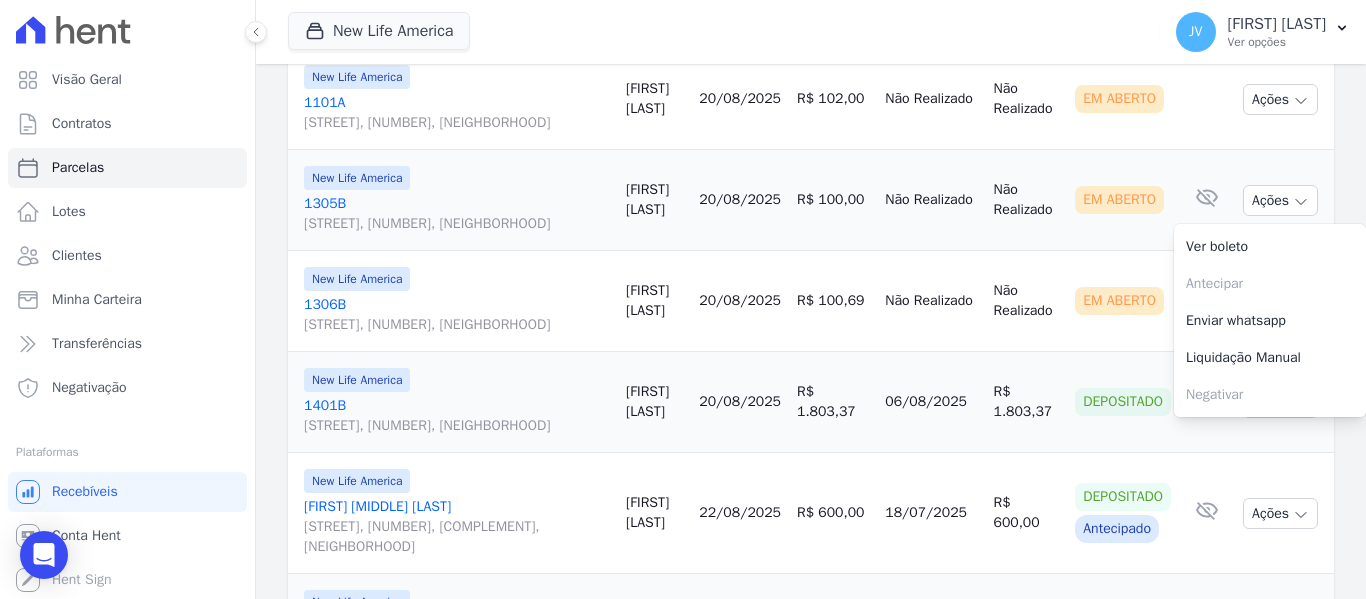 click on "Não Realizado" at bounding box center [1026, 301] 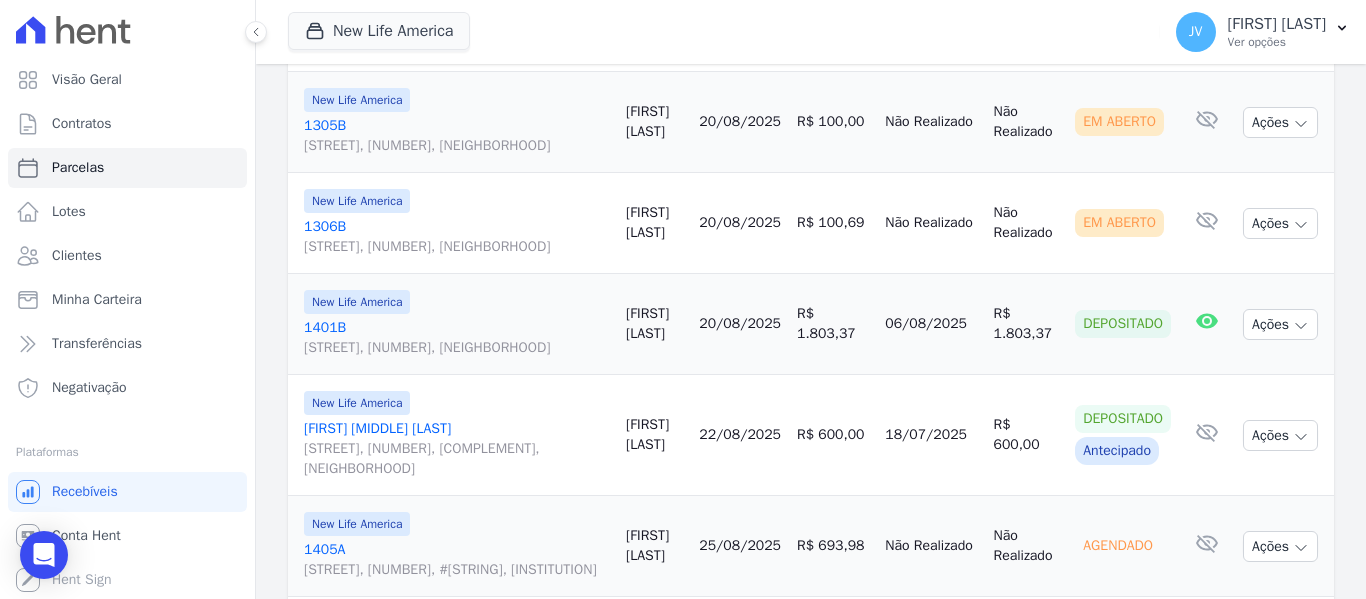scroll, scrollTop: 1300, scrollLeft: 0, axis: vertical 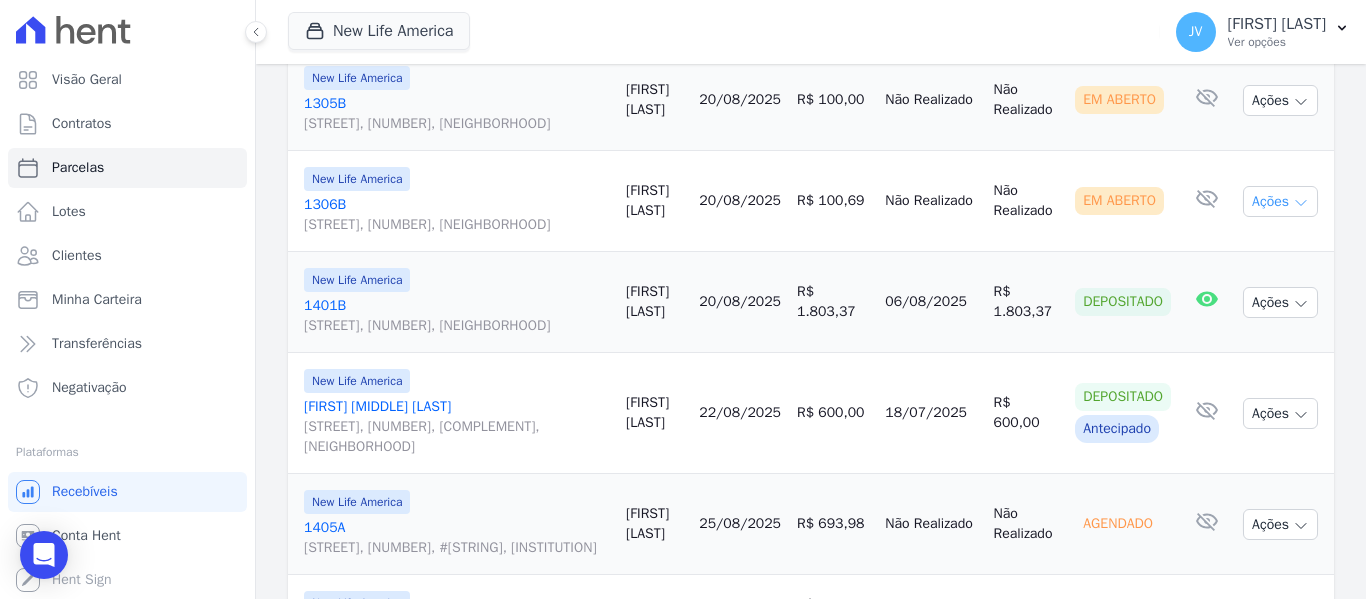 click 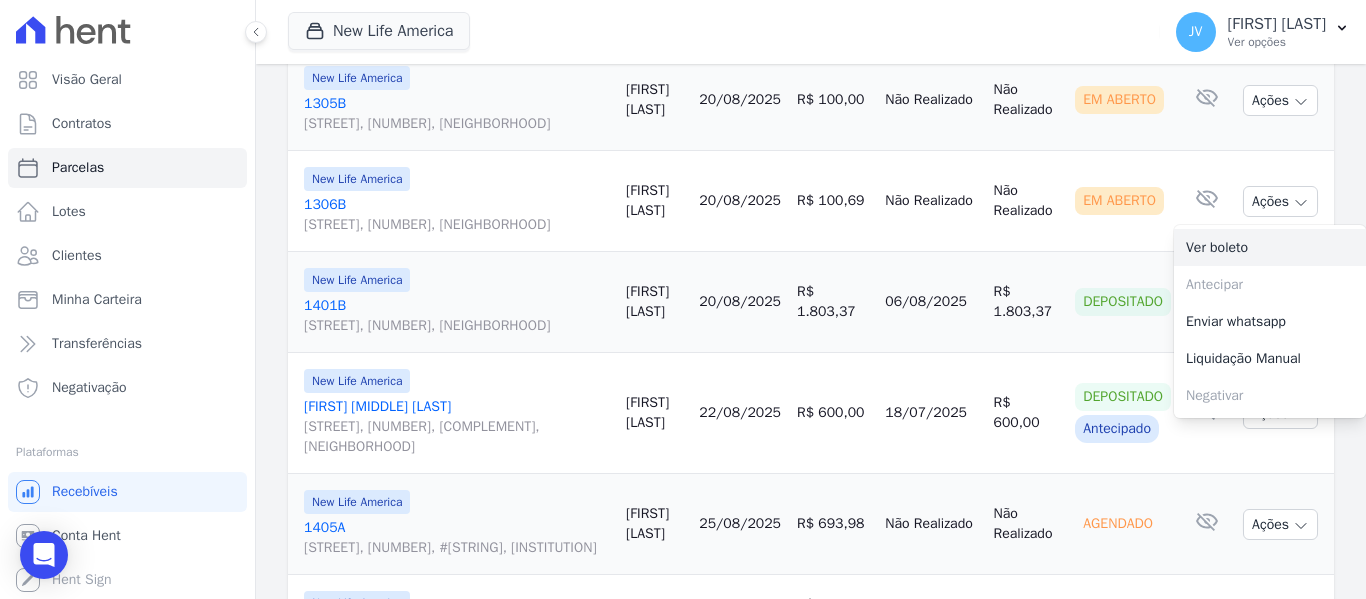 click on "Ver boleto" at bounding box center (1270, 247) 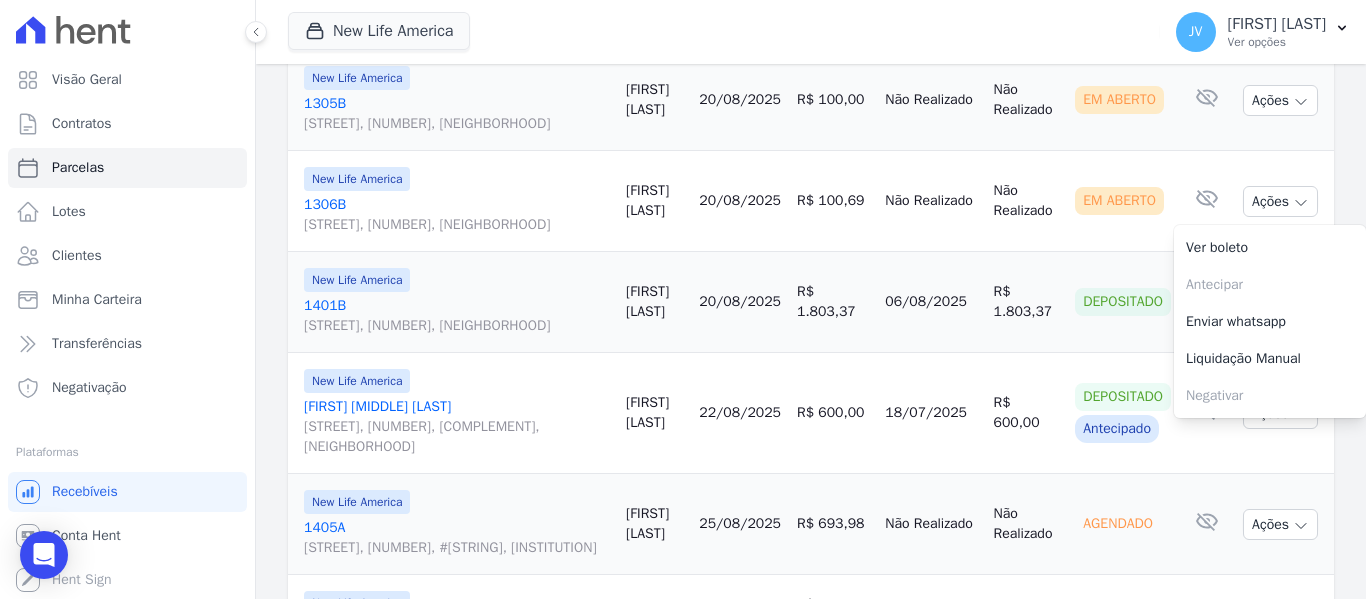 click on "06/08/2025" at bounding box center [931, 302] 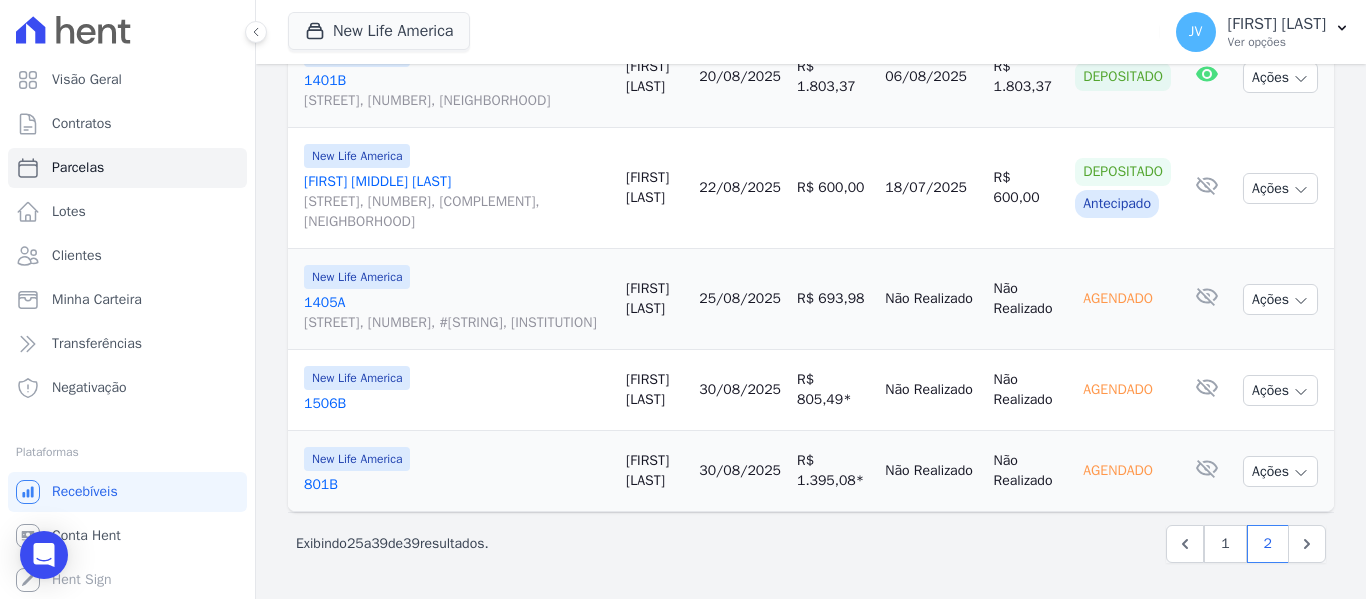 scroll, scrollTop: 1700, scrollLeft: 0, axis: vertical 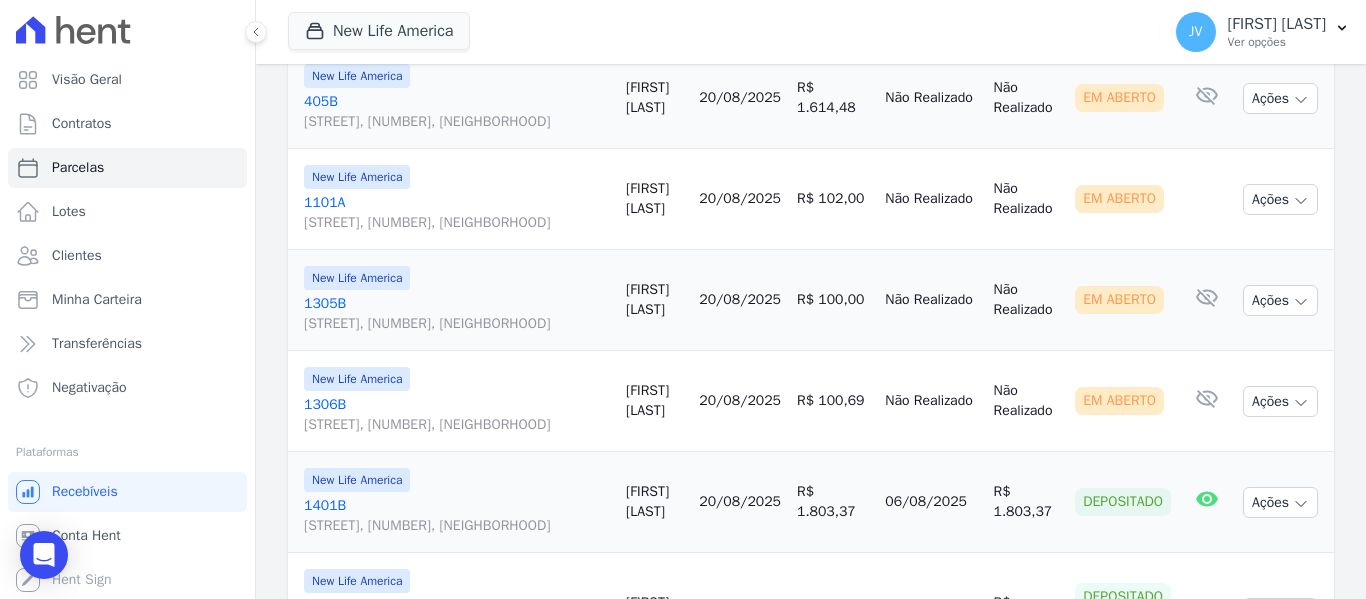 click on "20/08/2025" at bounding box center (740, 97) 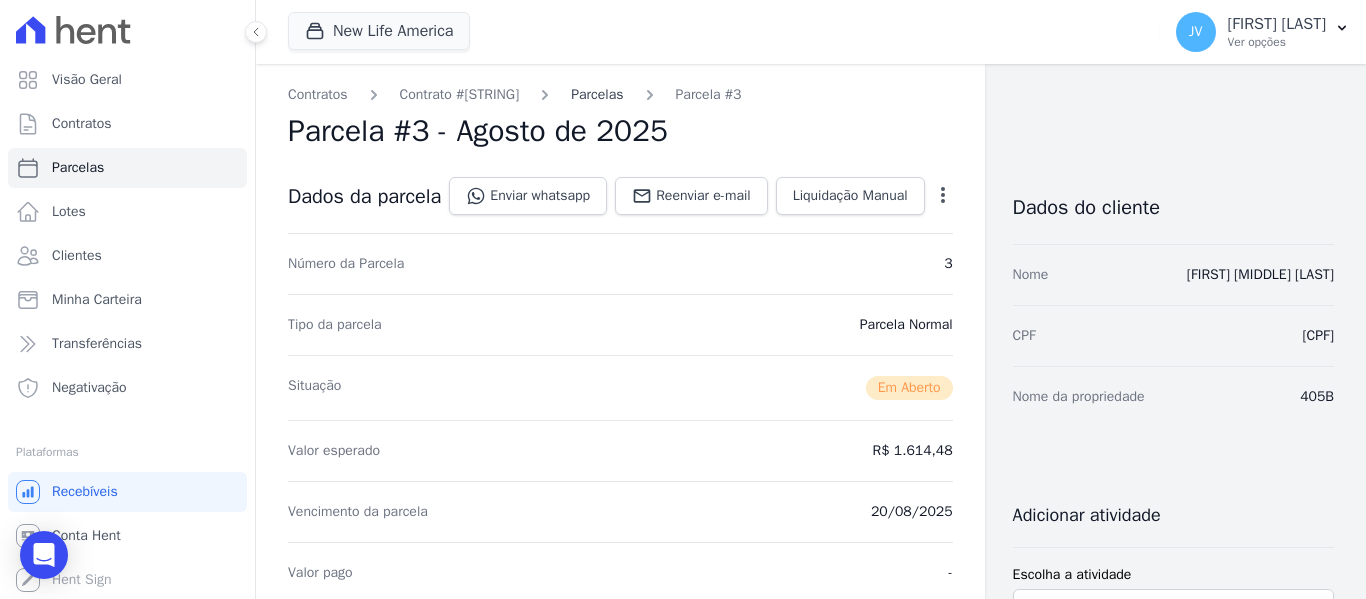 click on "Parcelas" at bounding box center [597, 94] 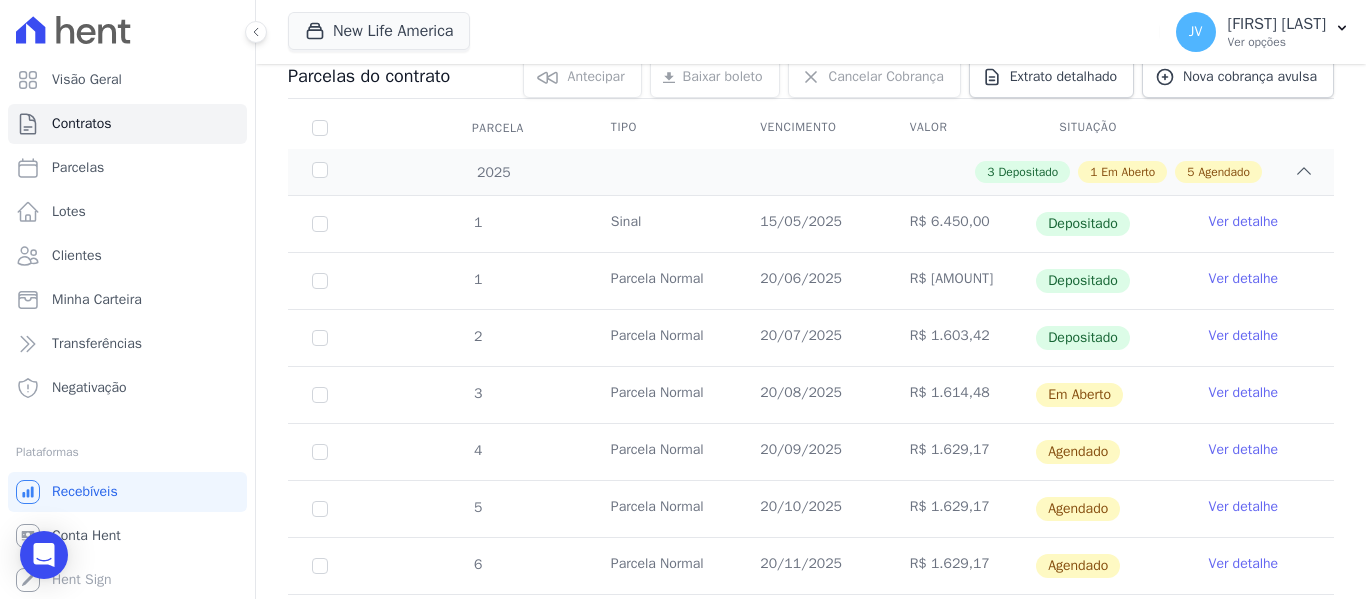 scroll, scrollTop: 300, scrollLeft: 0, axis: vertical 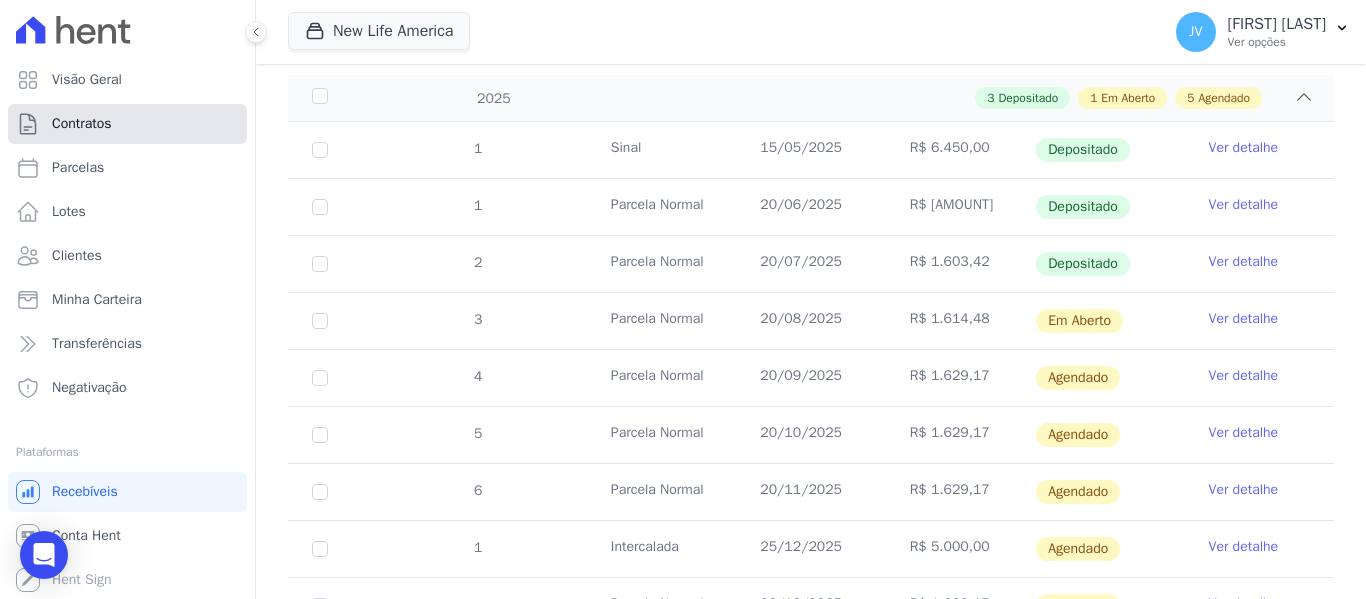 click on "Contratos" at bounding box center (127, 124) 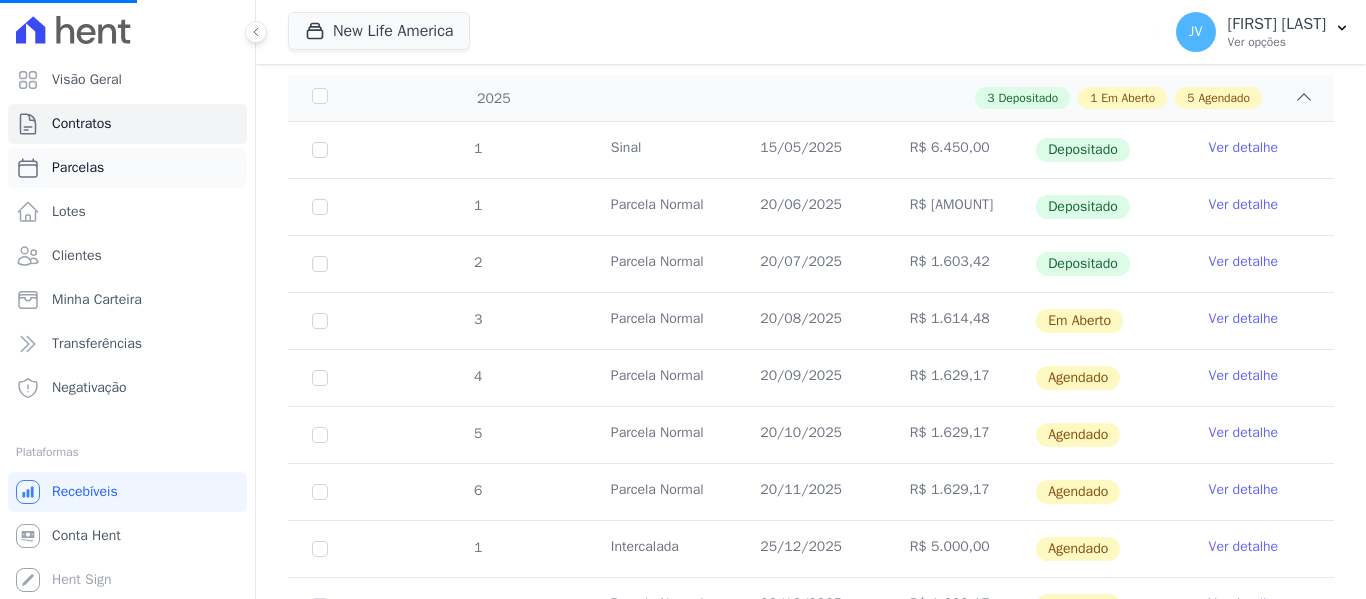 click on "Parcelas" at bounding box center [78, 168] 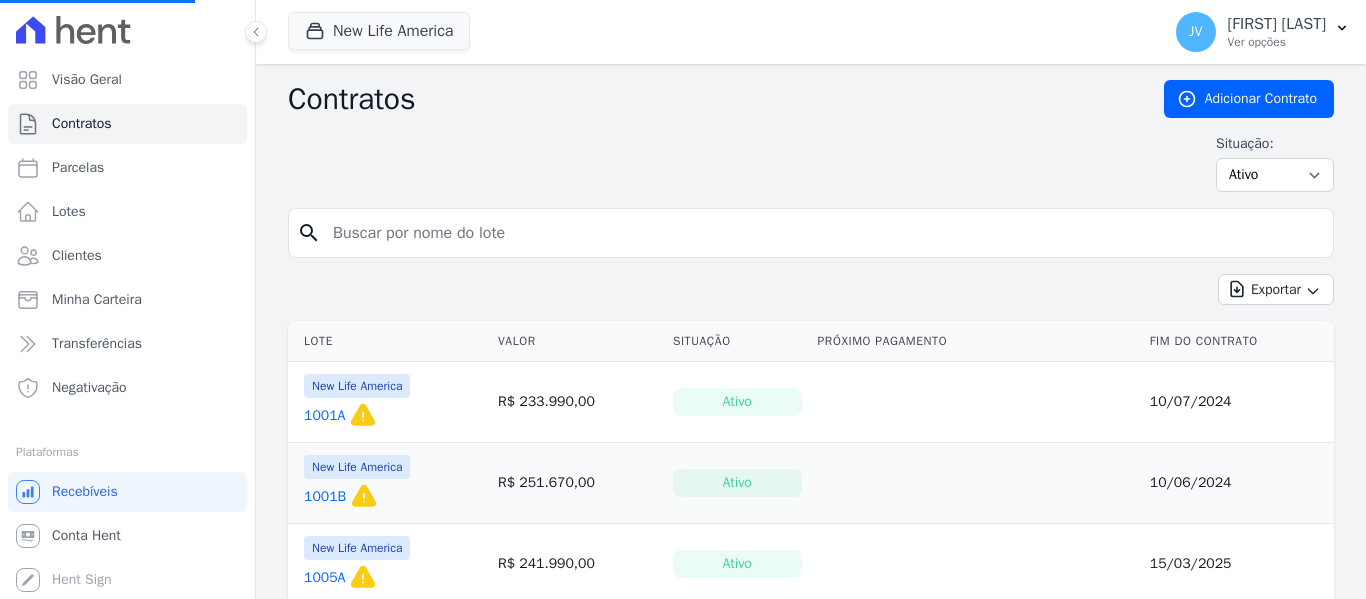 scroll, scrollTop: 478, scrollLeft: 0, axis: vertical 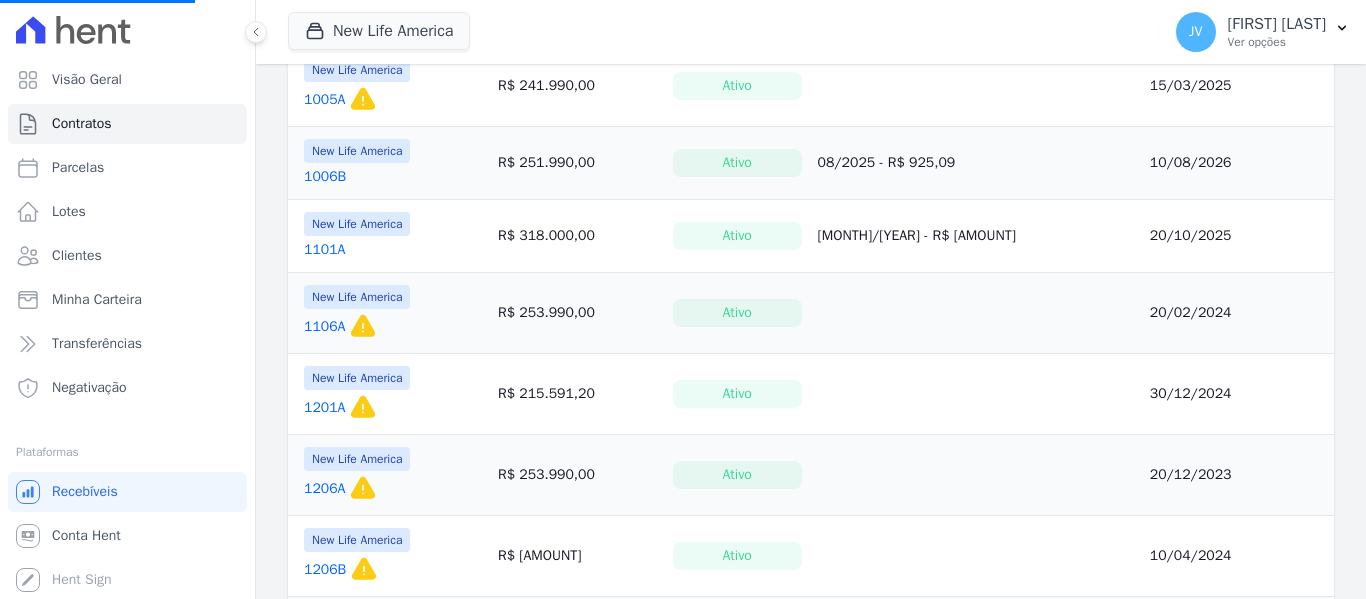 select 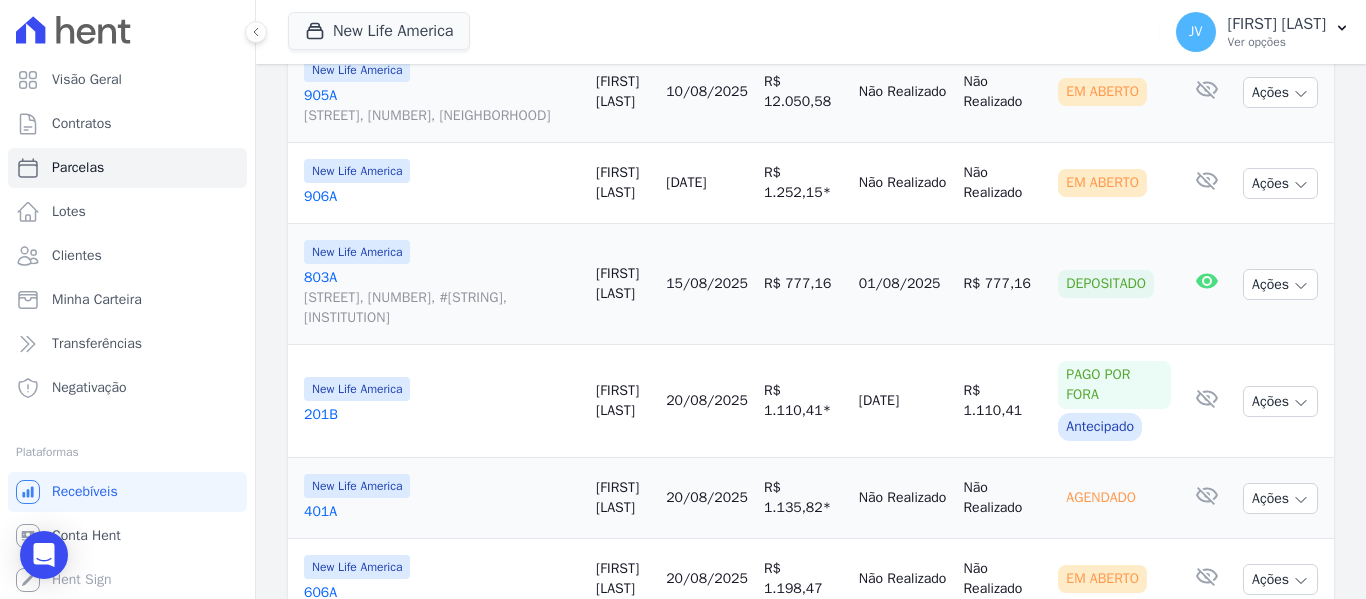 scroll, scrollTop: 2944, scrollLeft: 0, axis: vertical 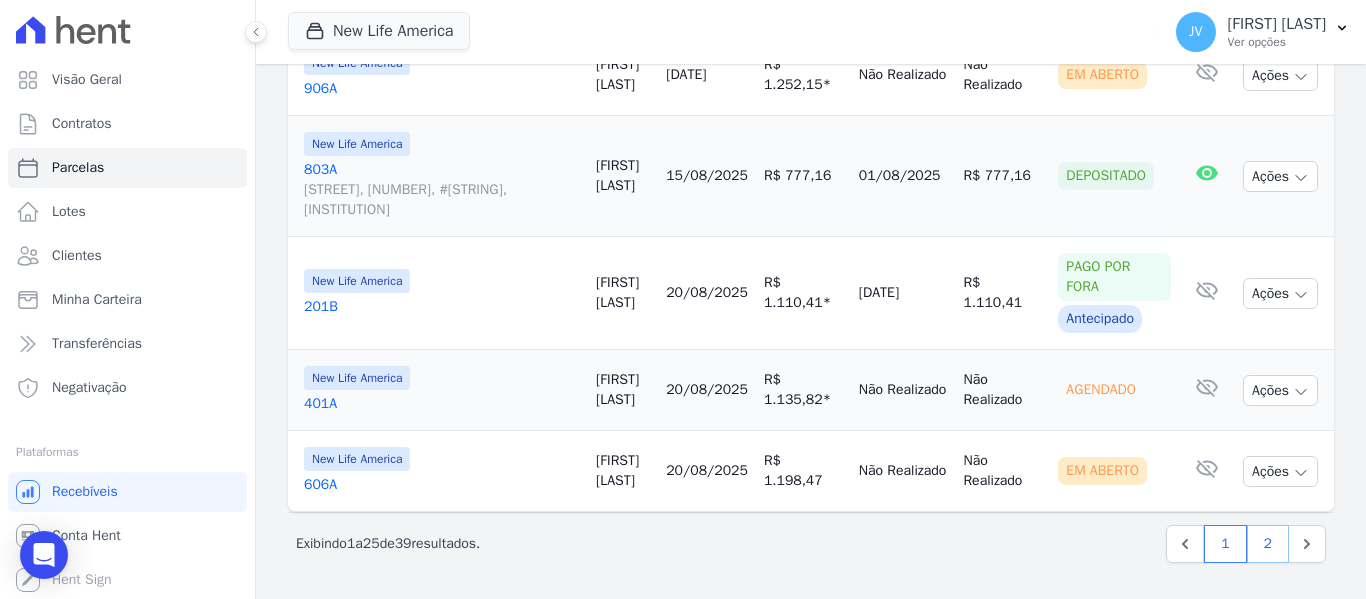 click on "2" at bounding box center (1268, 544) 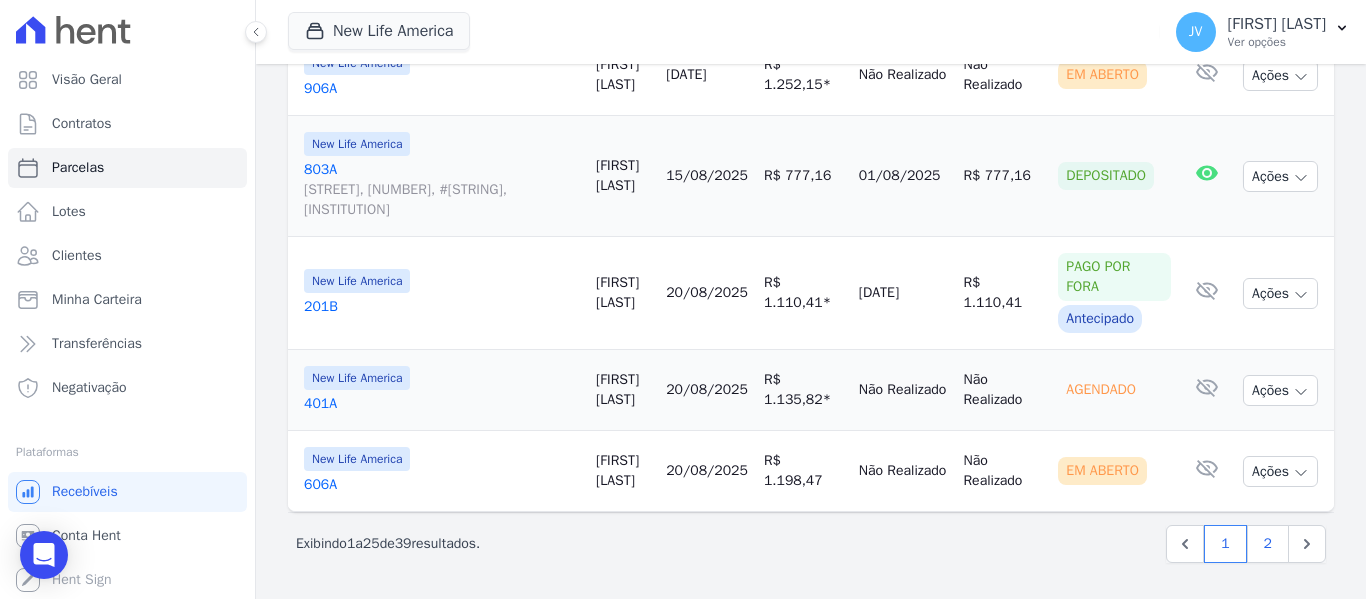 select 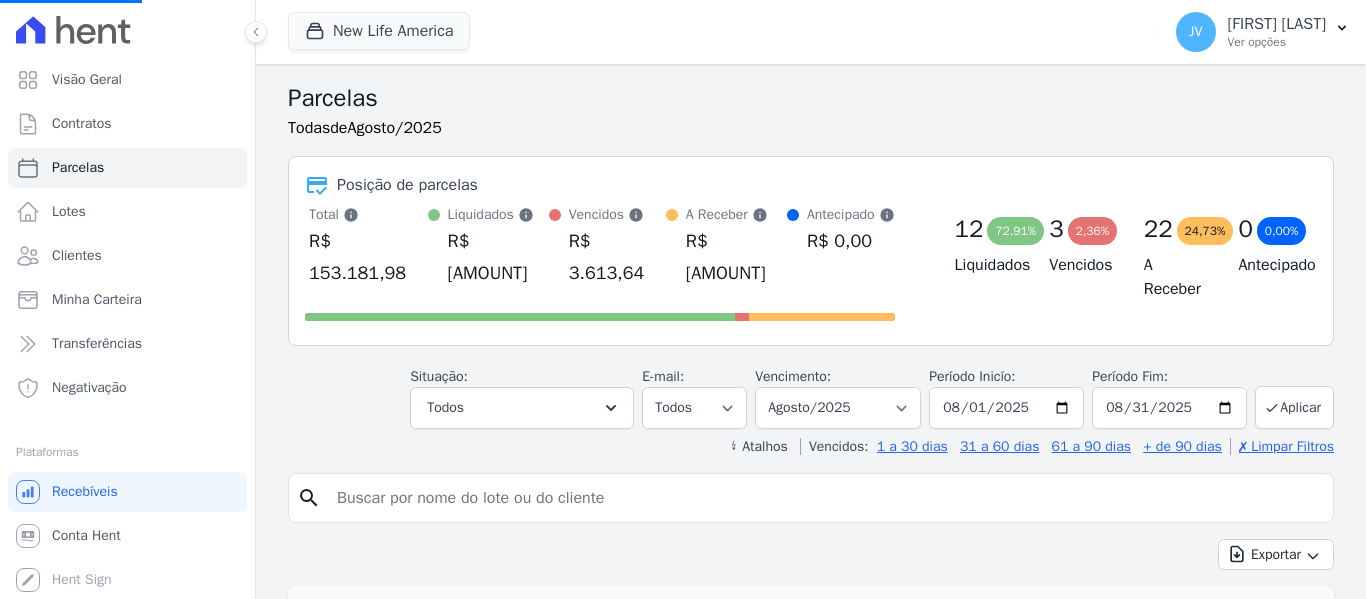 scroll, scrollTop: 0, scrollLeft: 0, axis: both 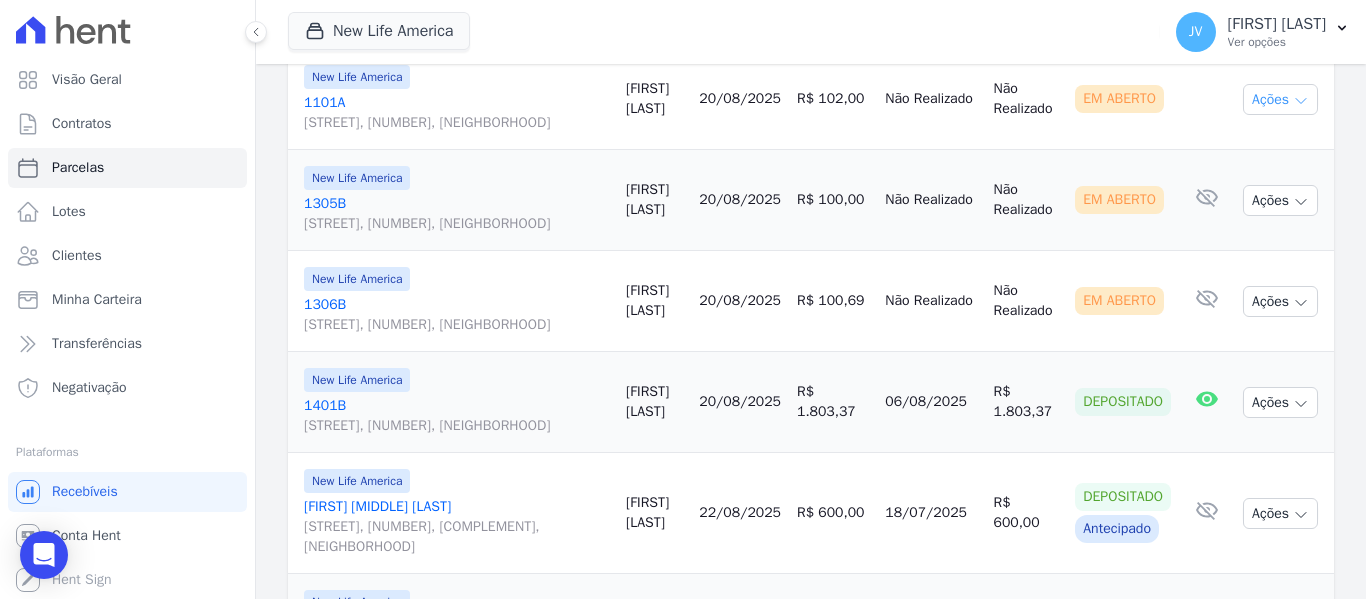 click on "Ações" at bounding box center [1280, 99] 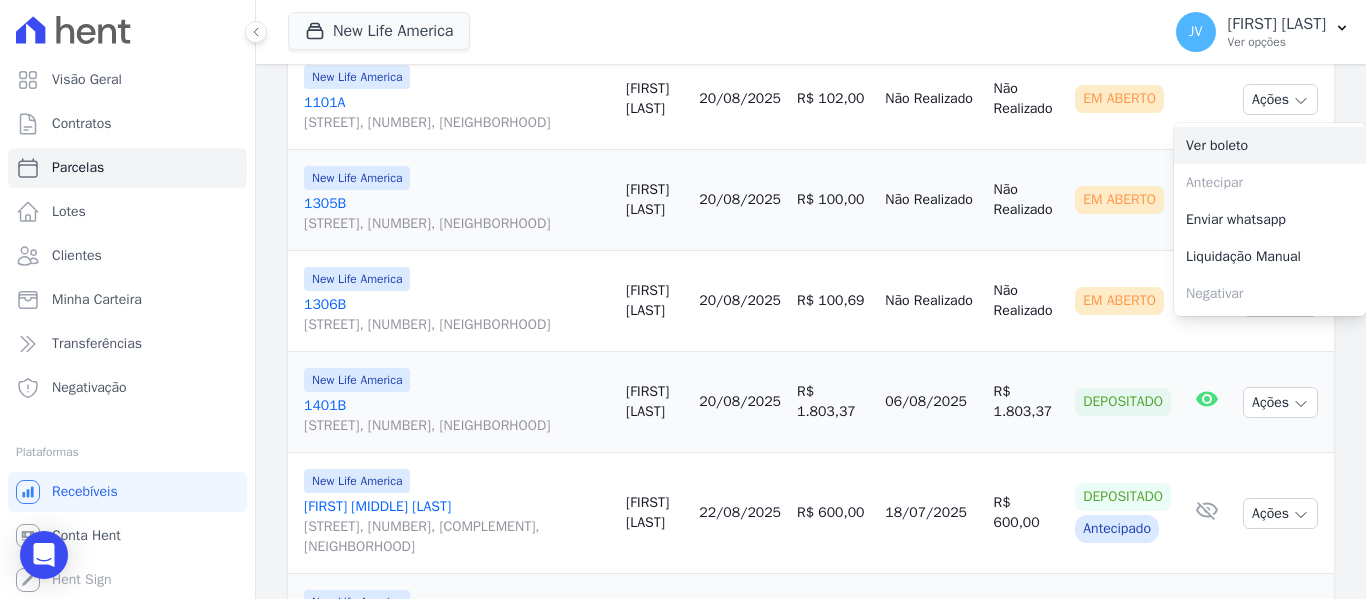 click on "Ver boleto" at bounding box center [1270, 145] 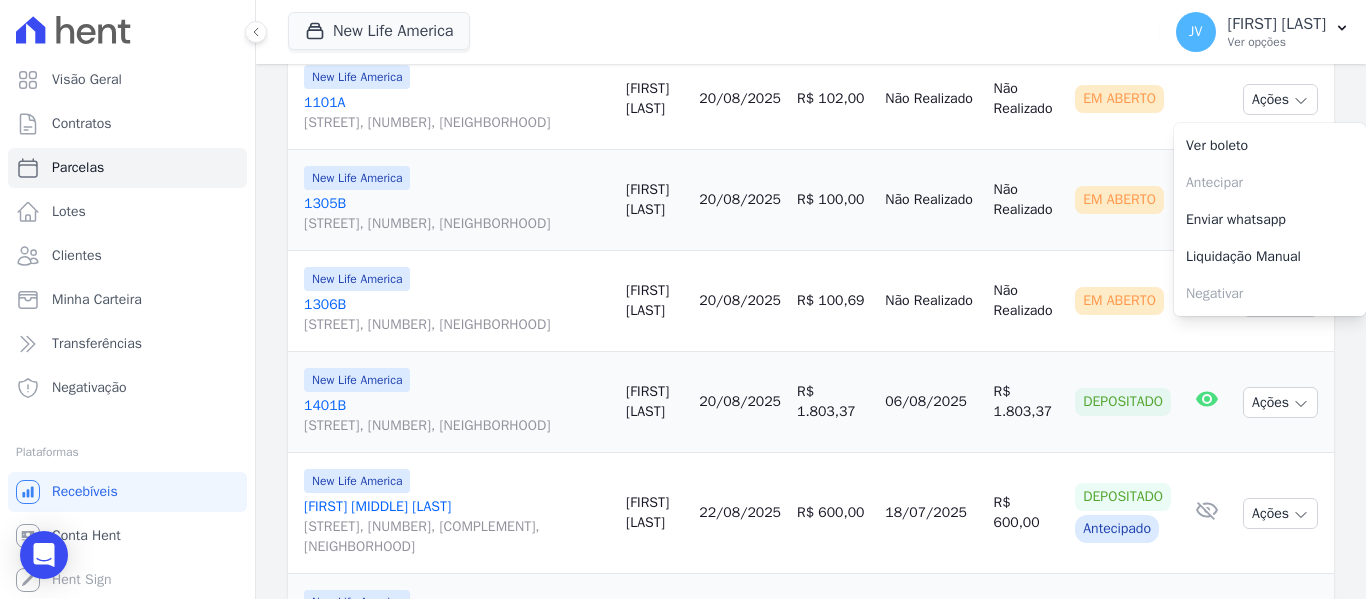 click on "Em Aberto" at bounding box center (1123, 200) 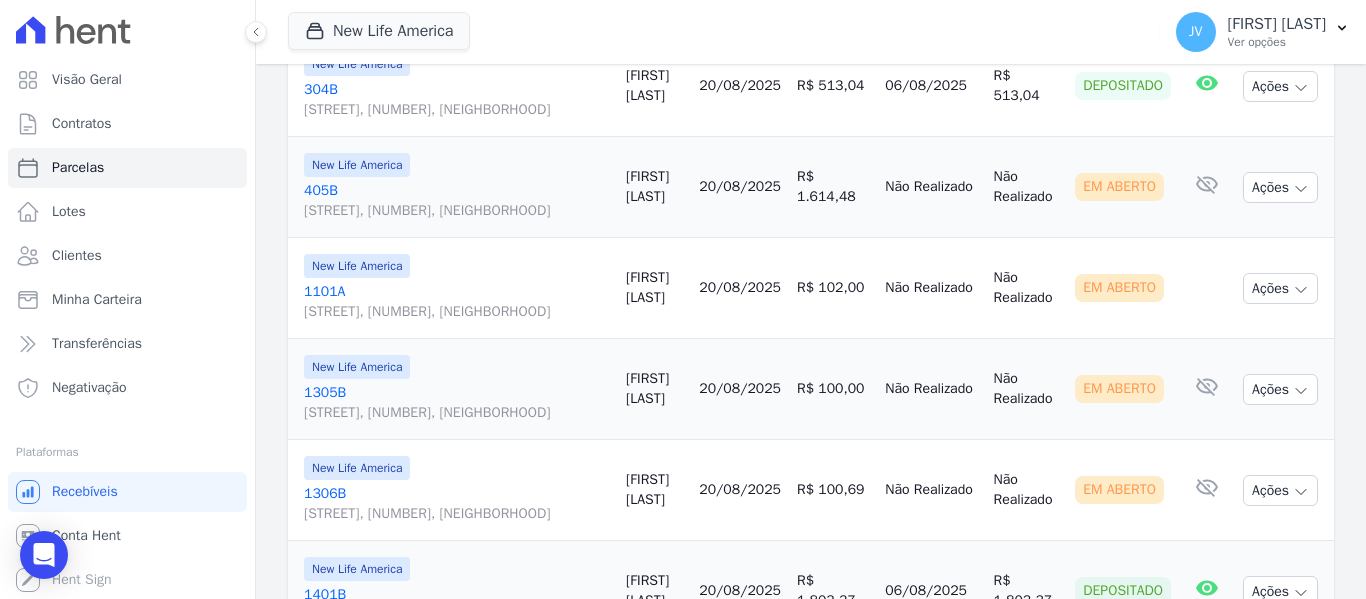 scroll, scrollTop: 1100, scrollLeft: 0, axis: vertical 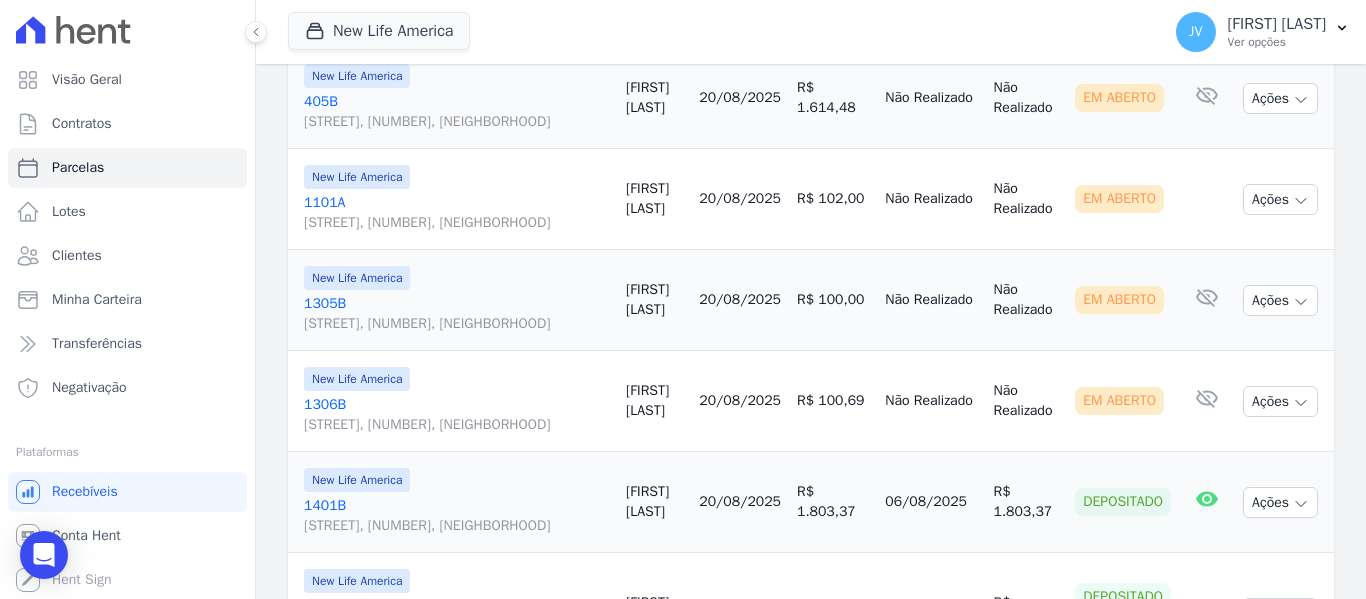 drag, startPoint x: 338, startPoint y: 0, endPoint x: 1063, endPoint y: 332, distance: 797.4014 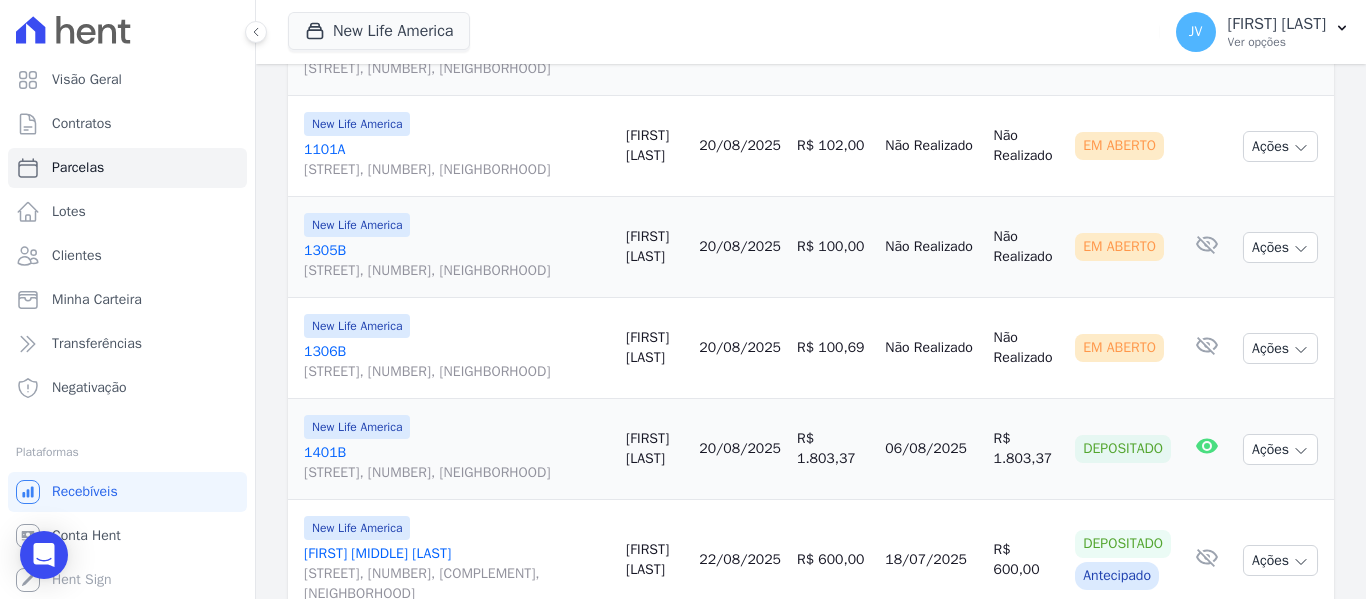 scroll, scrollTop: 1200, scrollLeft: 0, axis: vertical 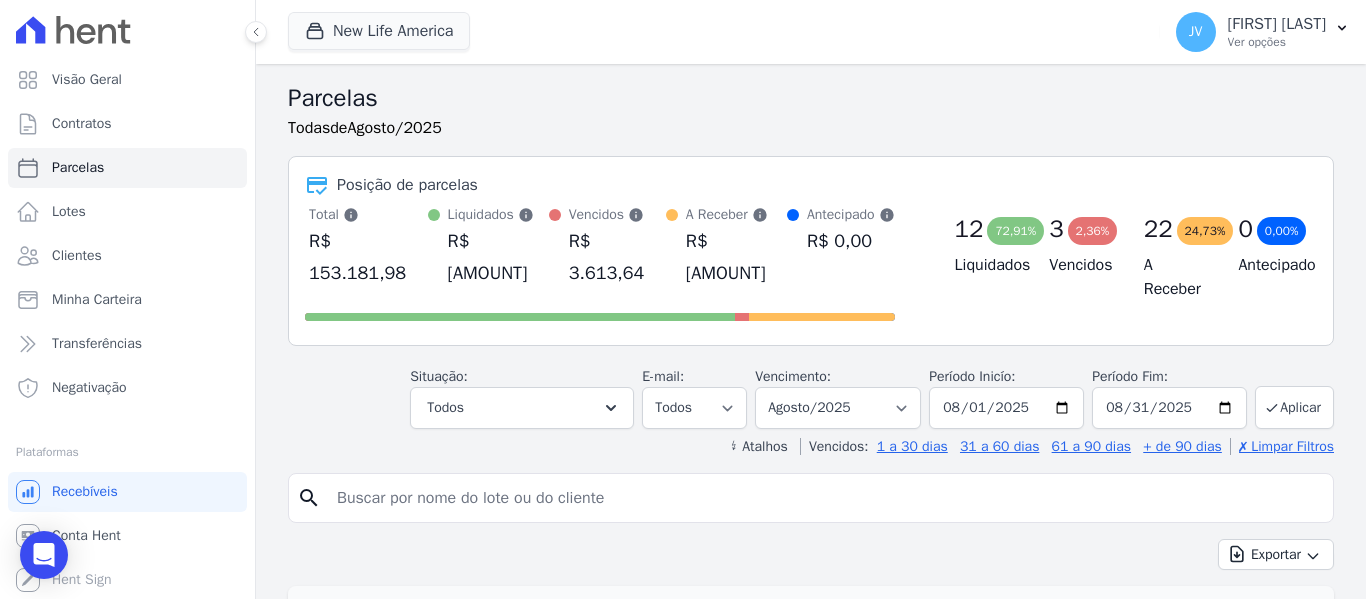 click on "Parcelas
Todas
de  Agosto/2025" at bounding box center [811, 118] 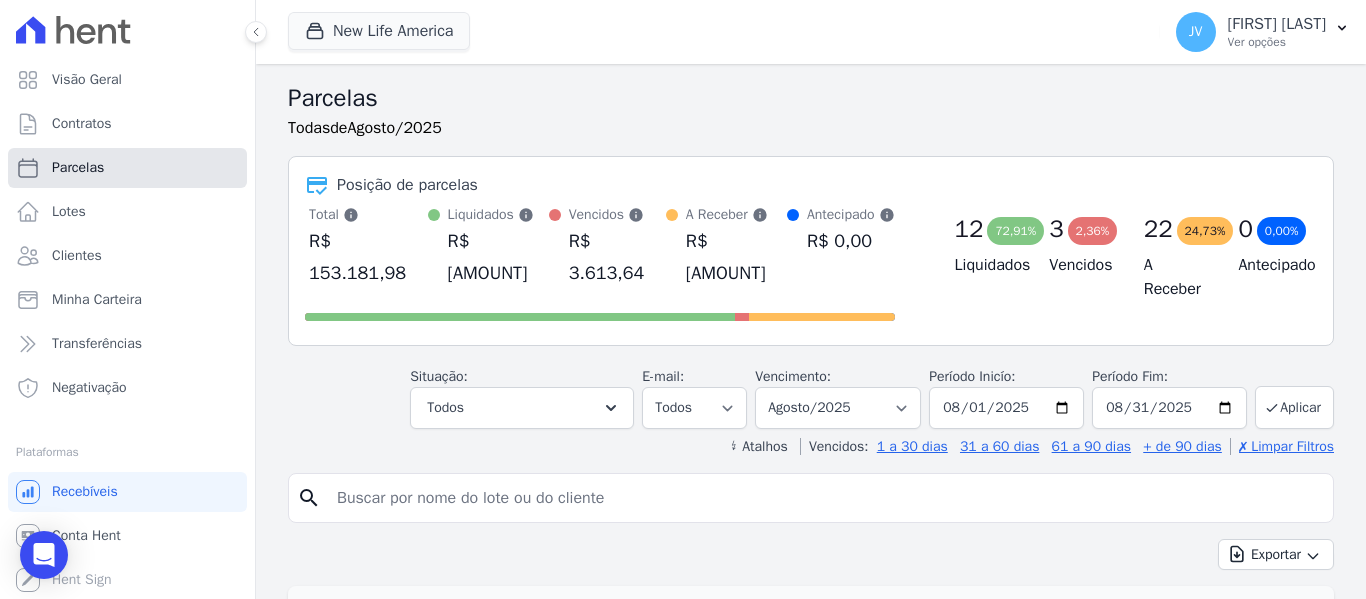 click on "Parcelas" at bounding box center (127, 168) 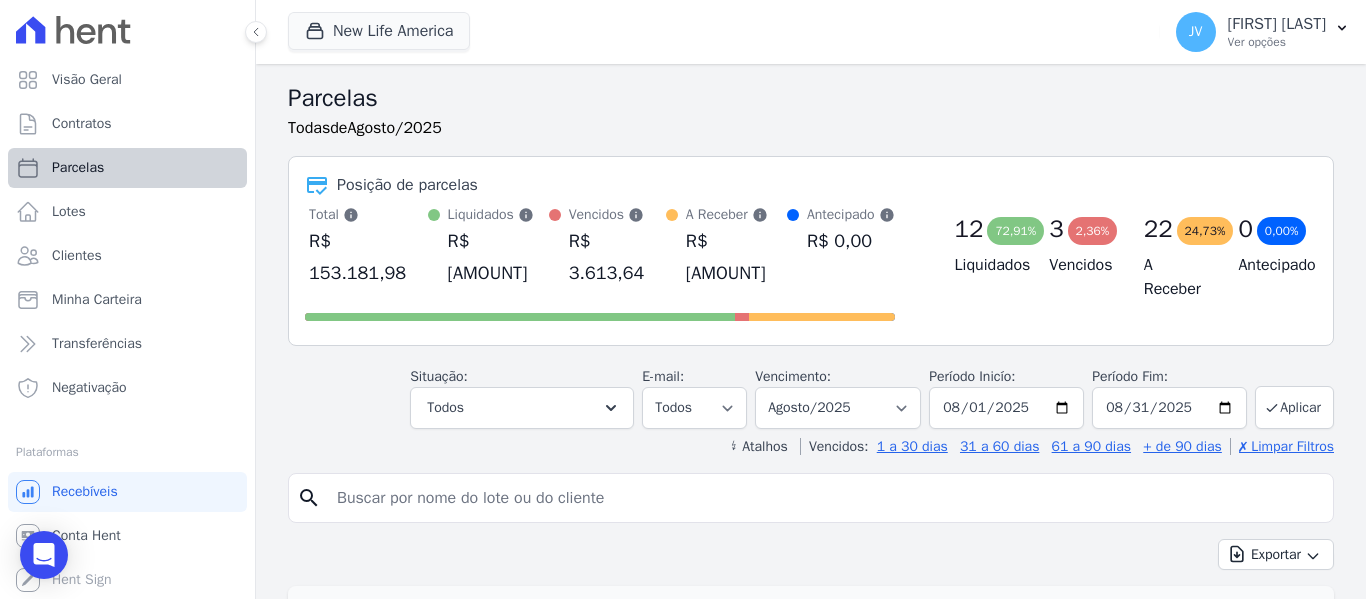select 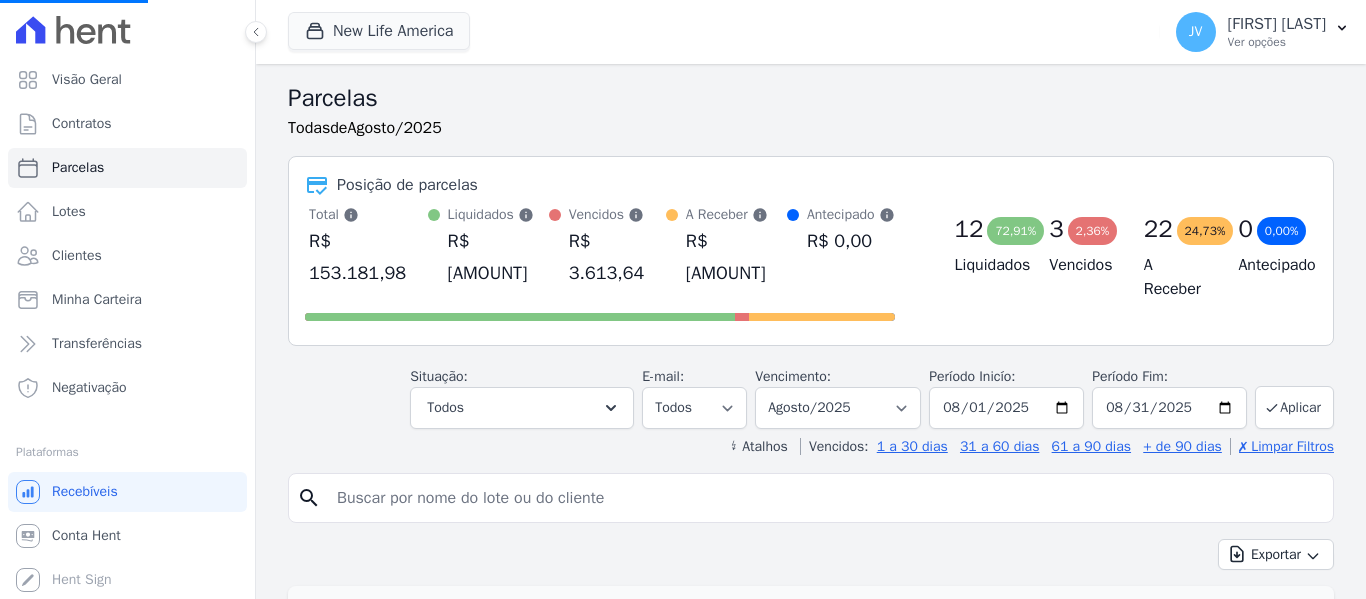 select 